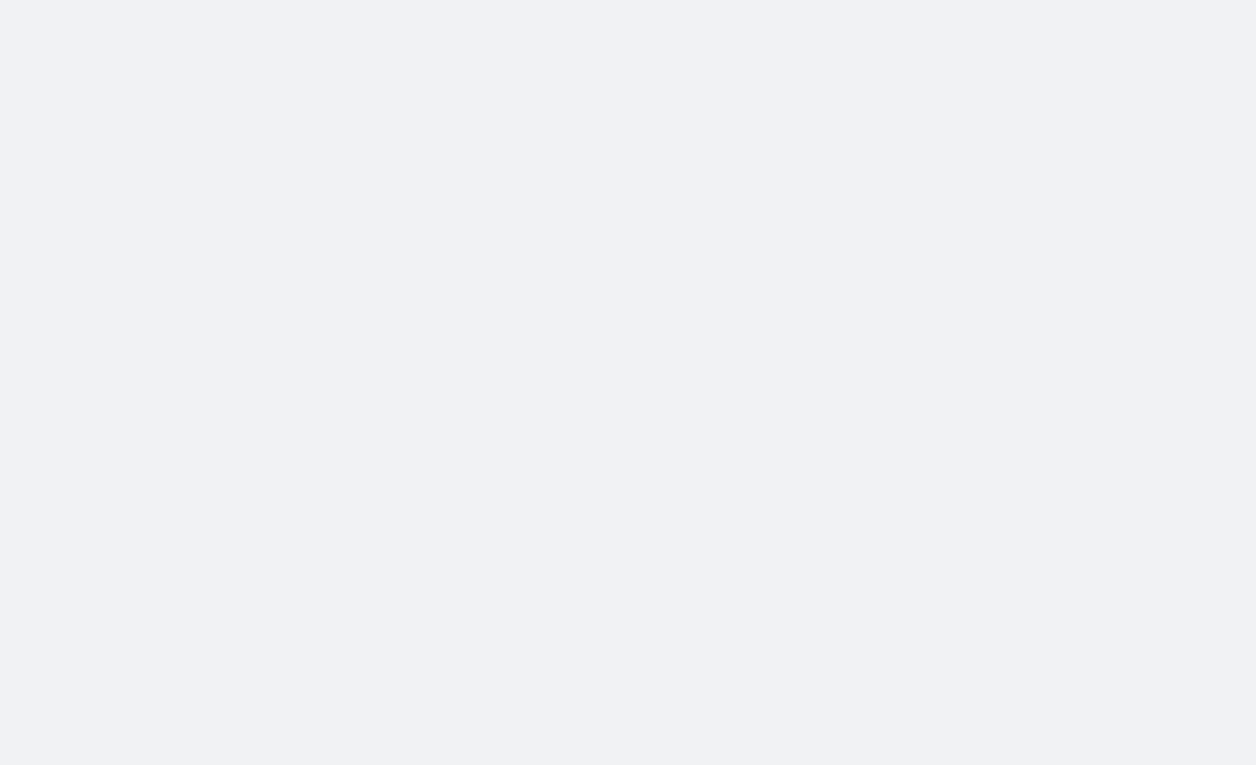 scroll, scrollTop: 0, scrollLeft: 0, axis: both 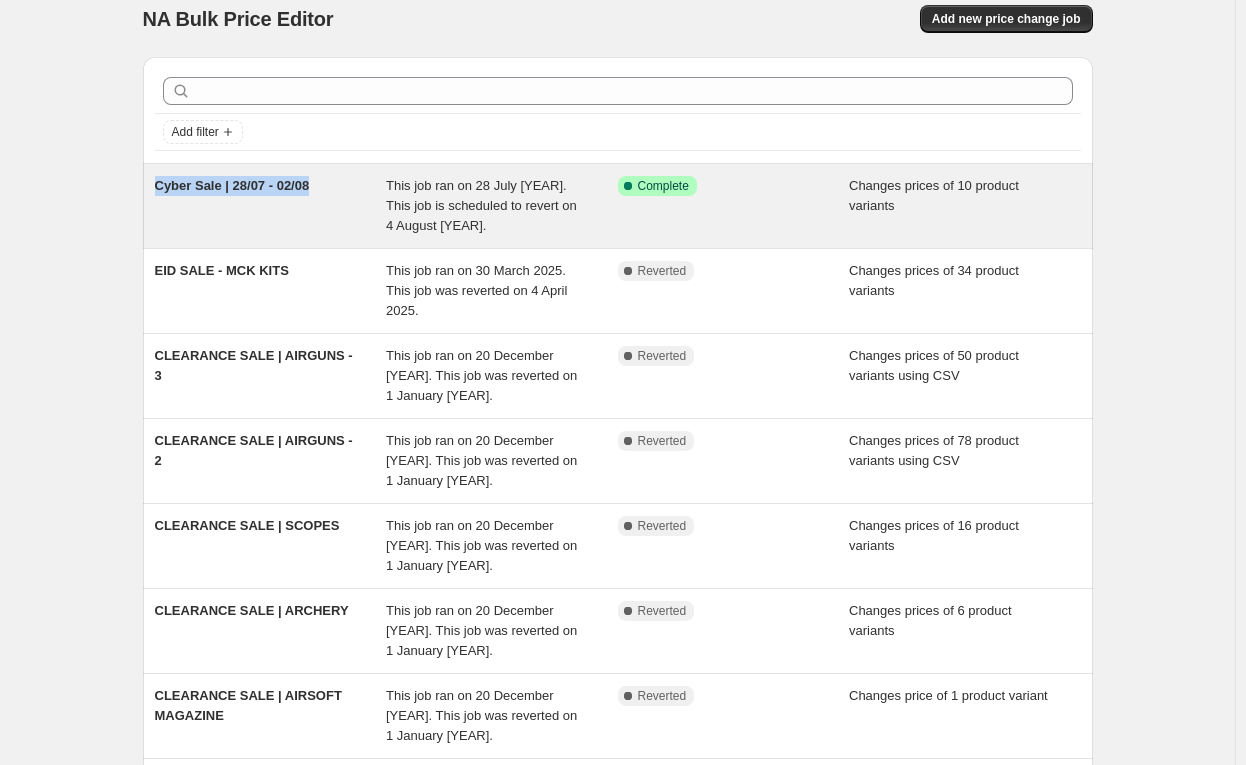 drag, startPoint x: 162, startPoint y: 190, endPoint x: 322, endPoint y: 190, distance: 160 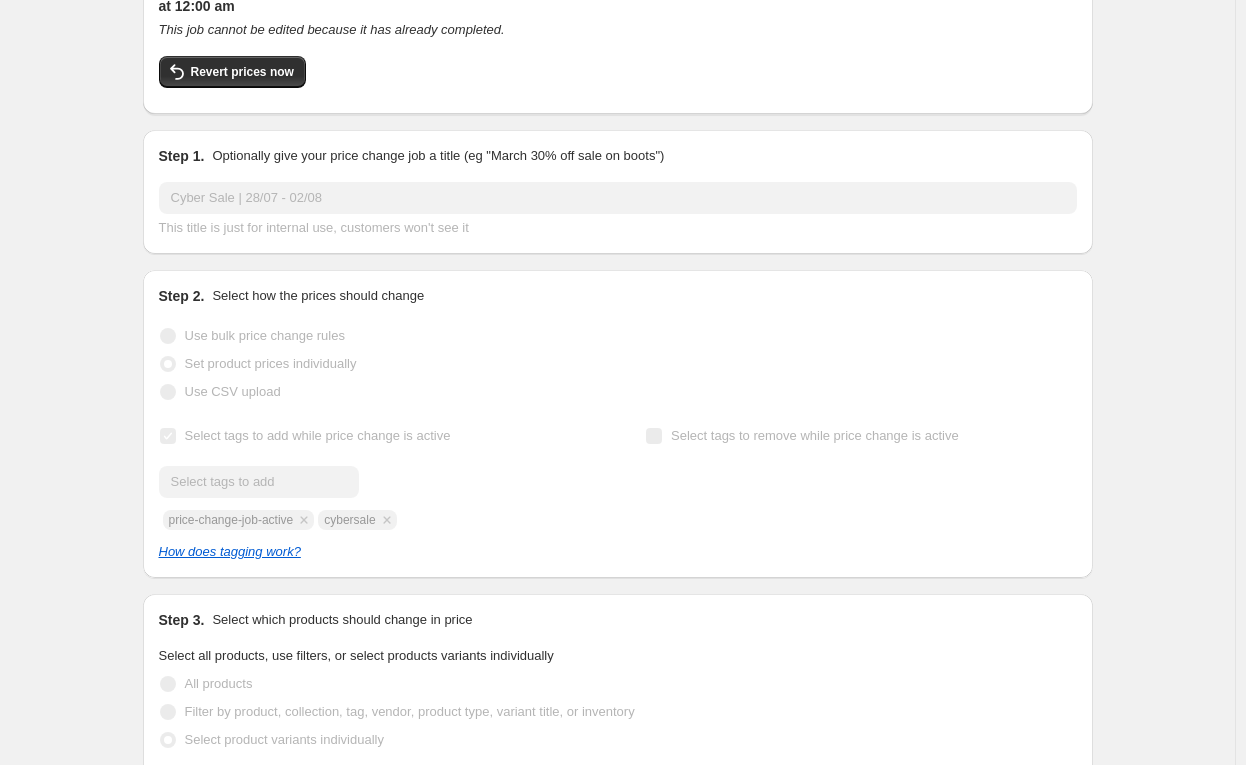 scroll, scrollTop: 154, scrollLeft: 0, axis: vertical 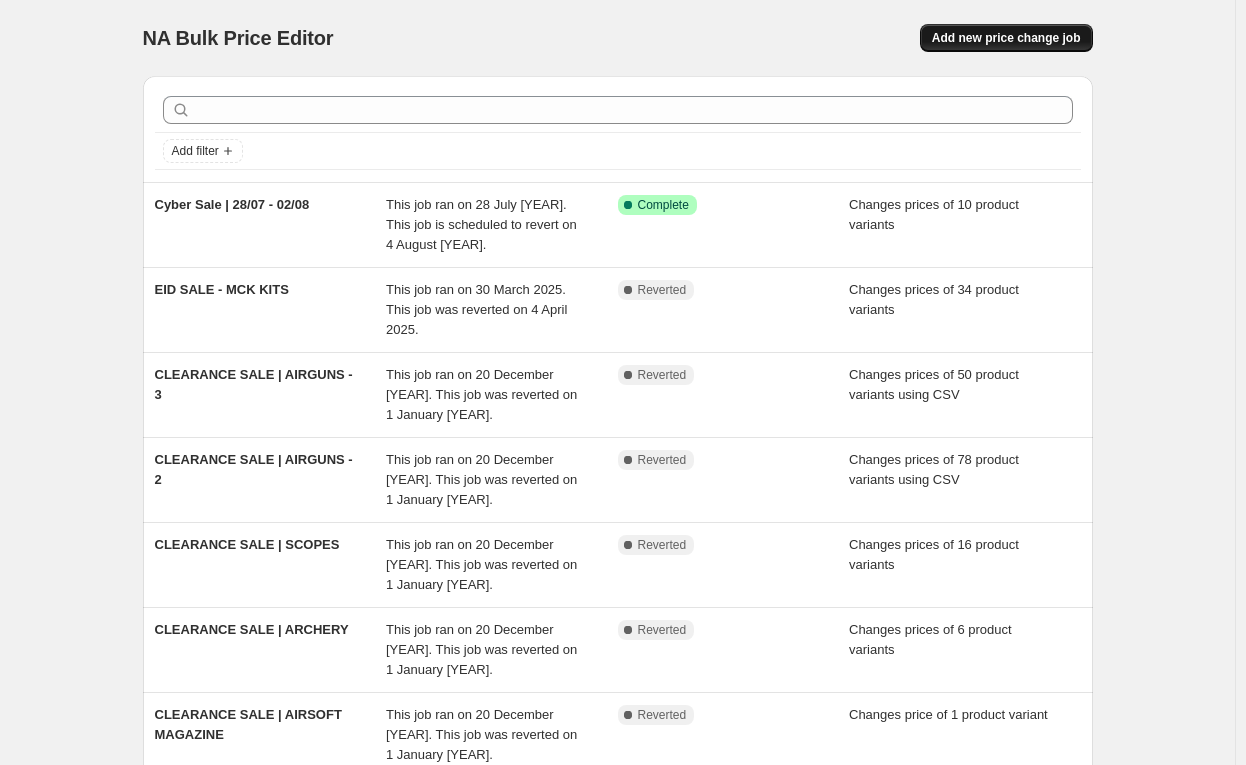 click on "Add new price change job" at bounding box center (1006, 38) 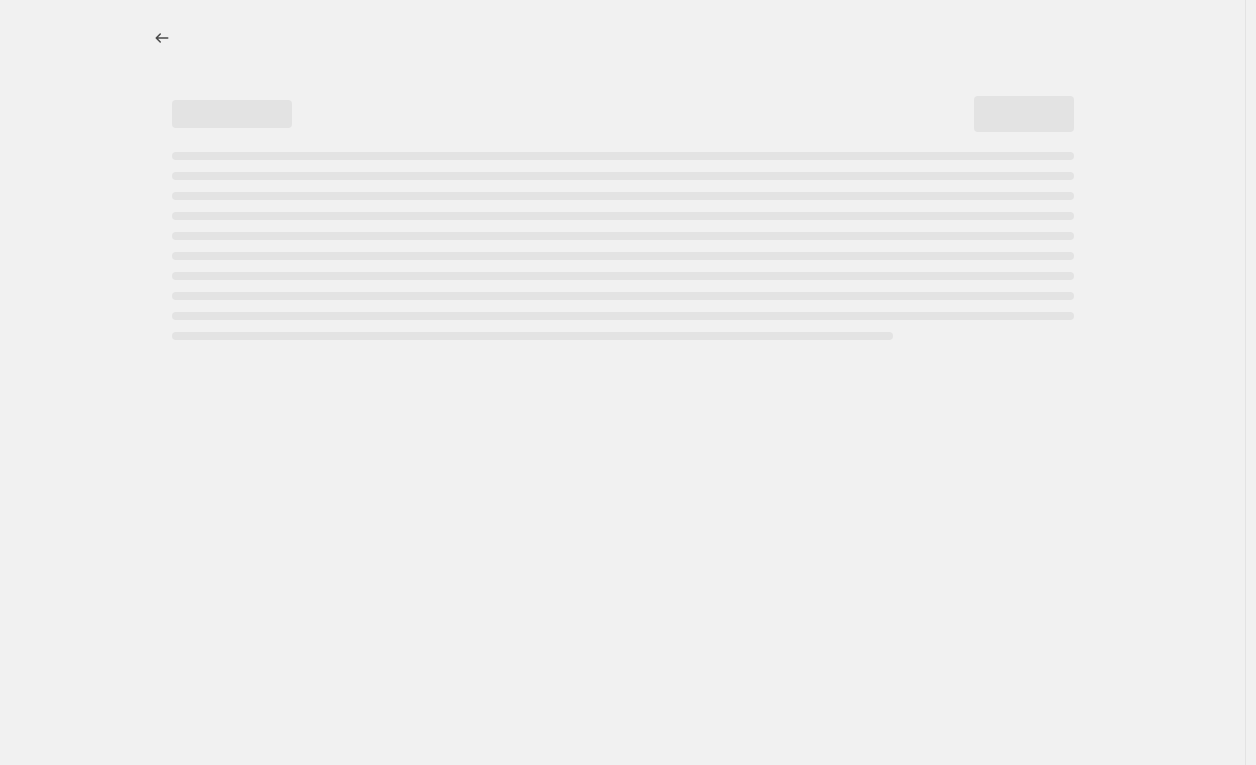 select on "percentage" 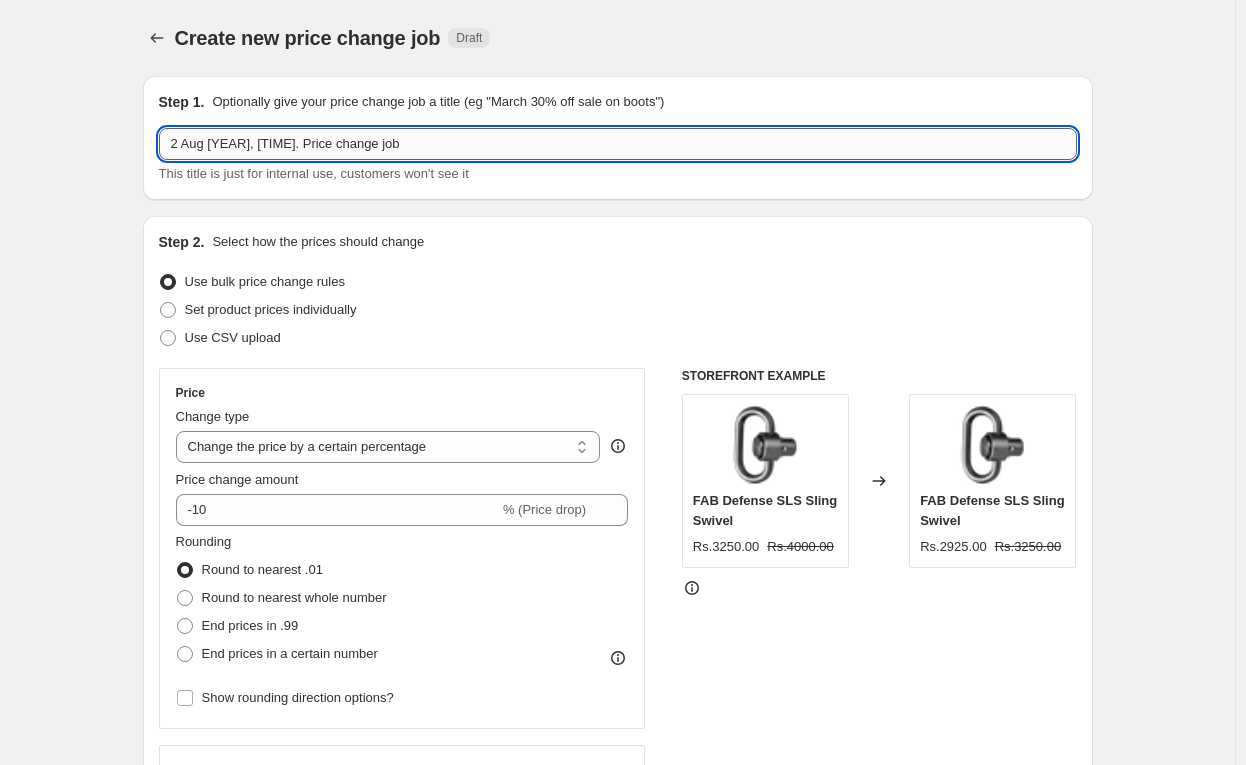 click on "2 Aug [YEAR], [TIME]. Price change job" at bounding box center [618, 144] 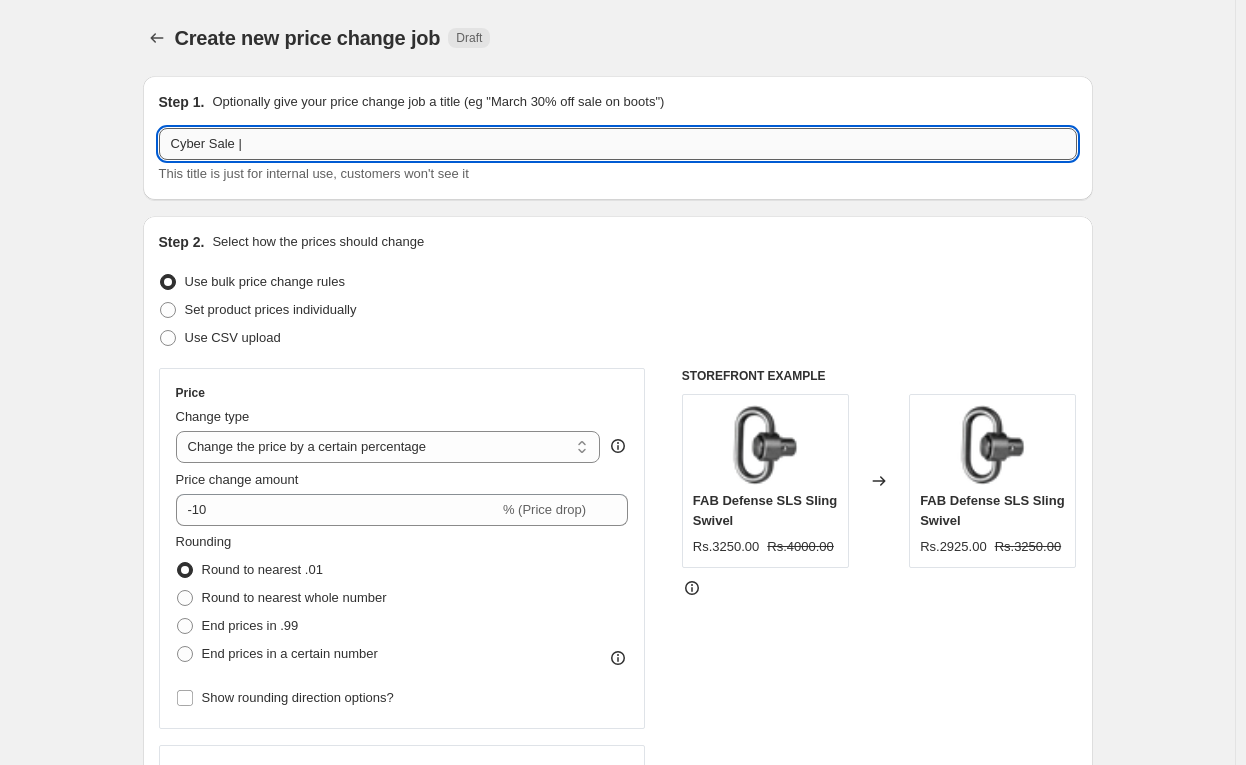 click on "Cyber Sale |" at bounding box center [618, 144] 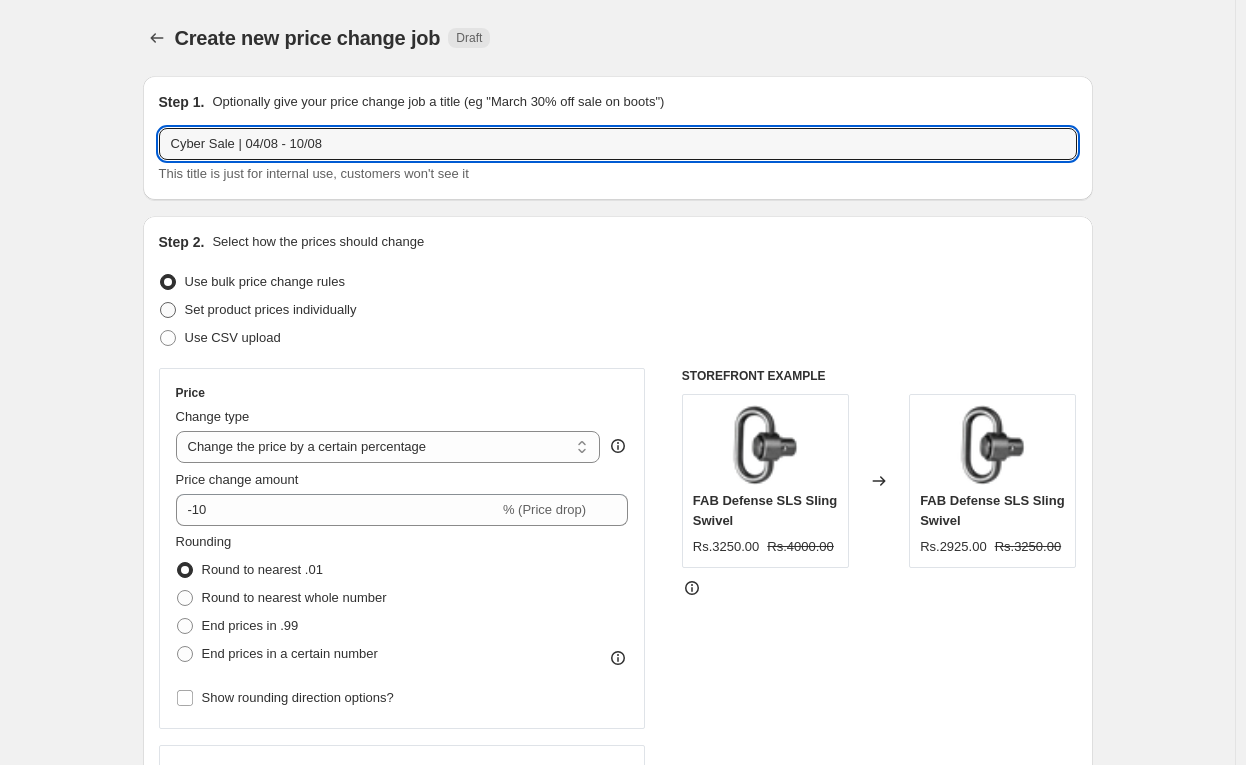 type on "Cyber Sale | 04/08 - 10/08" 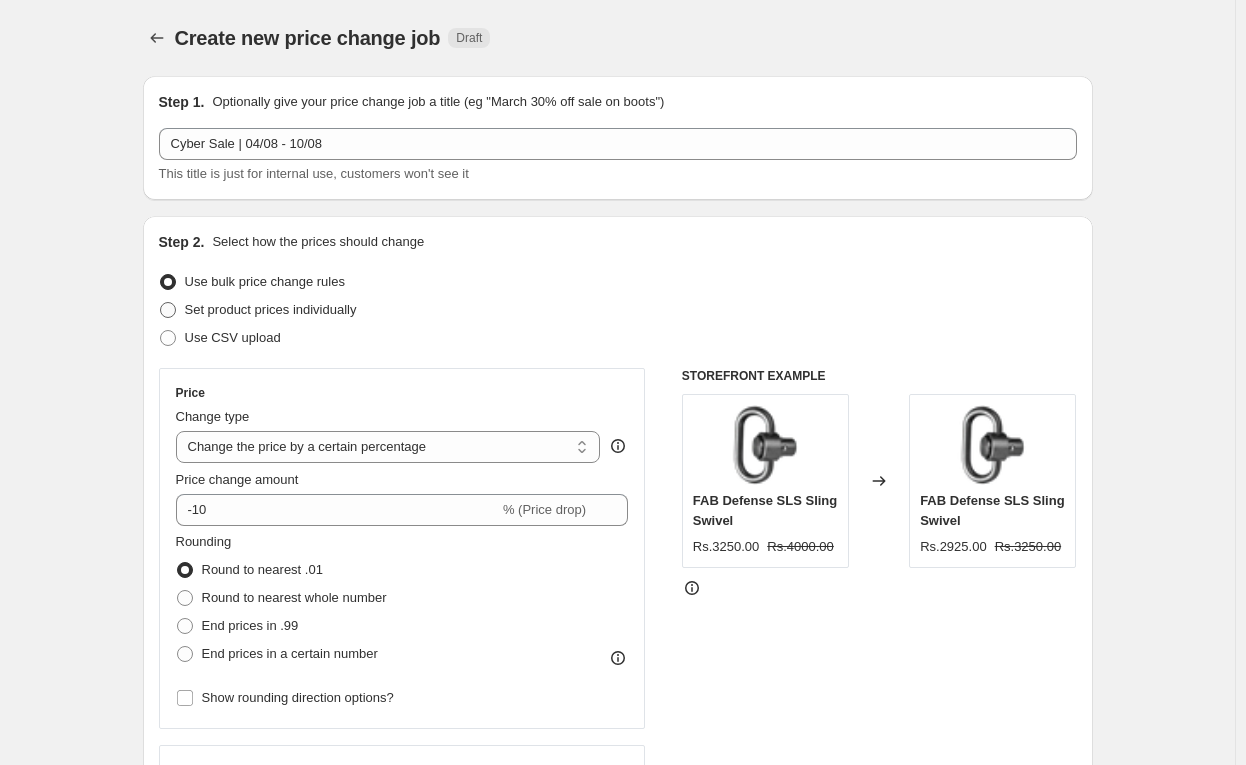 click on "Set product prices individually" at bounding box center (271, 309) 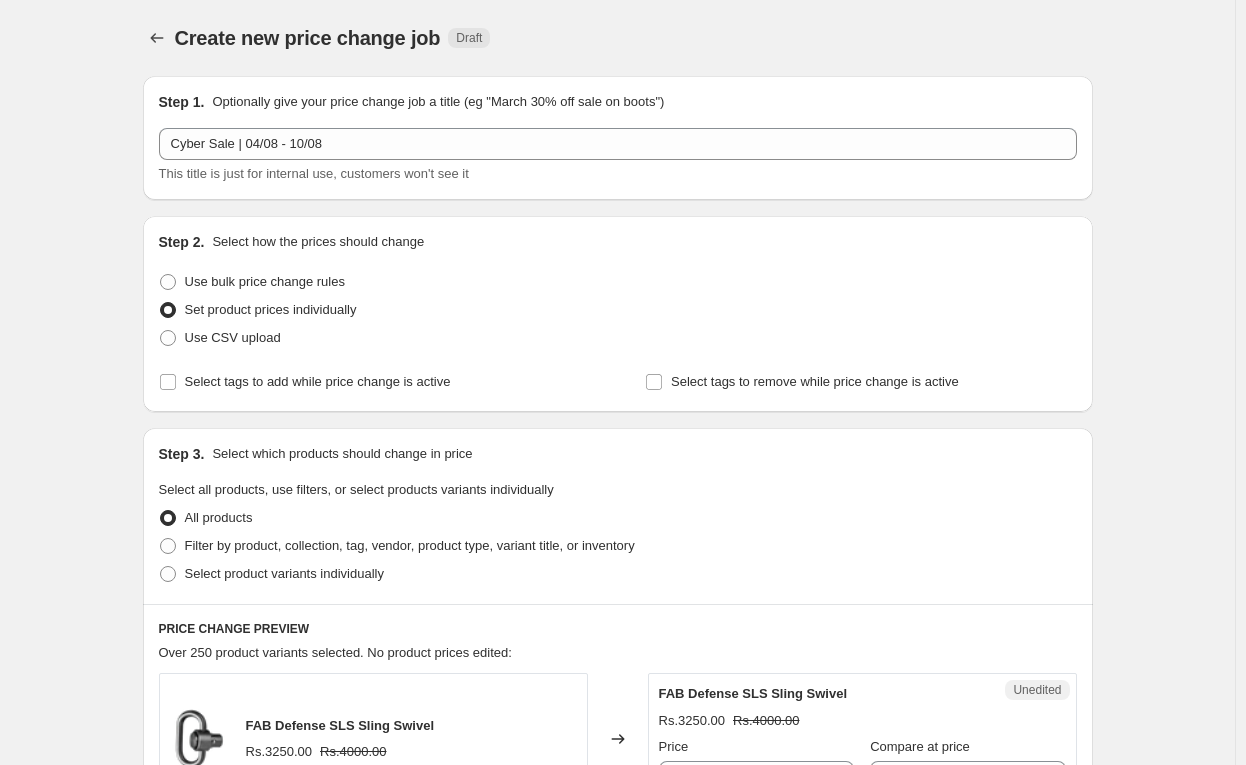 scroll, scrollTop: 29, scrollLeft: 0, axis: vertical 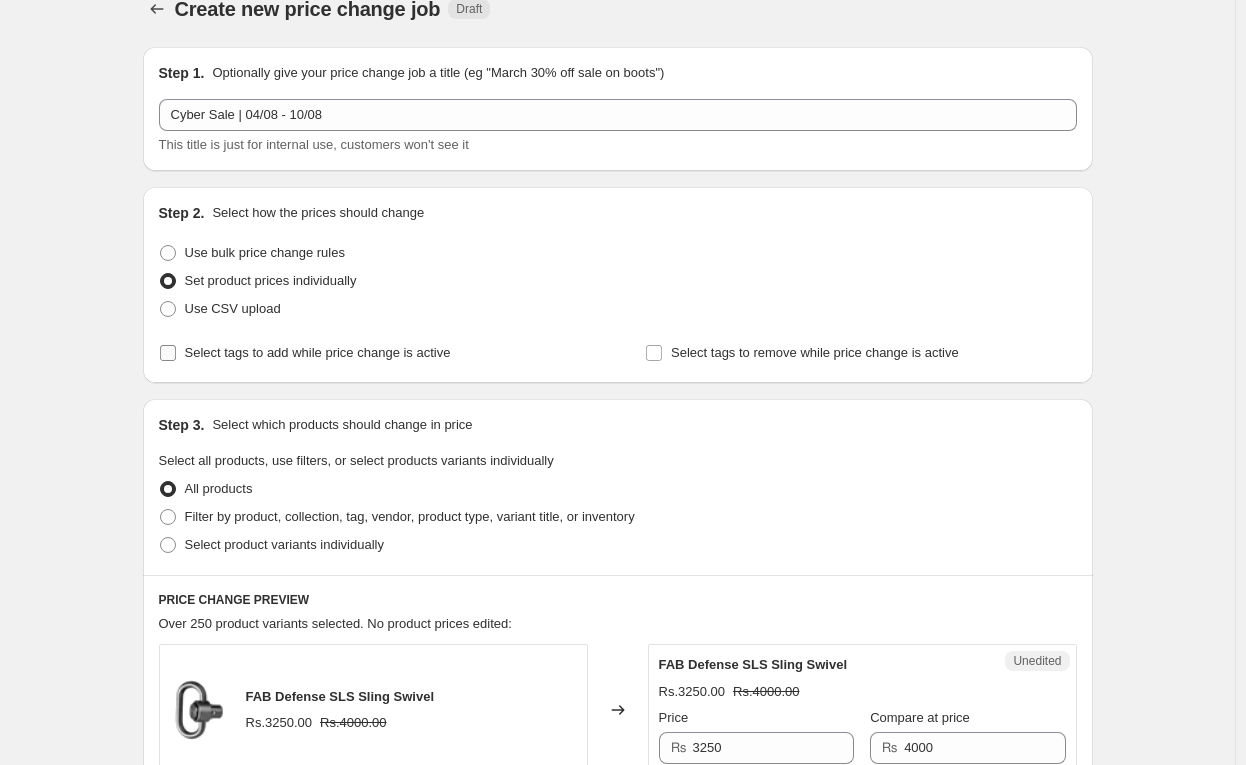 click on "Select tags to add while price change is active" at bounding box center [168, 353] 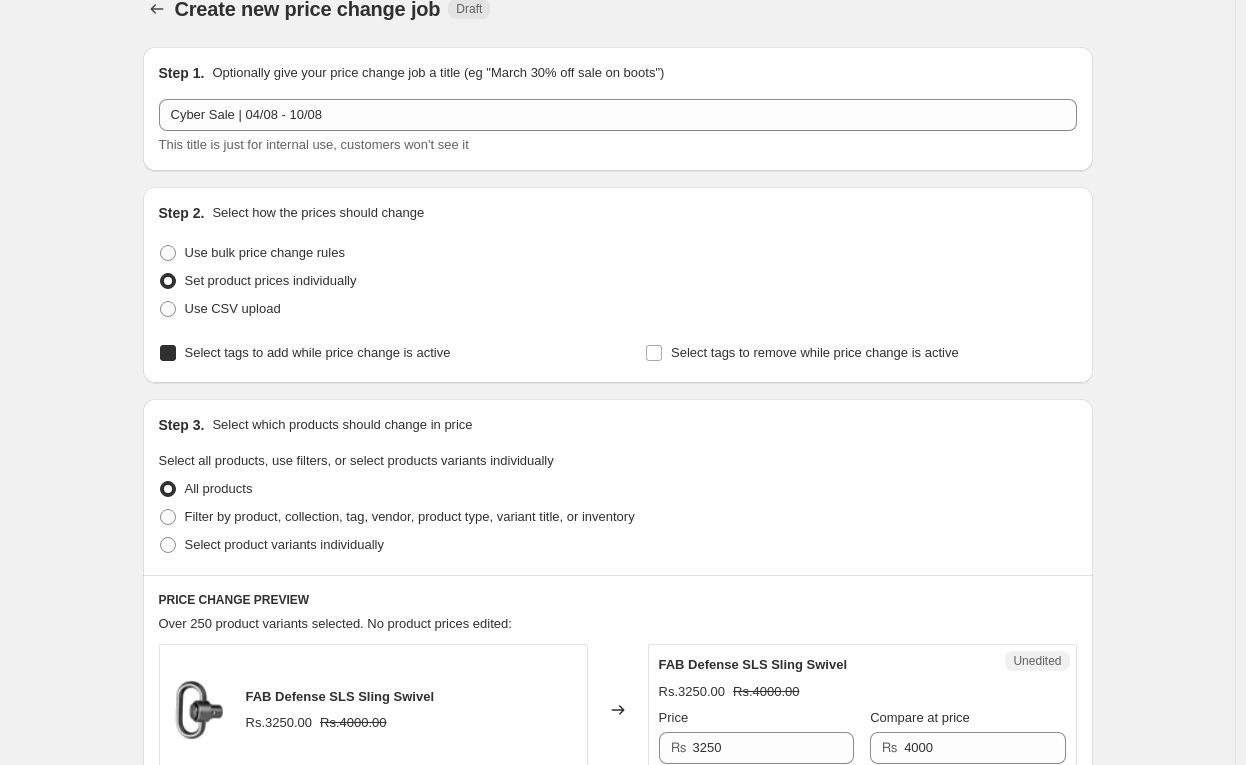 checkbox on "true" 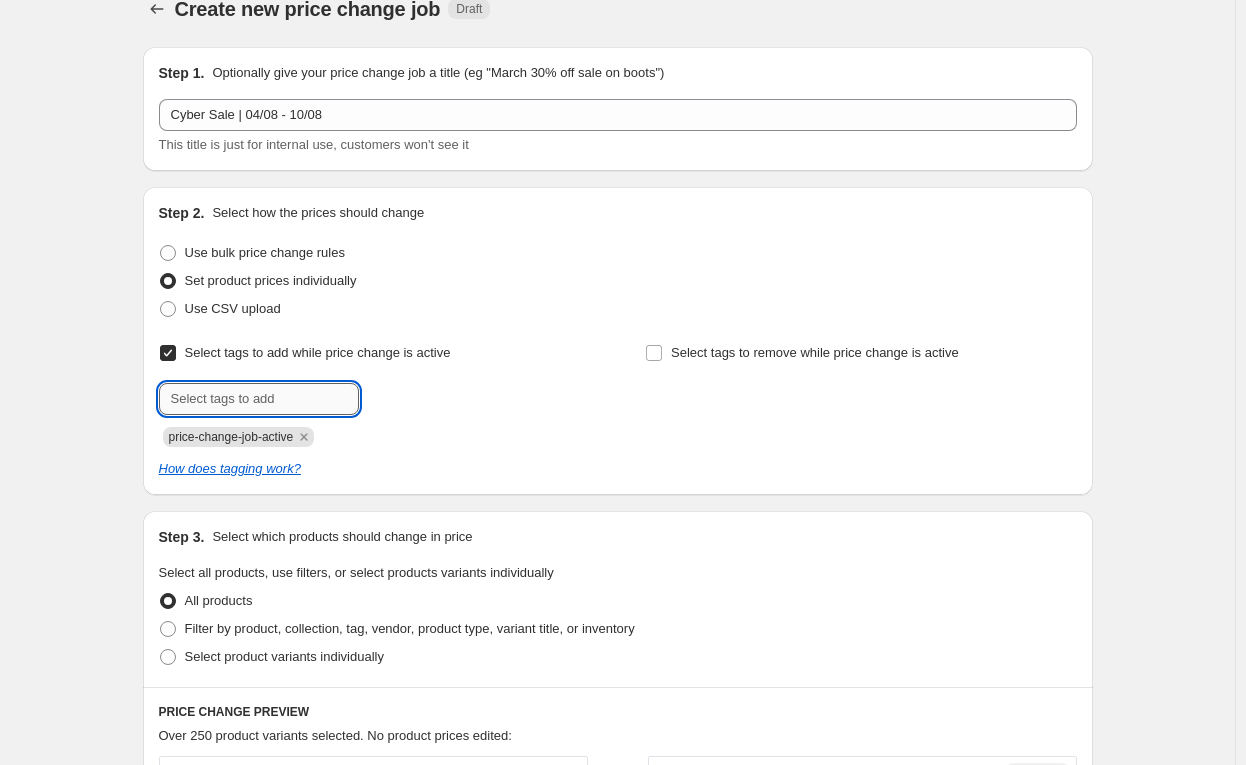 click at bounding box center [259, 399] 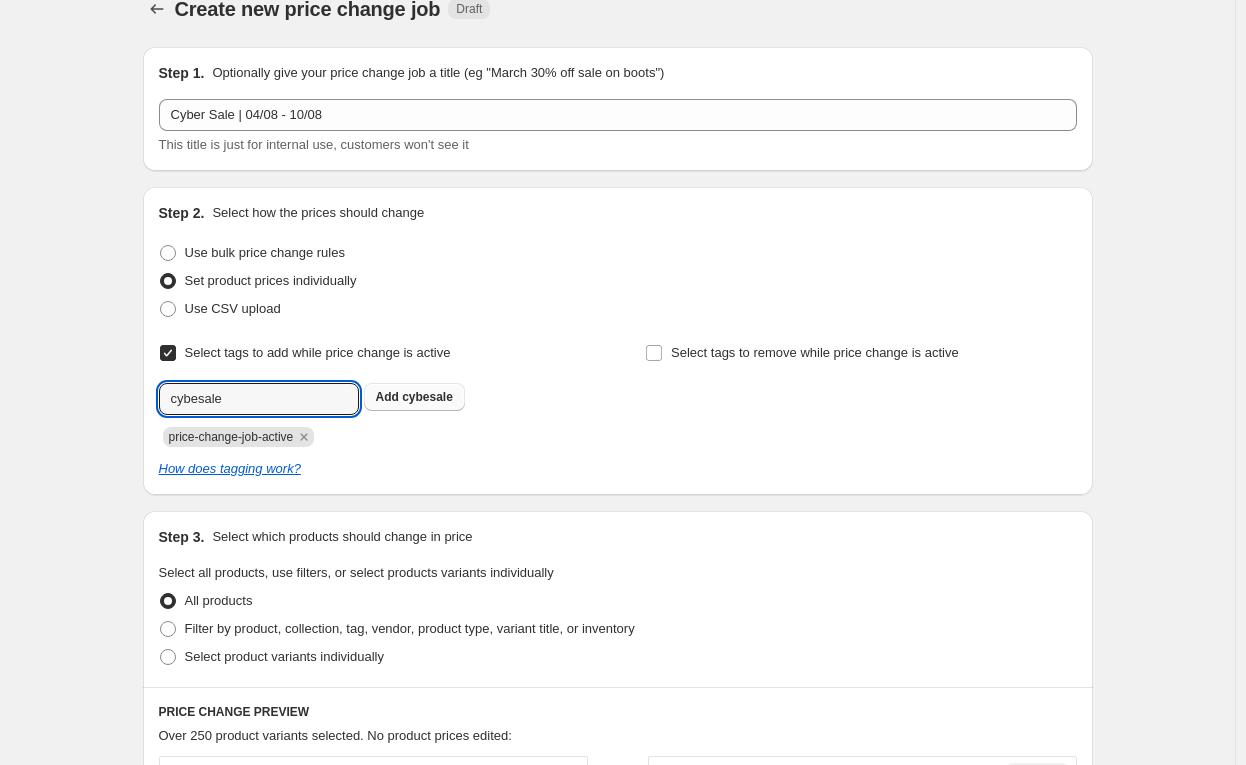 type on "cybesale" 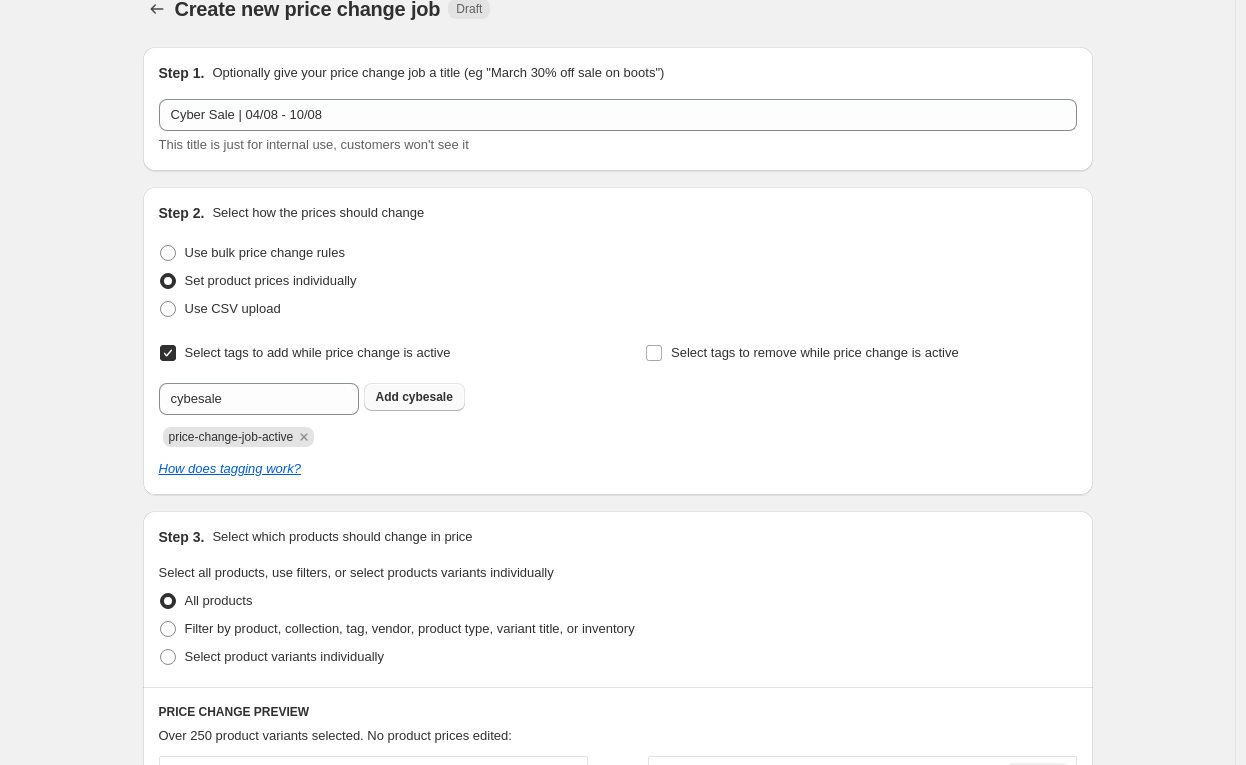 click on "Add" at bounding box center (387, 397) 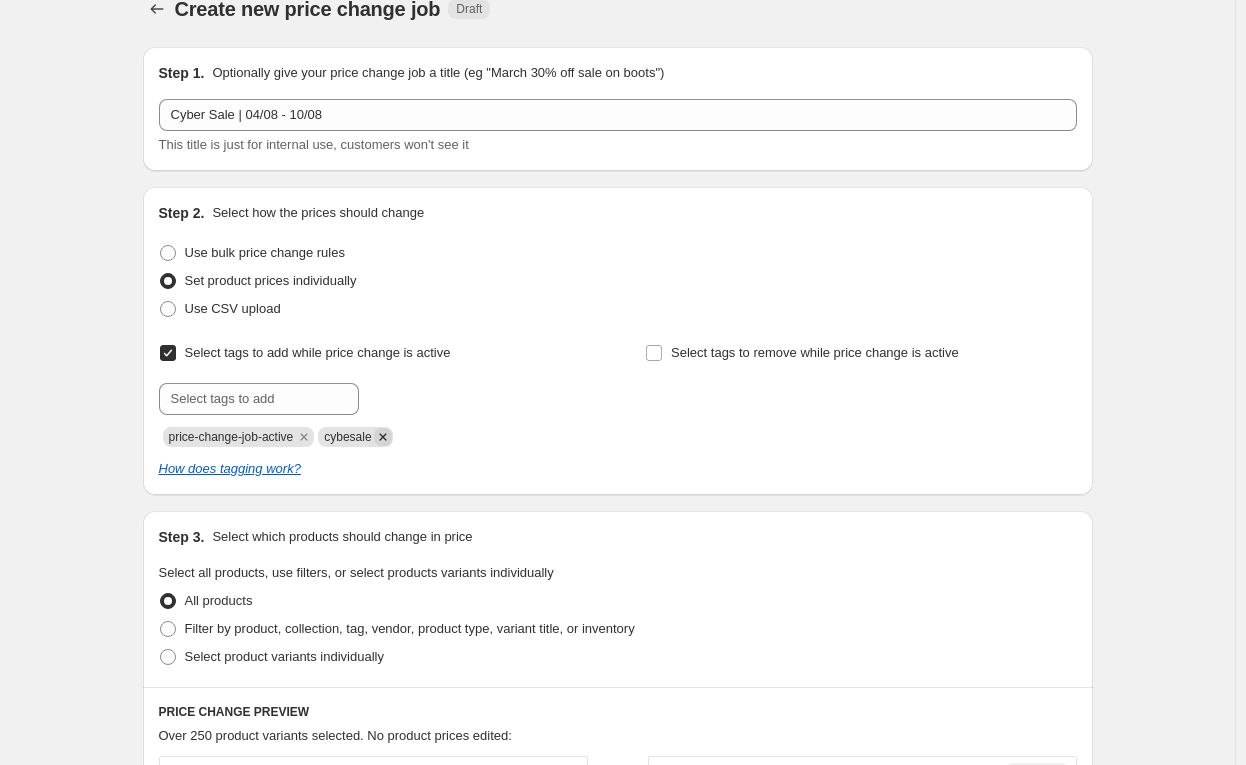 click 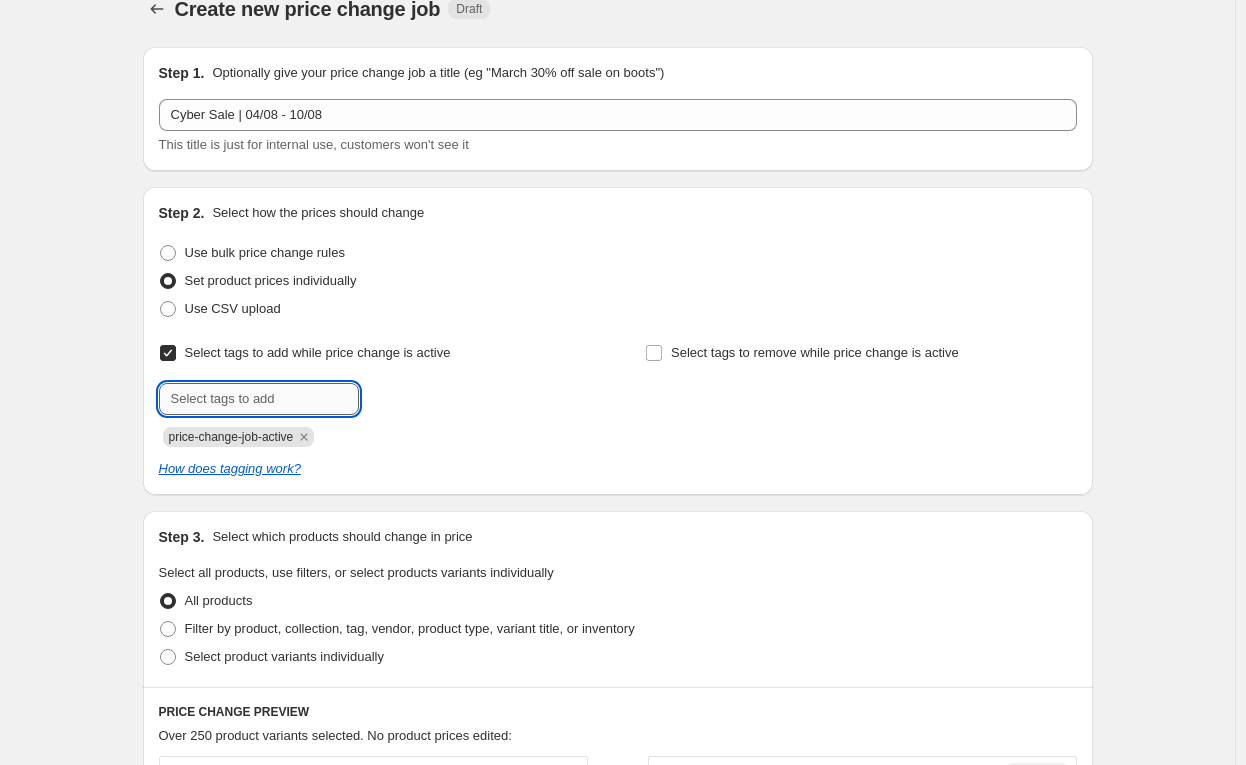 click at bounding box center [259, 399] 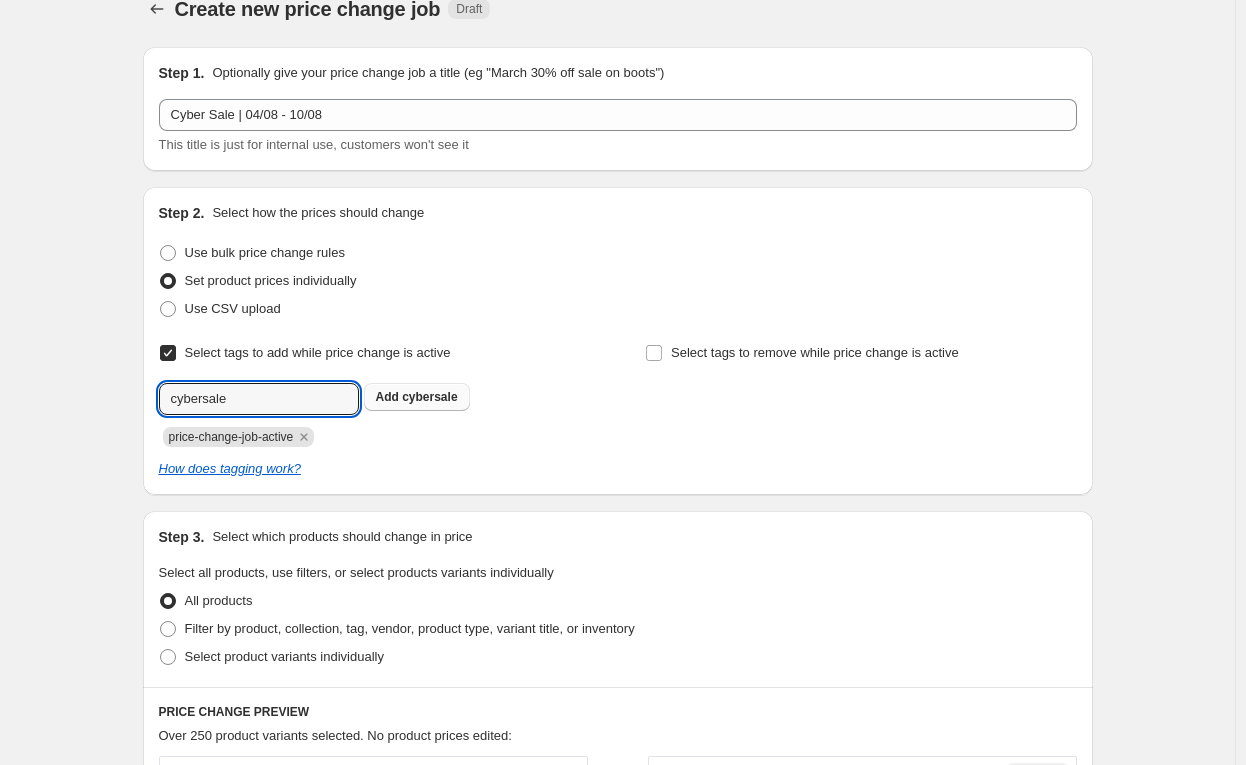 type on "cybersale" 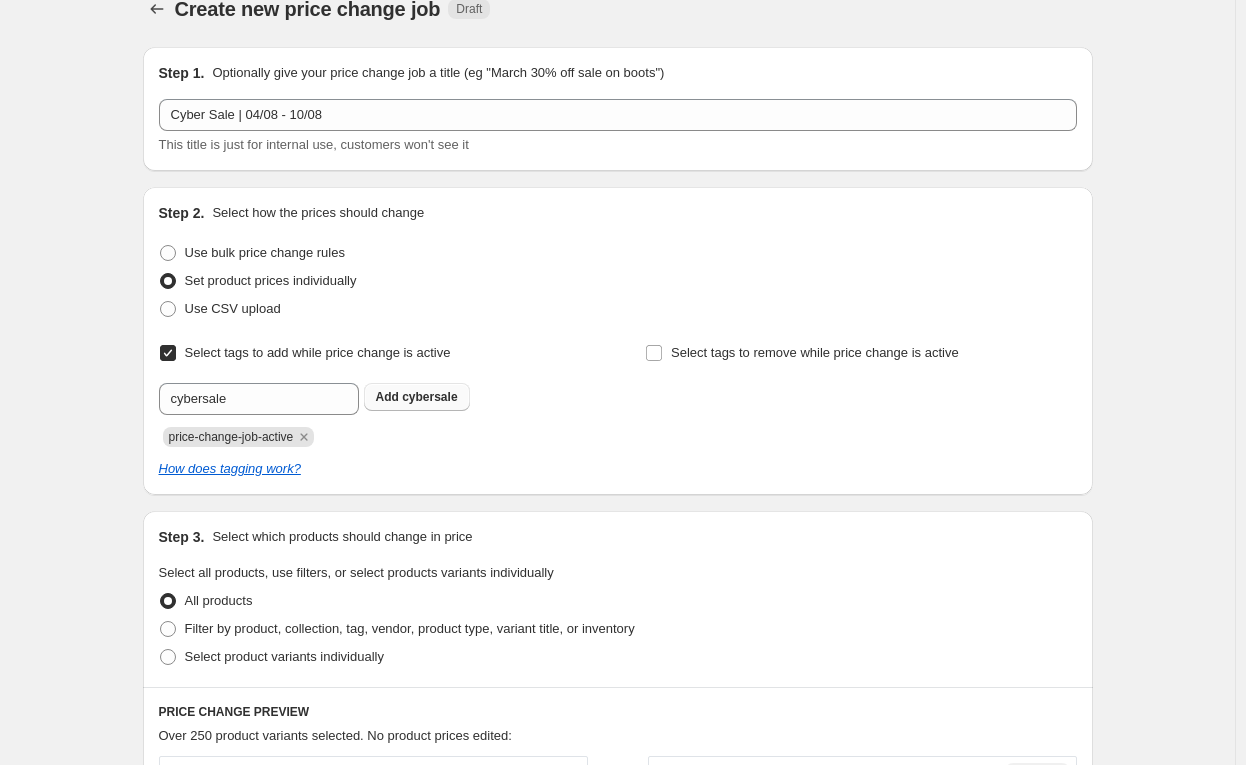 click on "Add" at bounding box center (387, 397) 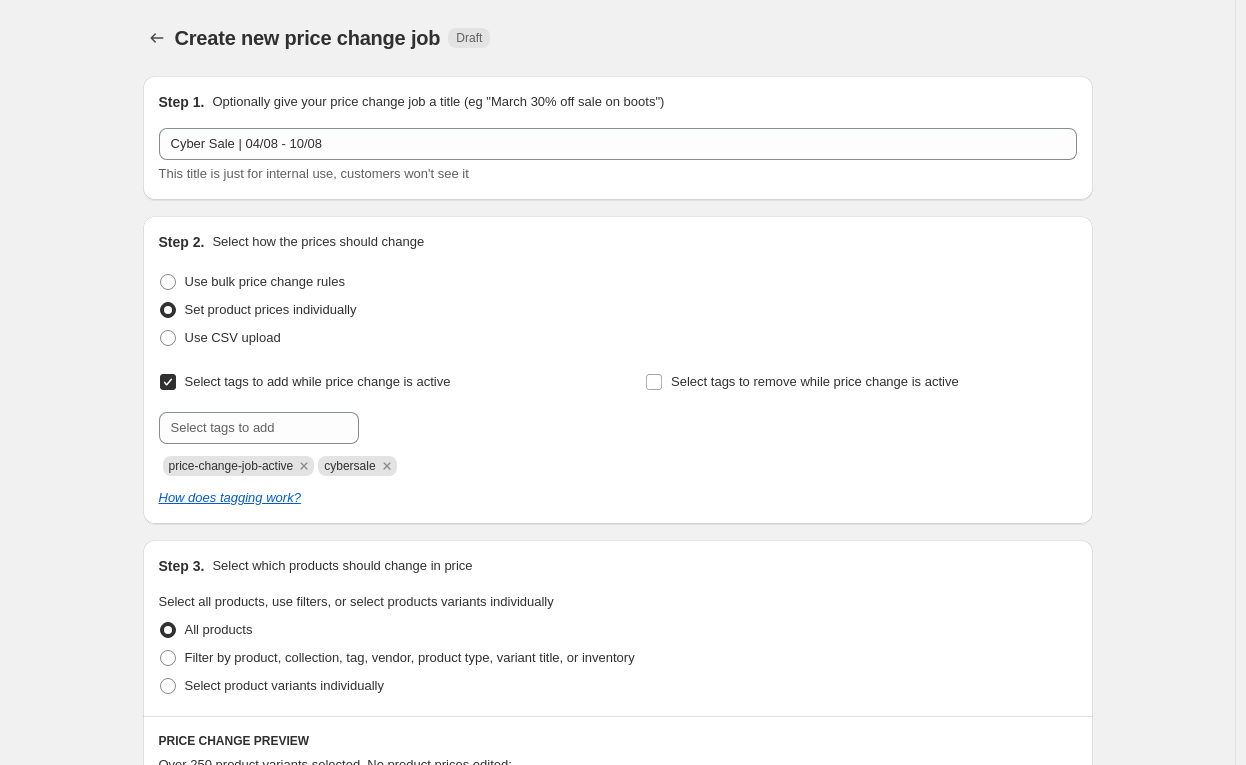 scroll, scrollTop: 42, scrollLeft: 0, axis: vertical 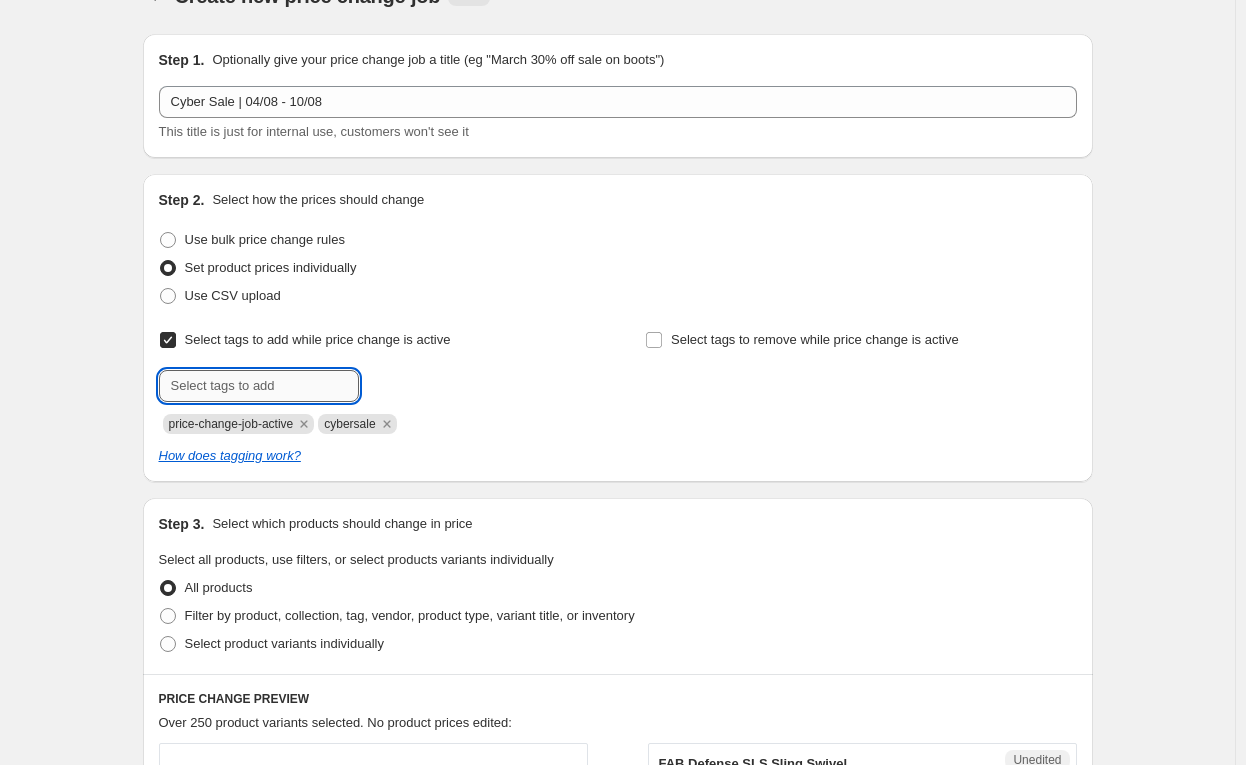 click at bounding box center [259, 386] 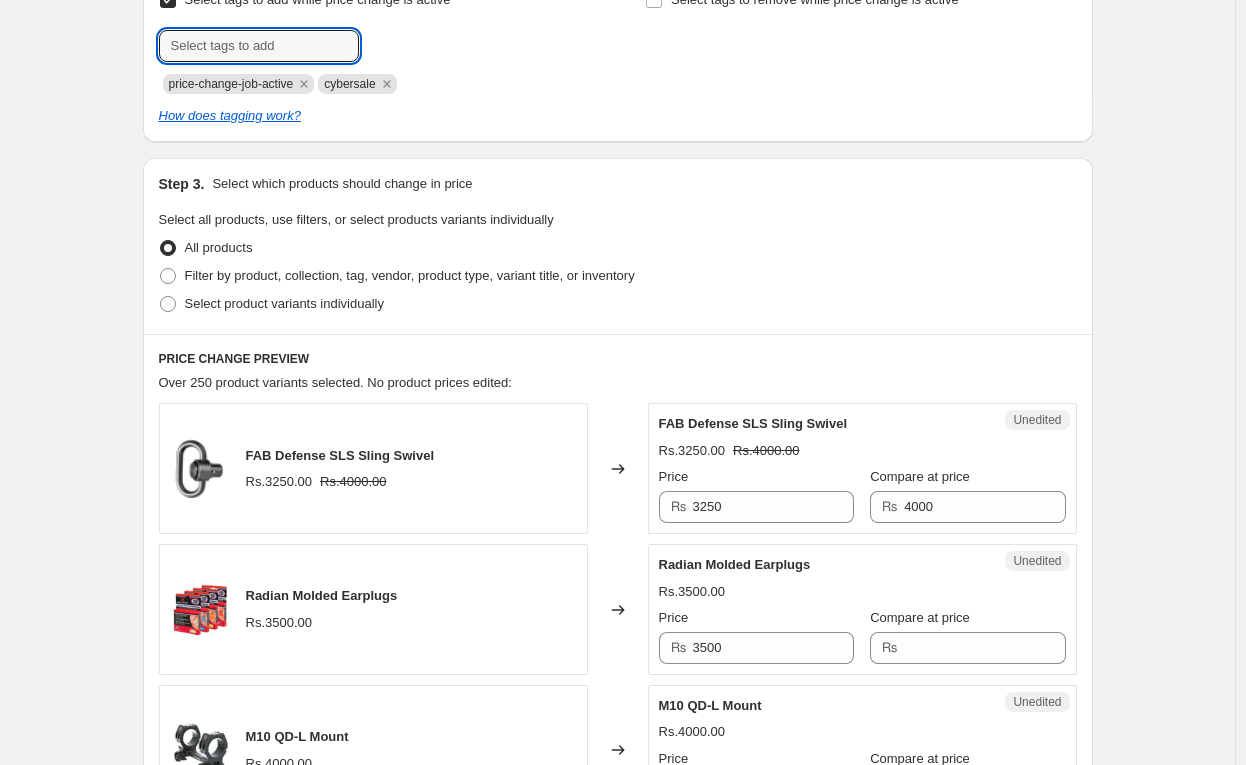 scroll, scrollTop: 407, scrollLeft: 0, axis: vertical 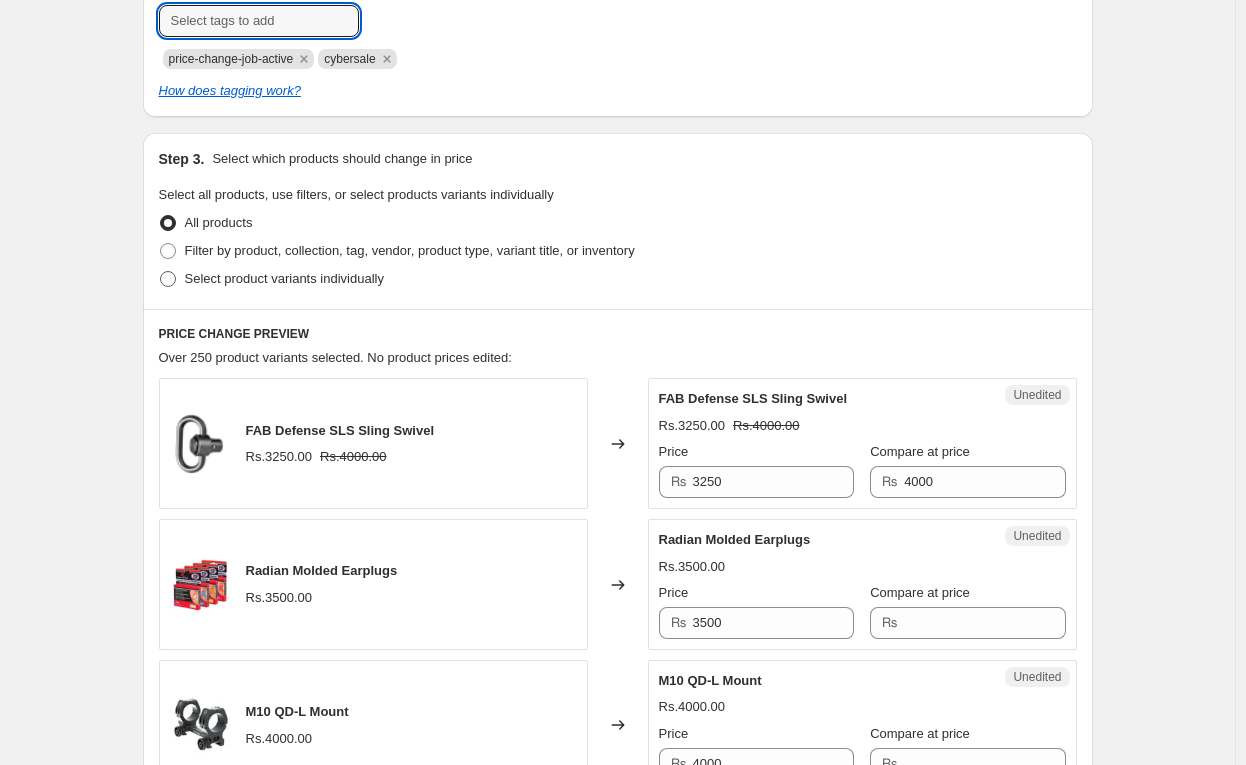 click at bounding box center [168, 279] 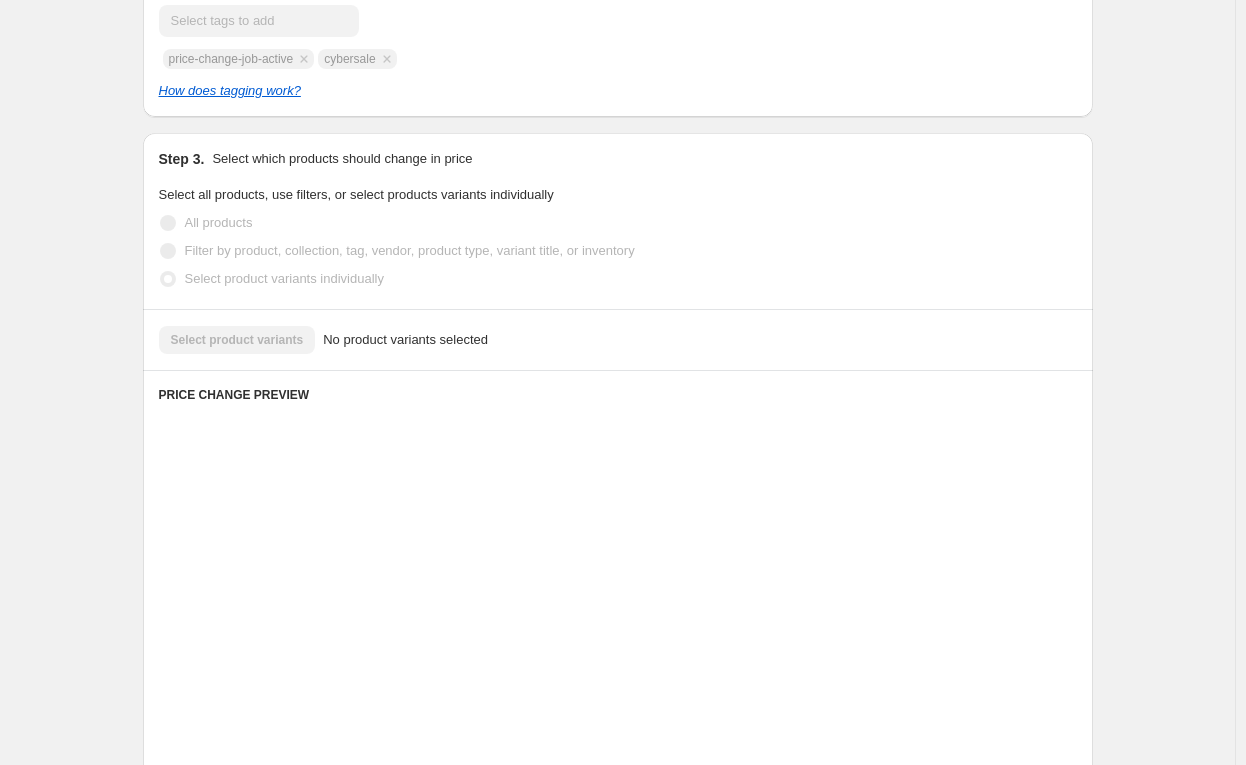 scroll, scrollTop: 396, scrollLeft: 0, axis: vertical 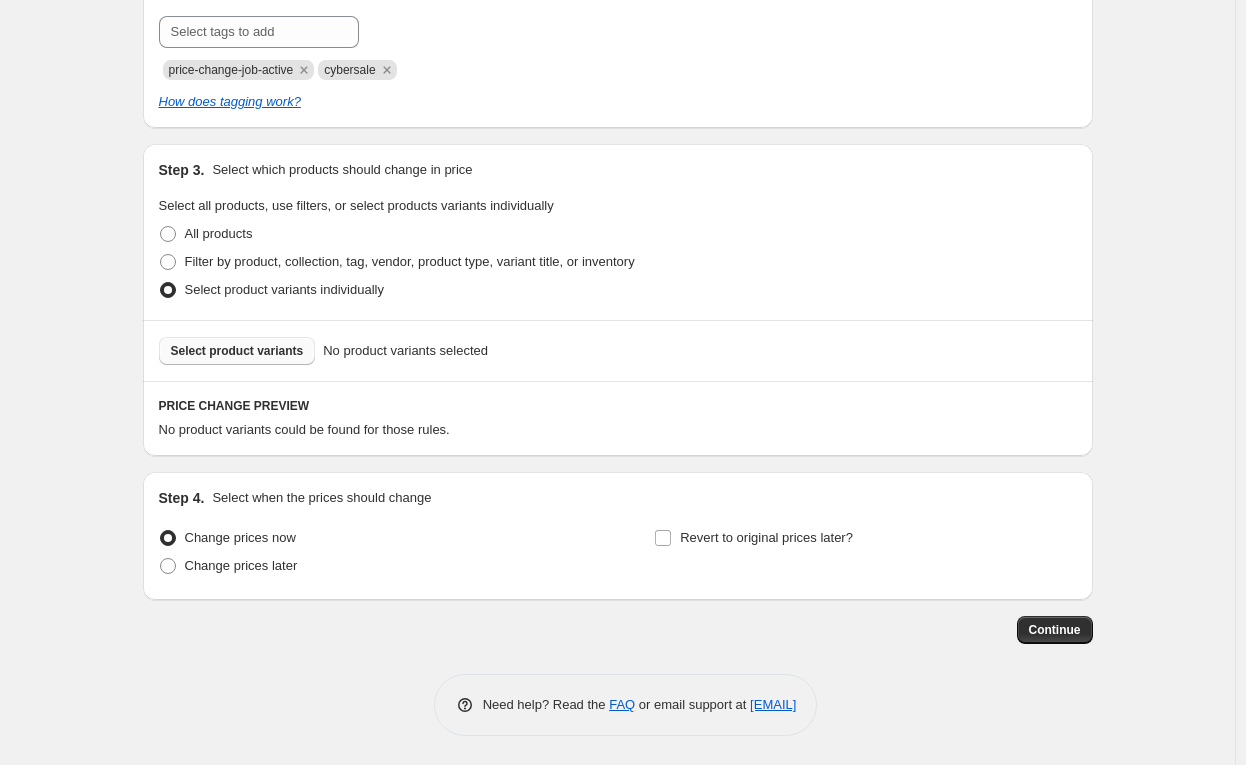 click on "Select product variants" at bounding box center (237, 351) 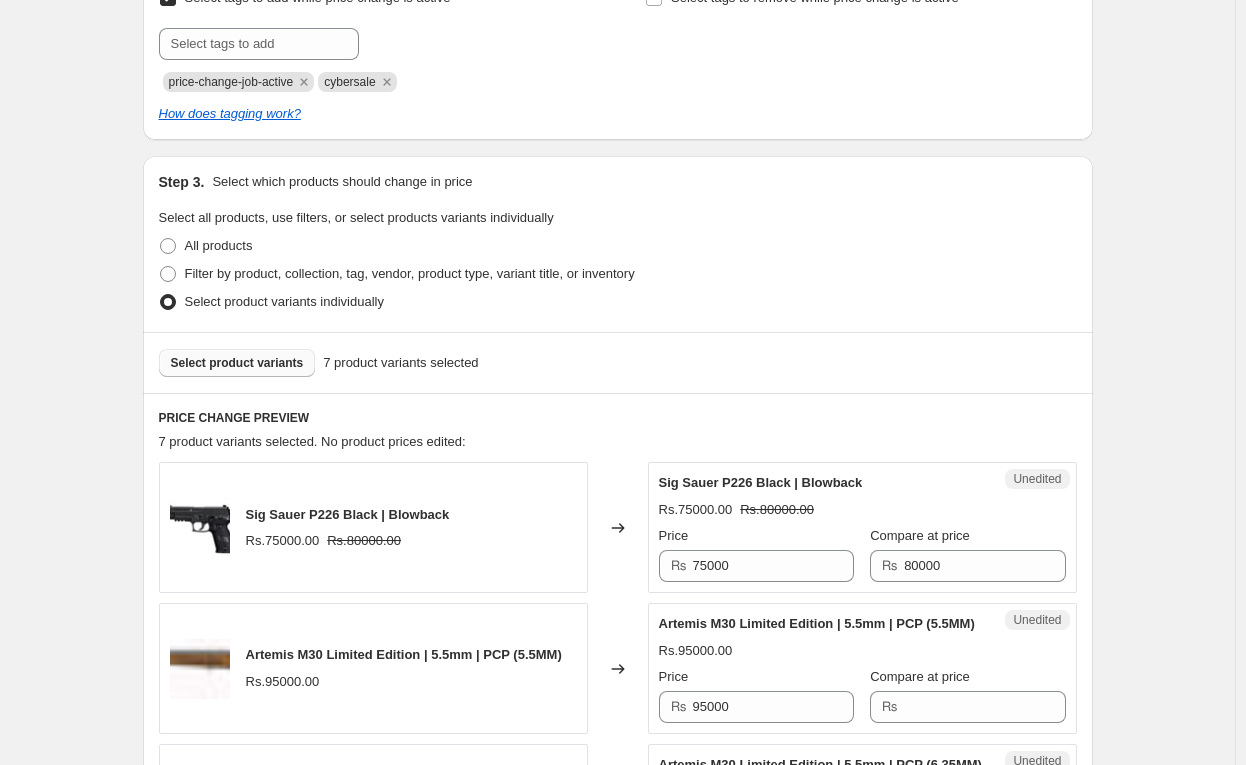 scroll, scrollTop: 292, scrollLeft: 0, axis: vertical 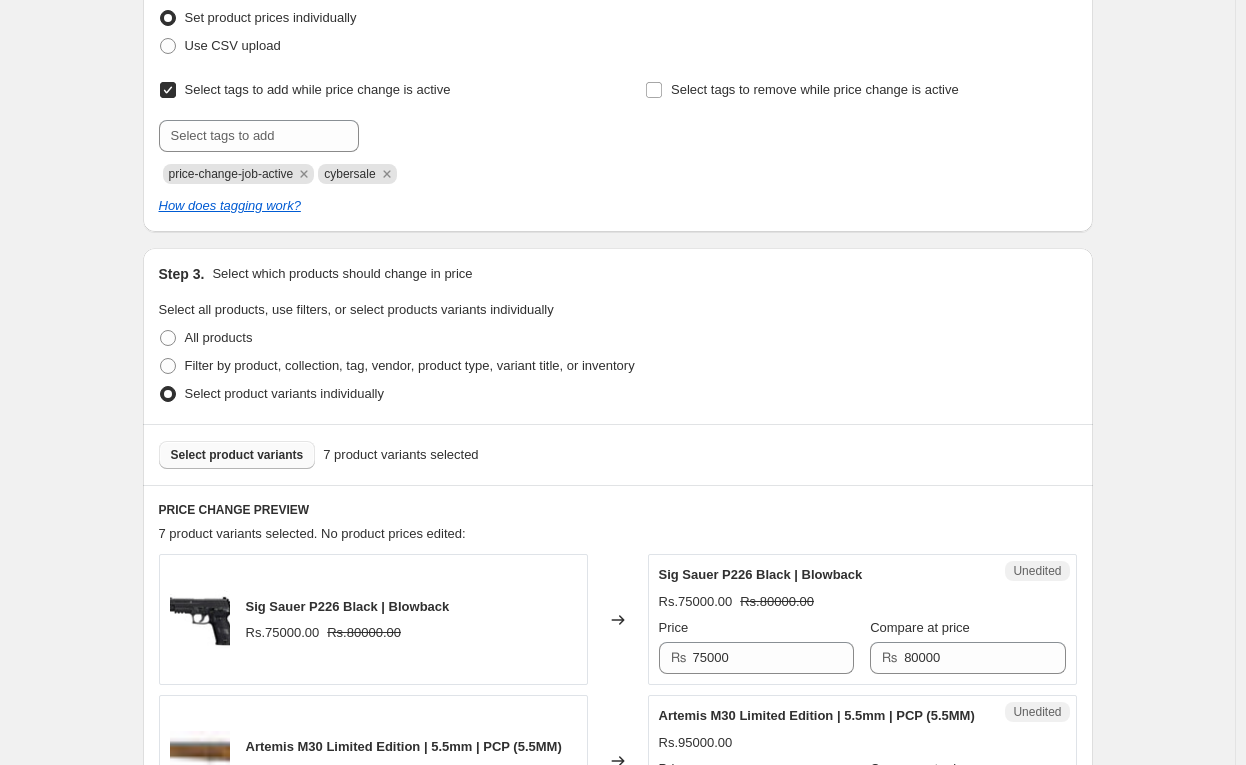 click on "Select product variants" at bounding box center (237, 455) 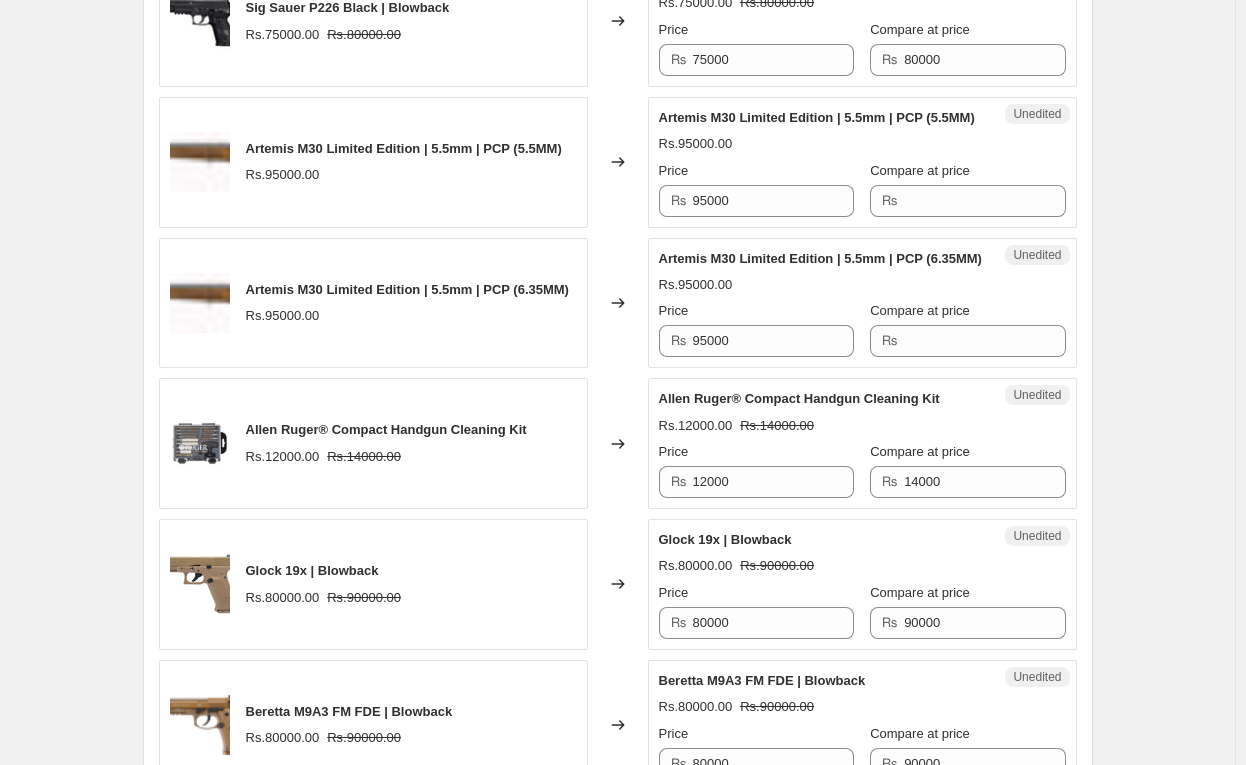 scroll, scrollTop: 1182, scrollLeft: 0, axis: vertical 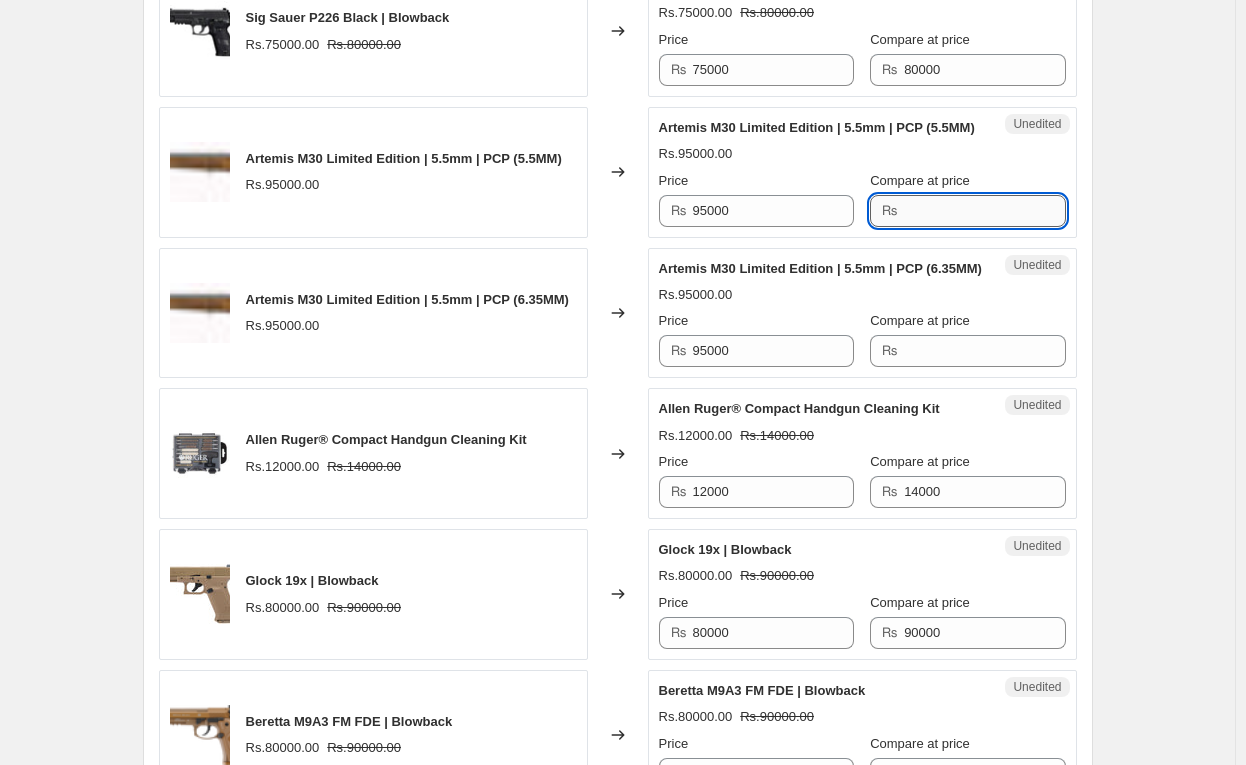 click on "Compare at price" at bounding box center (984, 211) 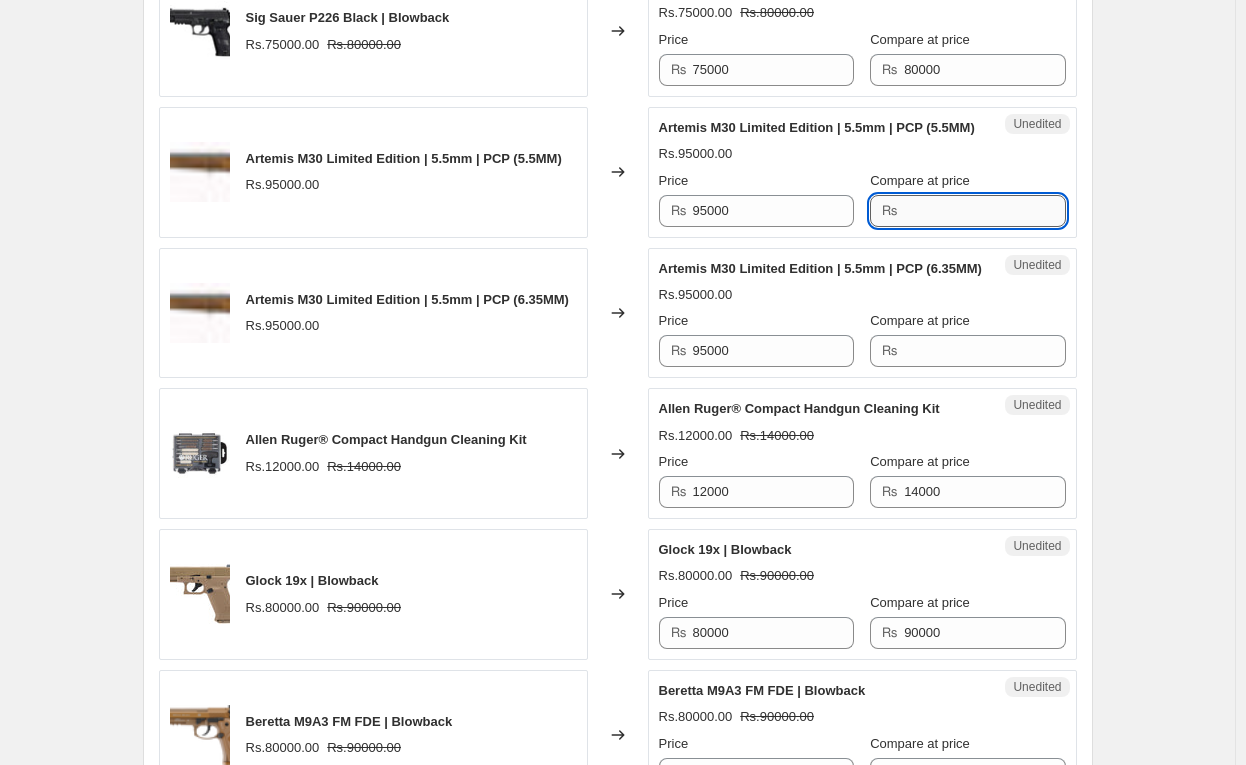 click on "Compare at price" at bounding box center [984, 211] 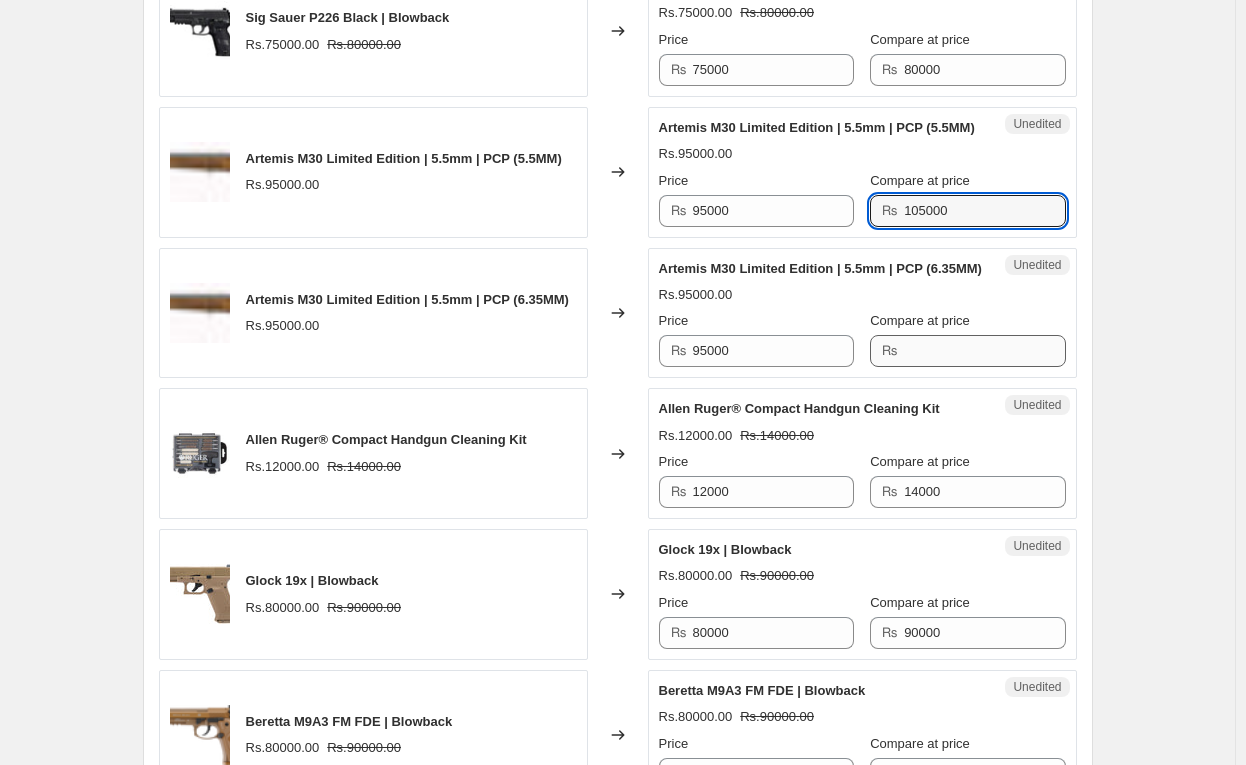 paste 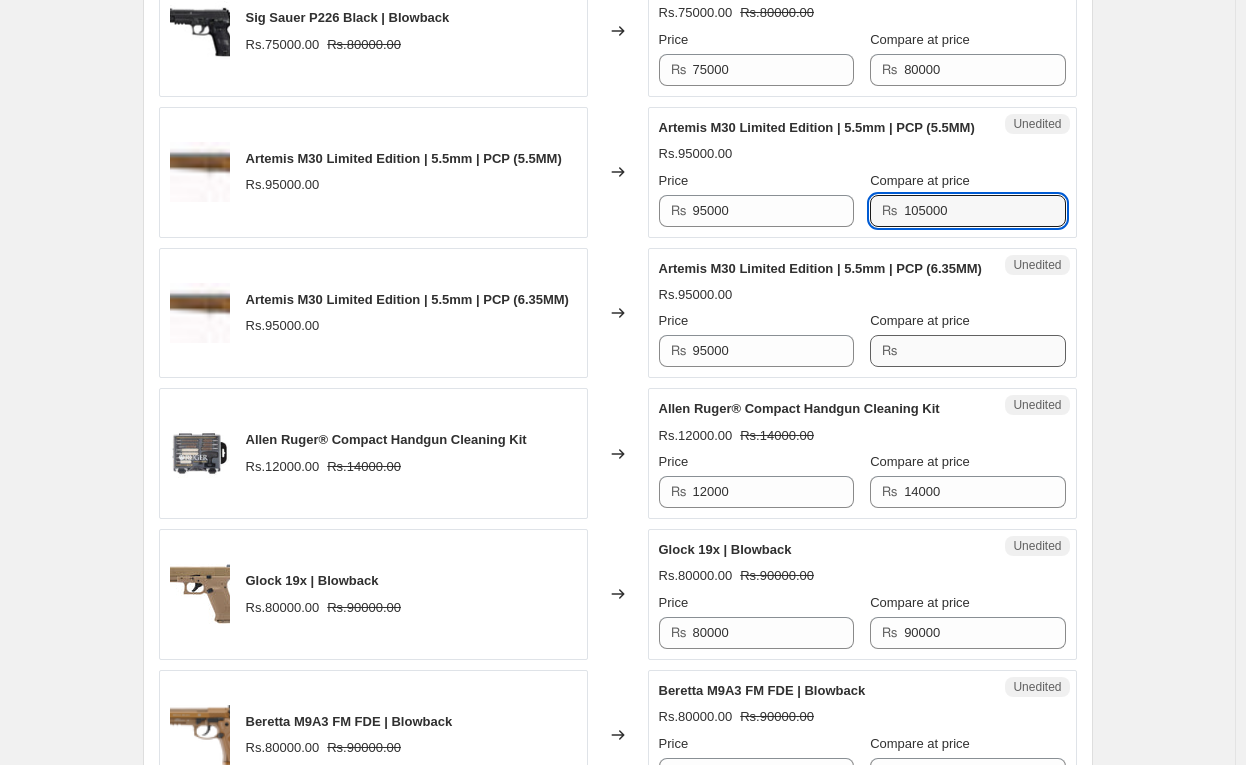 type on "105000" 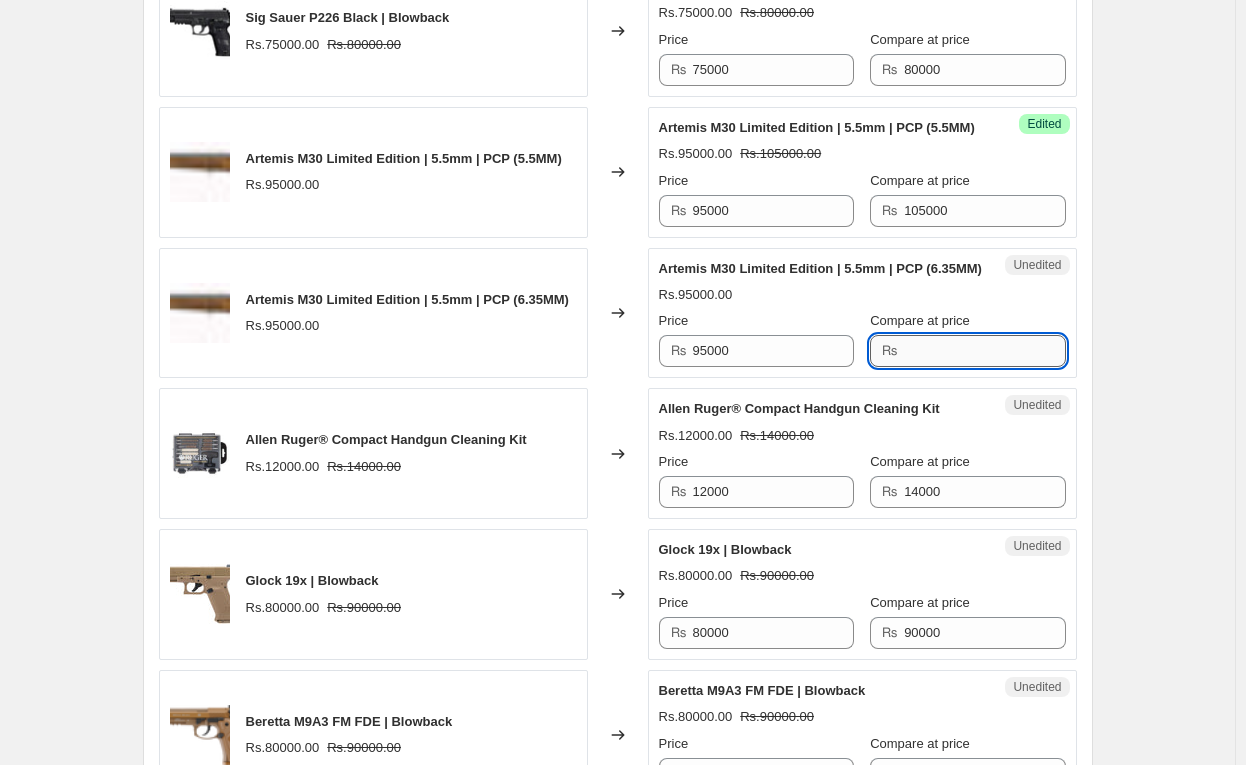 click on "Compare at price" at bounding box center (984, 351) 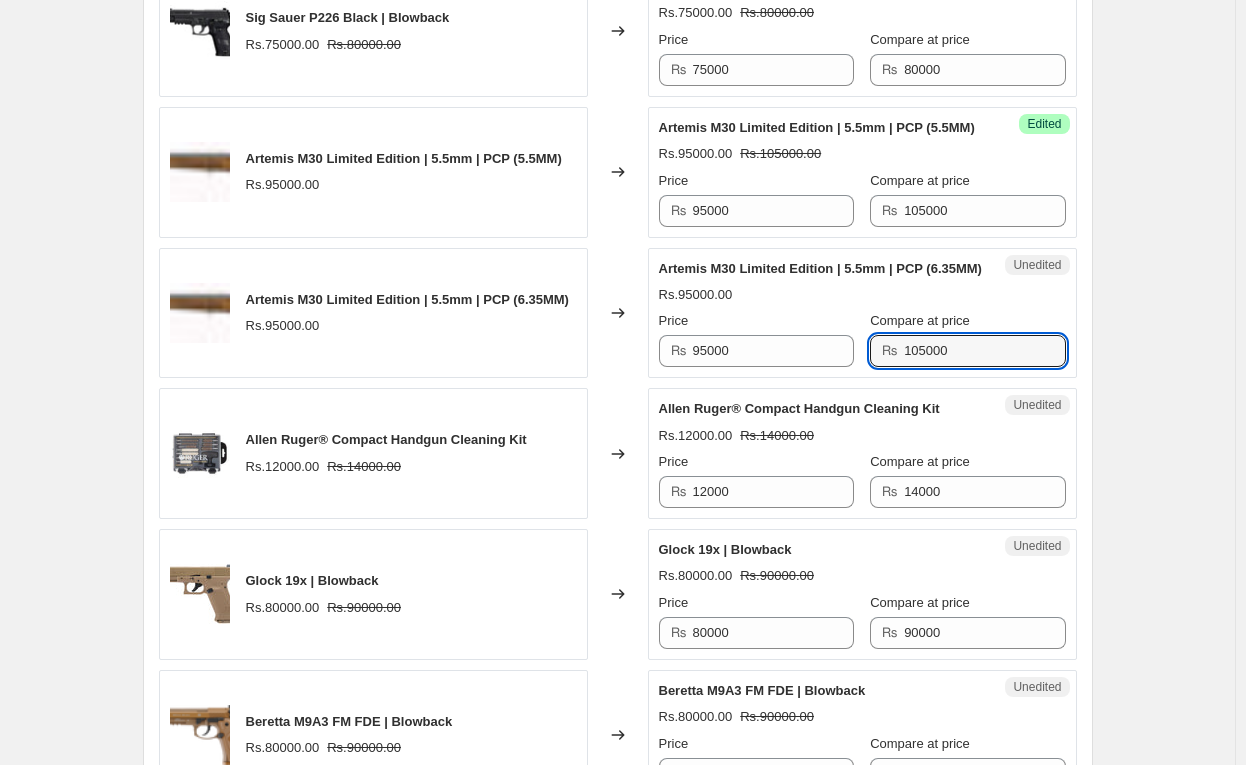 type on "105000" 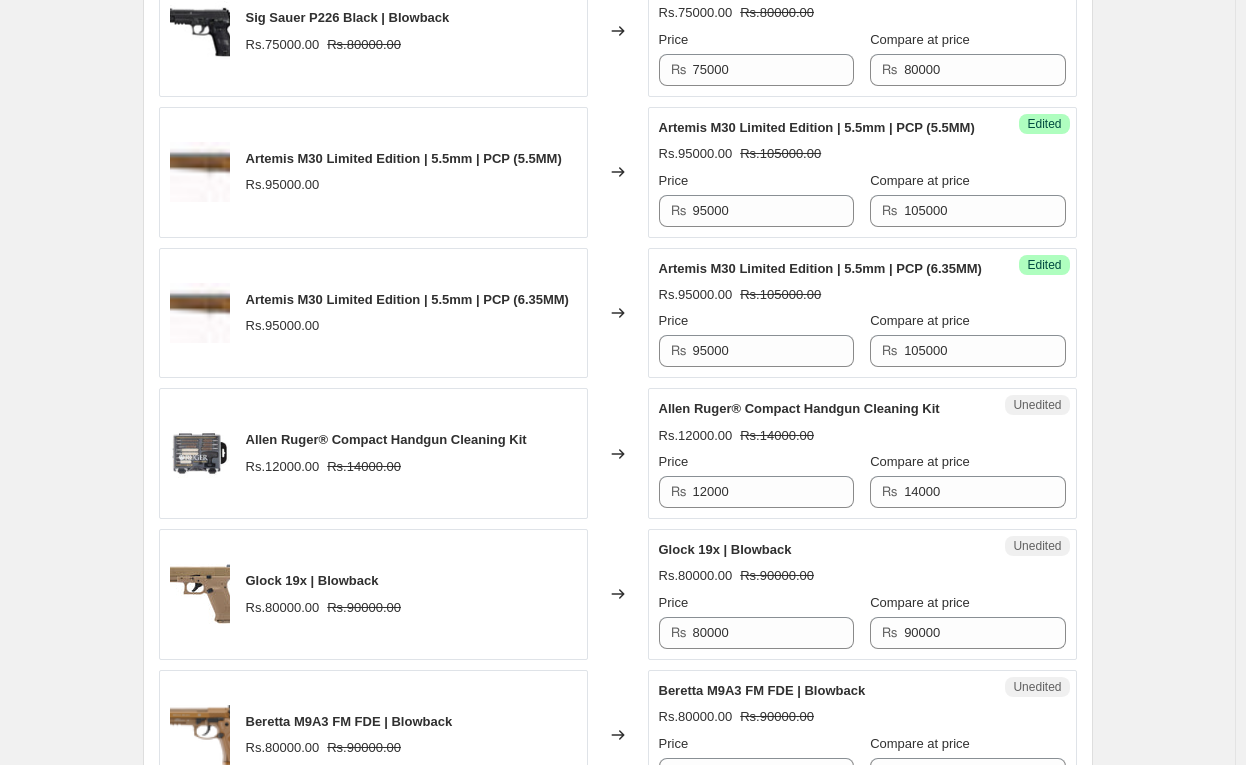 click on "11 product variants selected. 2 product prices edited: Gamo Scope 3-9x40 EG Rs.6500.00 Rs.7500.00 Changed to Unedited Gamo Scope 3-9x40 EG Price" at bounding box center [617, 215] 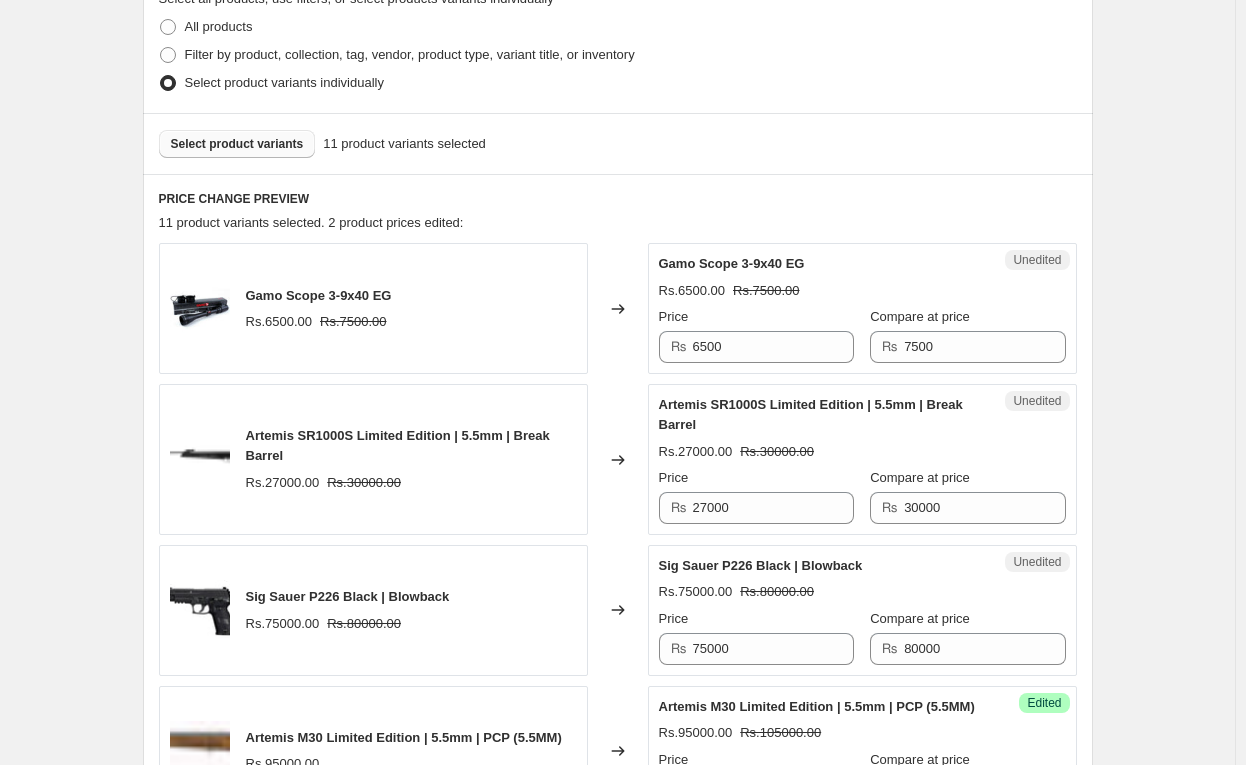 scroll, scrollTop: 602, scrollLeft: 0, axis: vertical 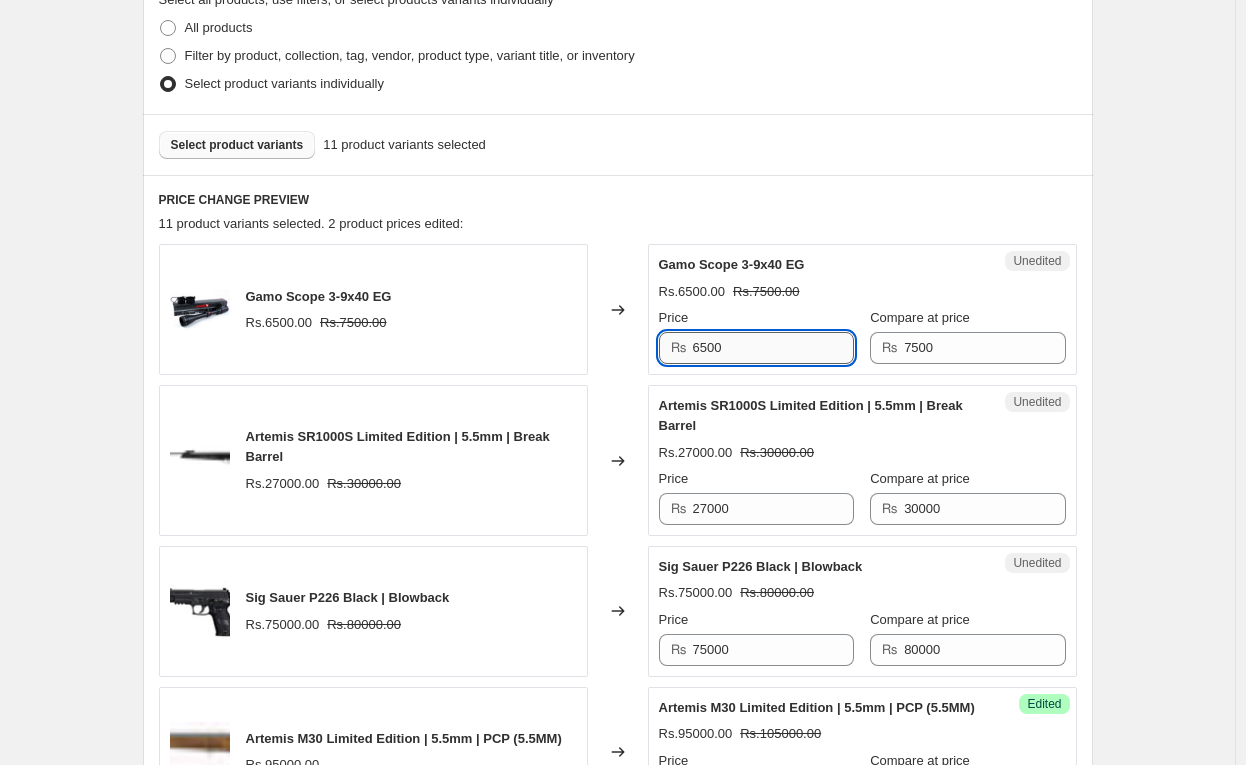 click on "6500" at bounding box center [773, 348] 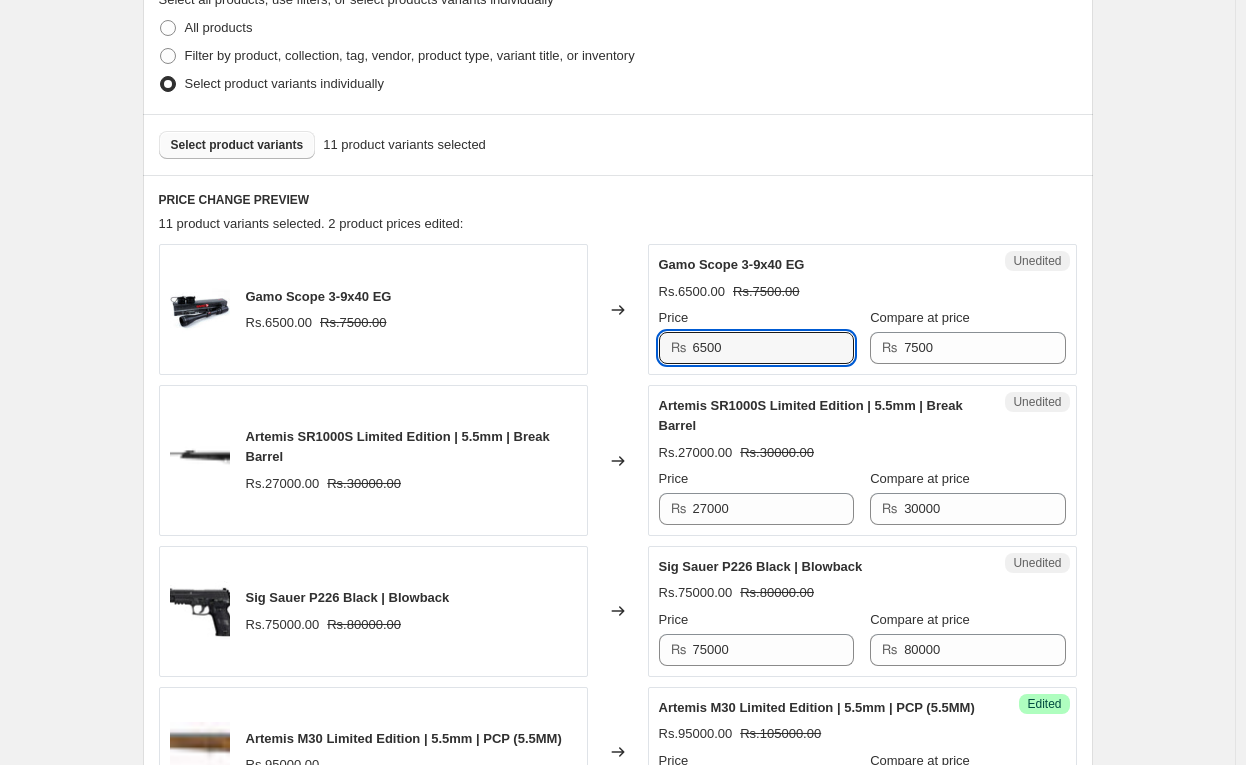 paste on ",0" 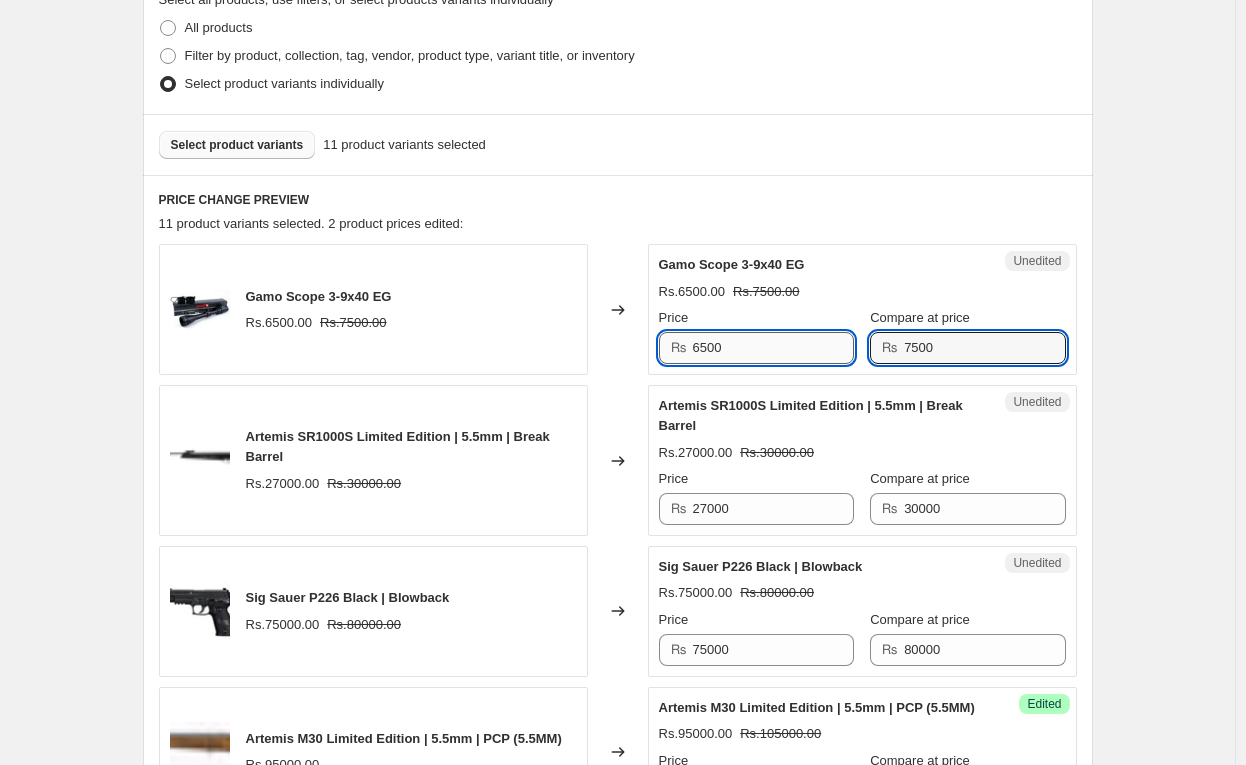 click on "6500" at bounding box center (773, 348) 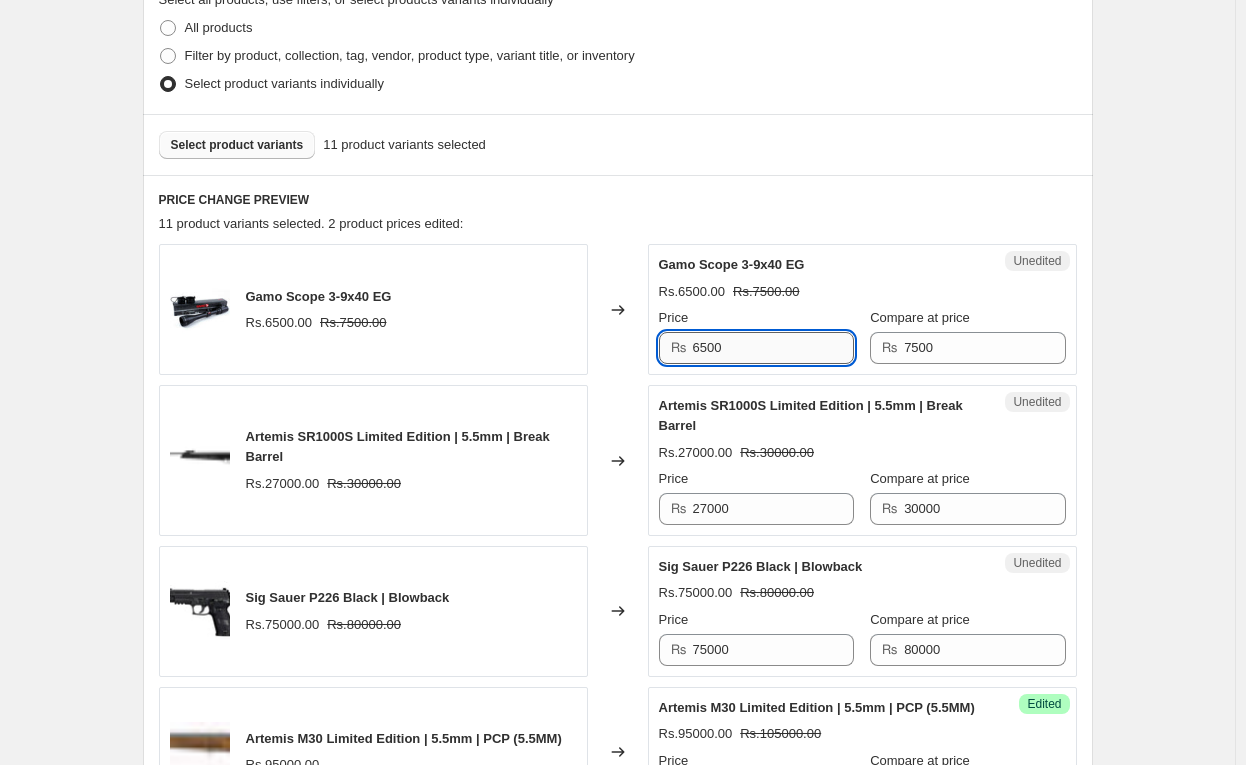 click on "6500" at bounding box center [773, 348] 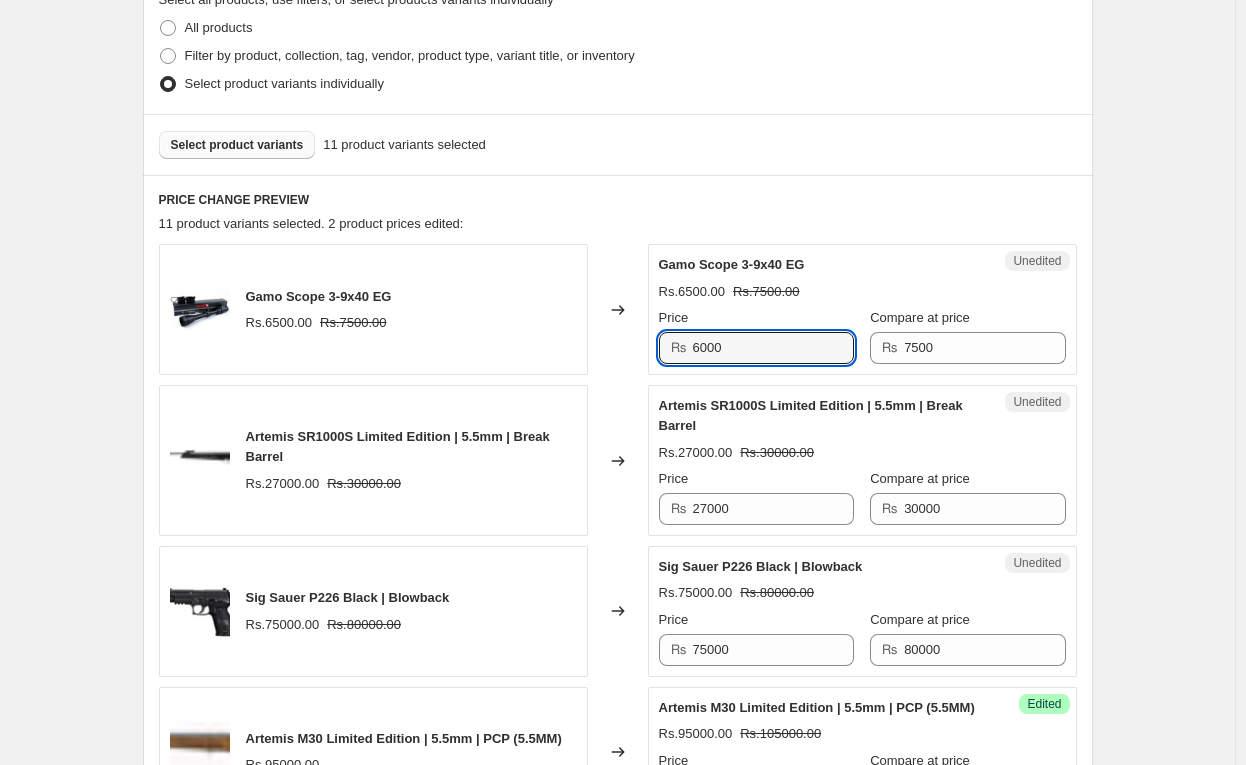type on "6000" 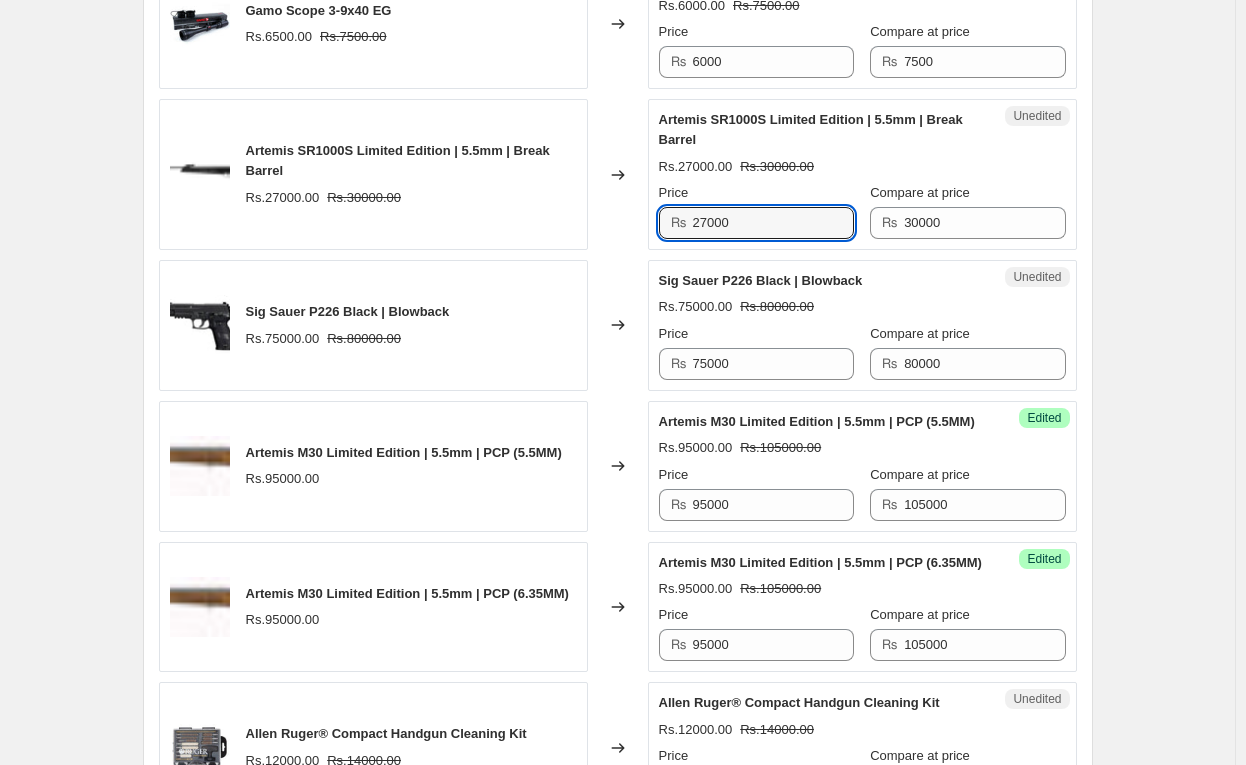scroll, scrollTop: 890, scrollLeft: 0, axis: vertical 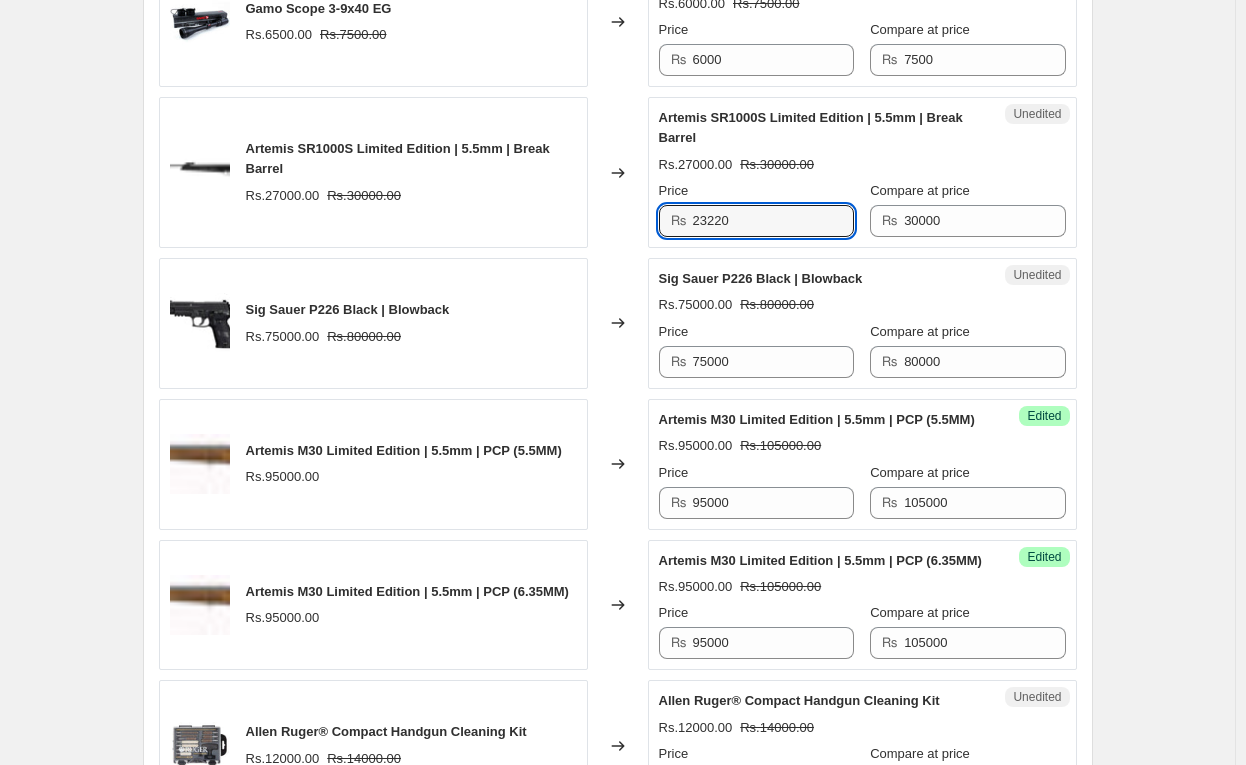 type on "23220" 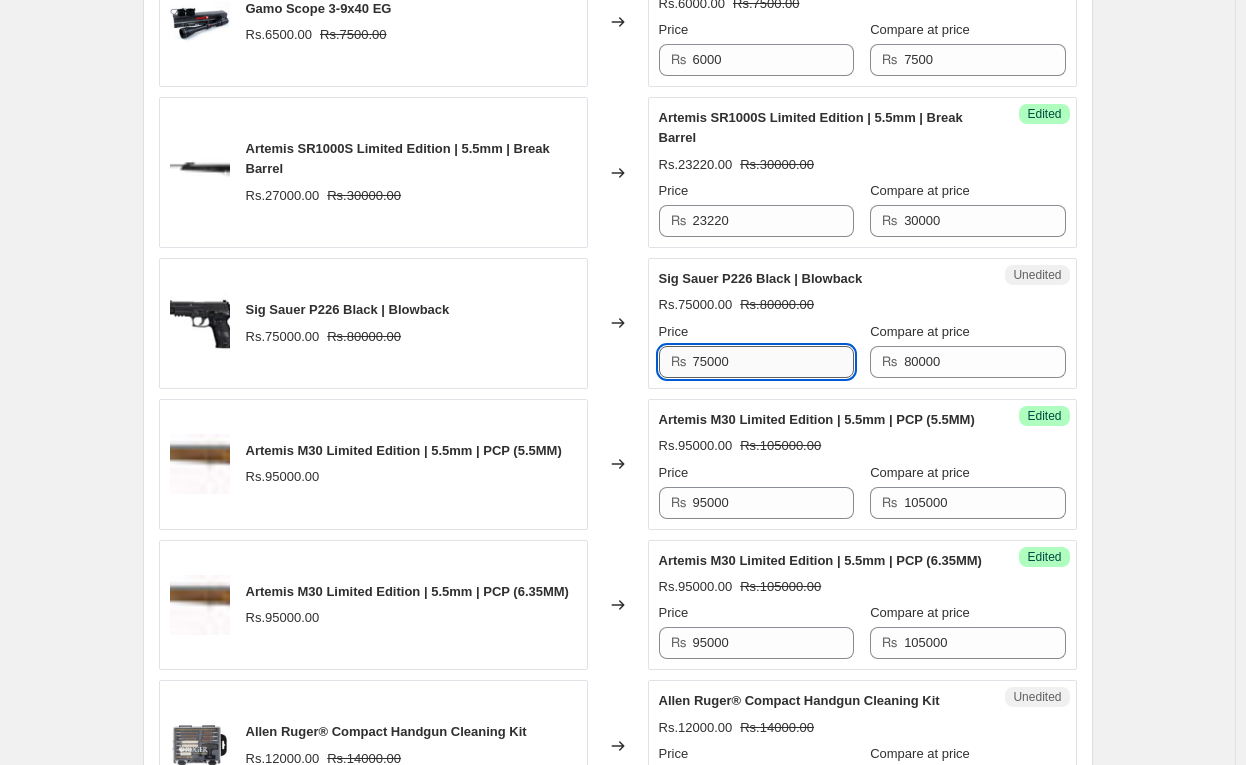 click on "75000" at bounding box center (773, 362) 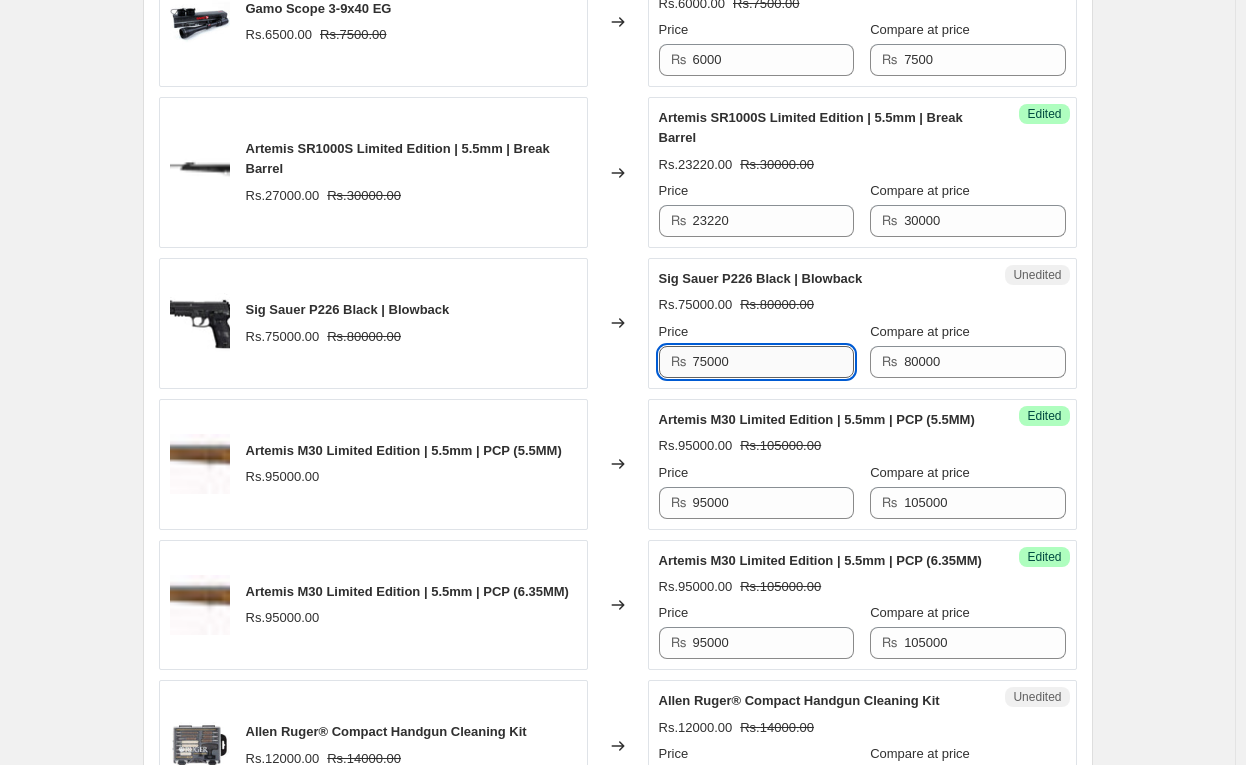 click on "75000" at bounding box center (773, 362) 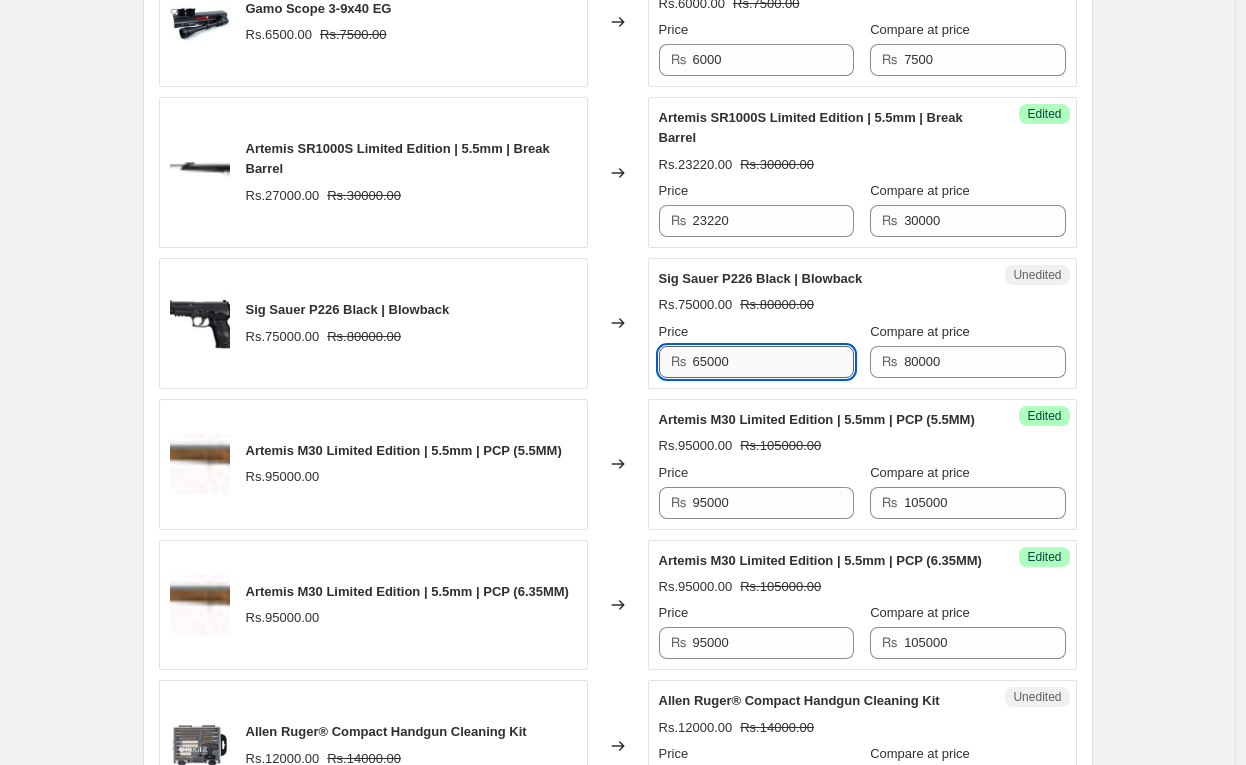 type on "65000" 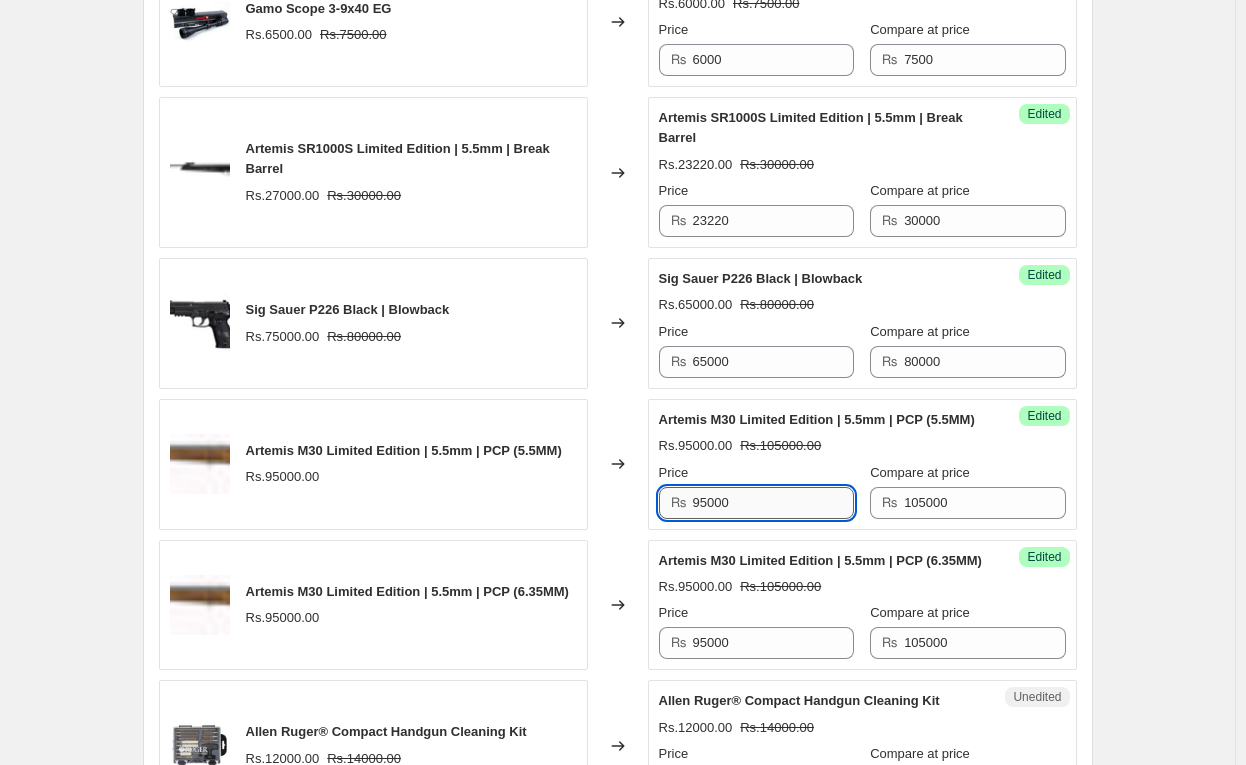 click on "95000" at bounding box center [773, 503] 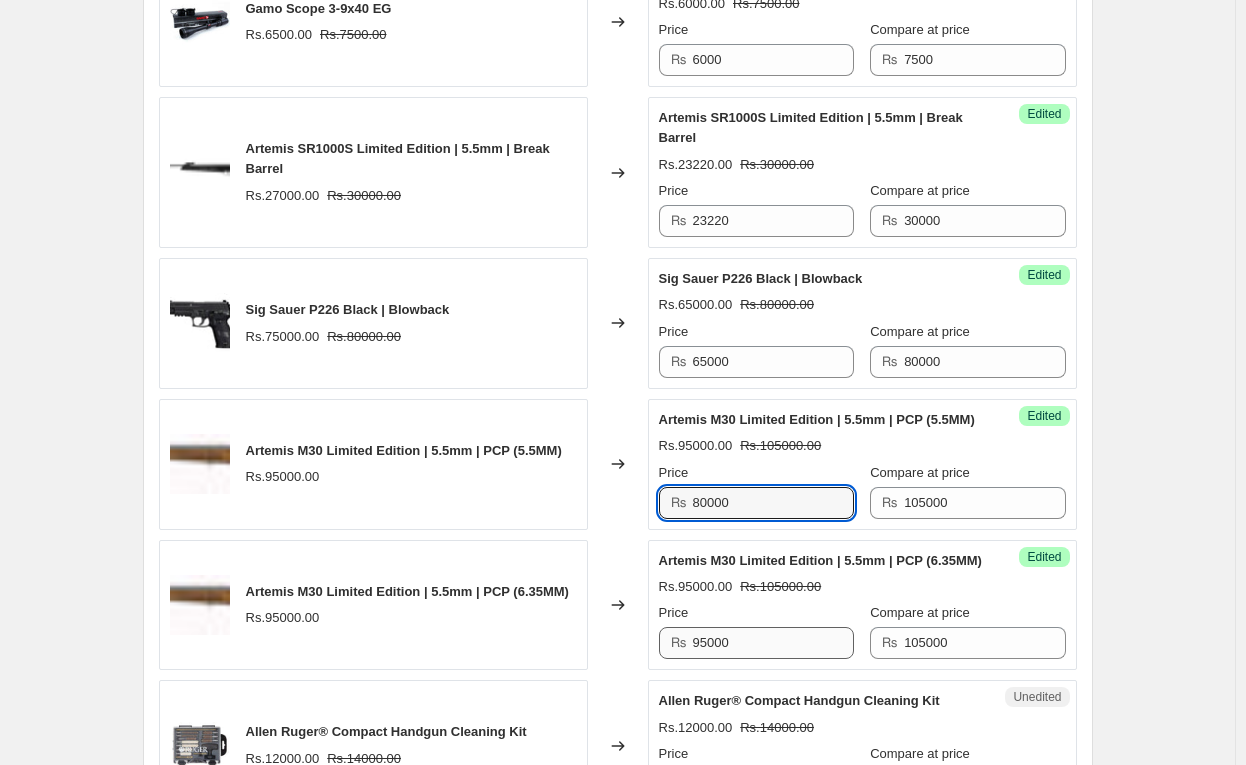 type on "80000" 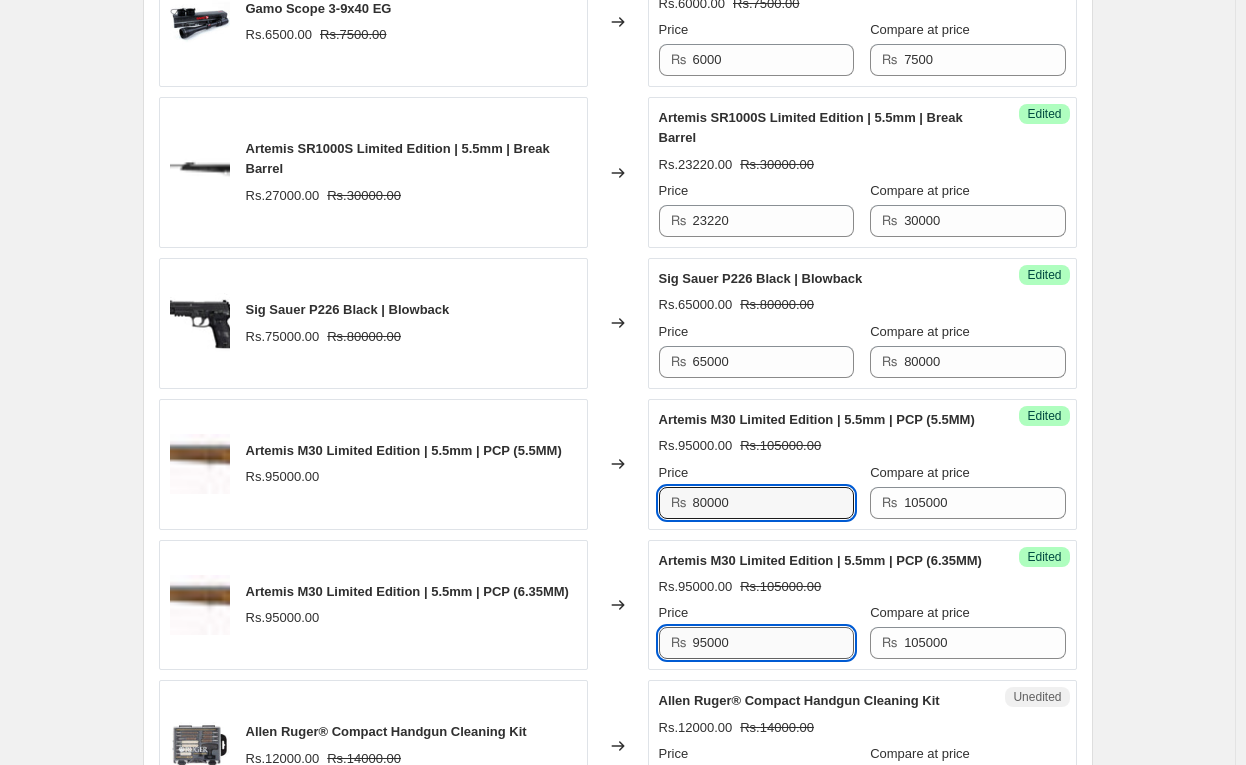 click on "95000" at bounding box center (773, 643) 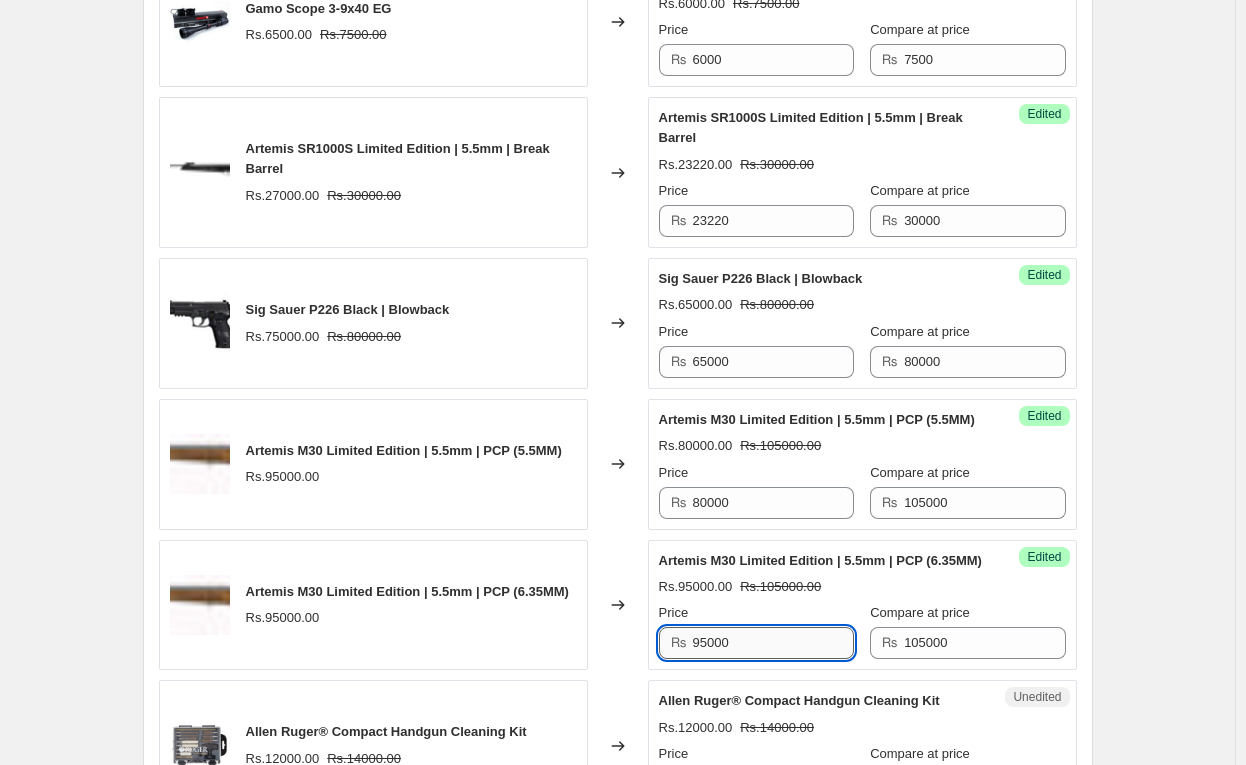 click on "95000" at bounding box center (773, 643) 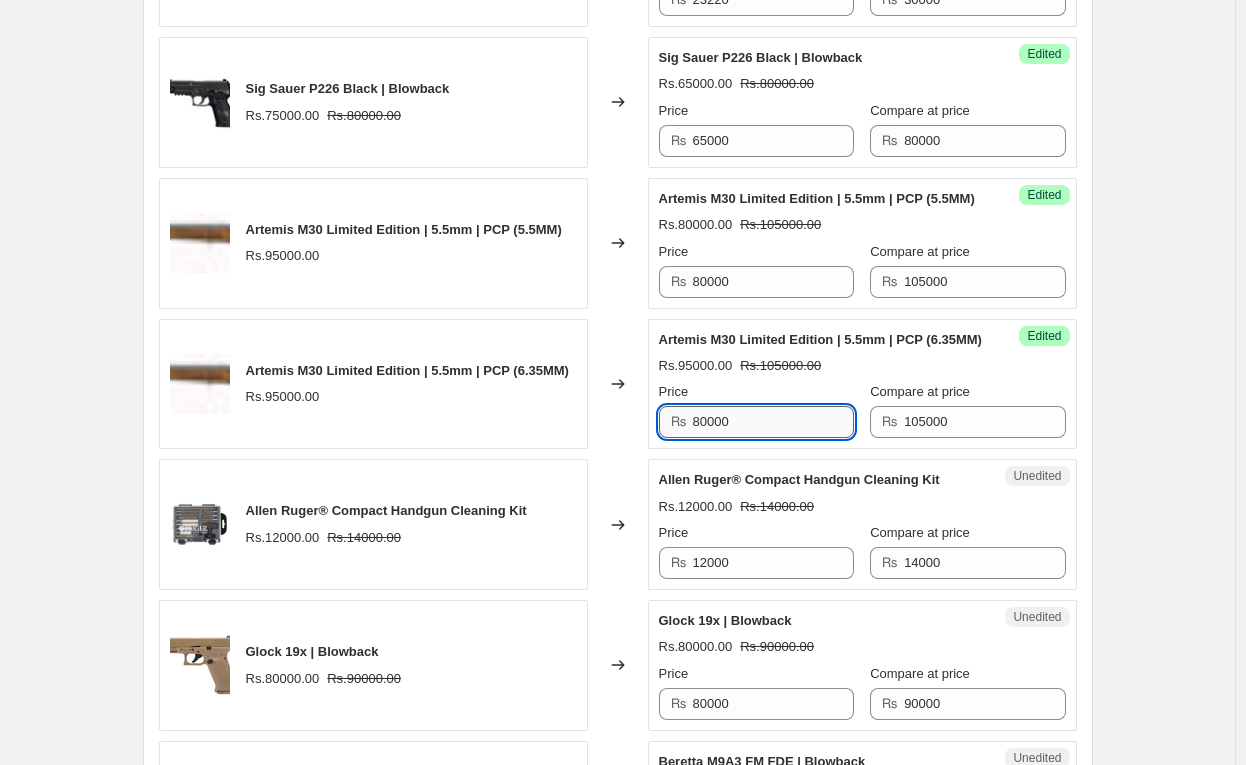 scroll, scrollTop: 1131, scrollLeft: 0, axis: vertical 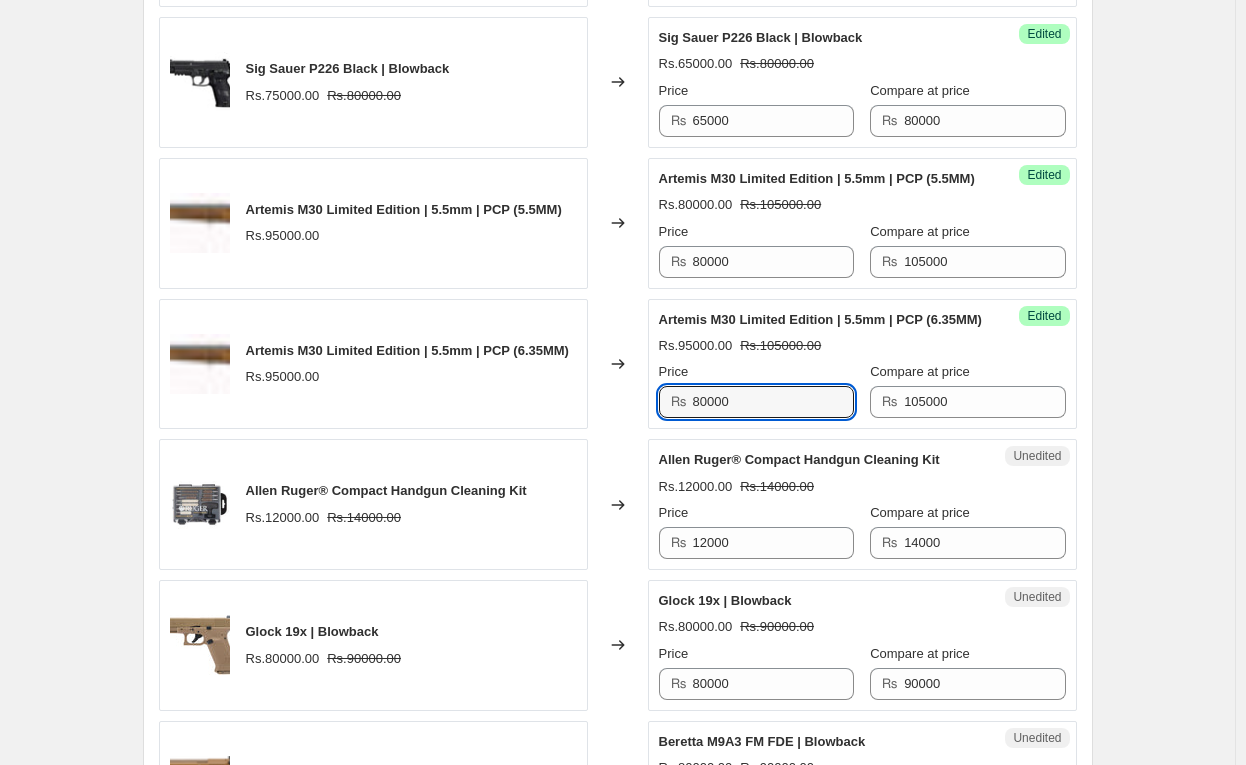type on "80000" 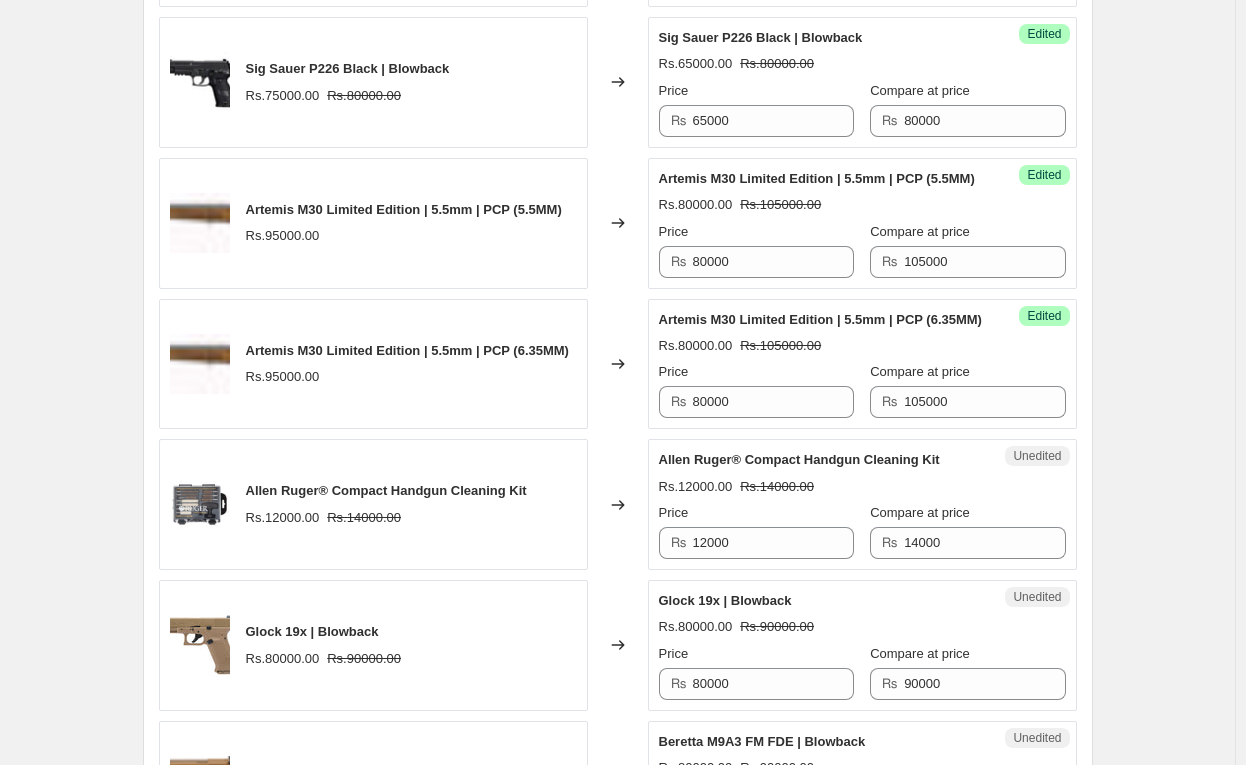click on "Unedited Allen Ruger® Compact Handgun Cleaning Kit Rs.12000.00 Rs.14000.00 Price ₨ 12000 Compare at price ₨ 14000" at bounding box center (862, 504) 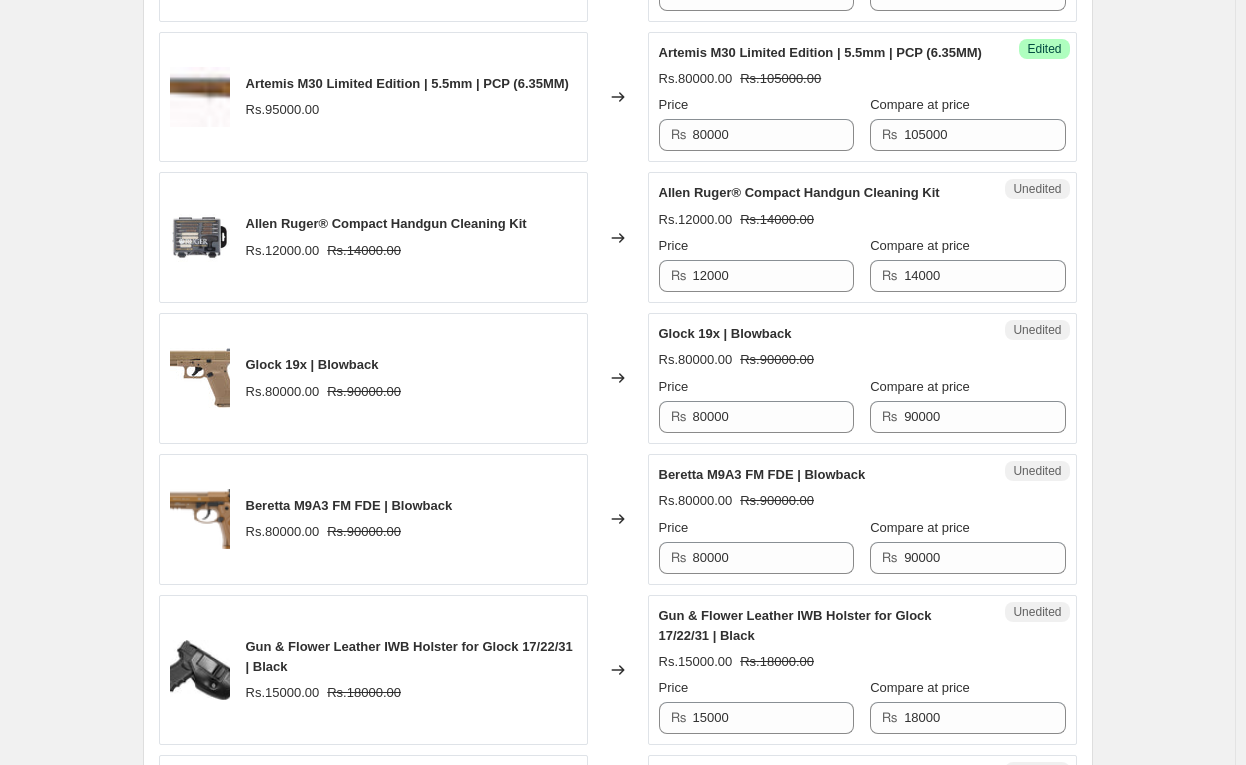 scroll, scrollTop: 1416, scrollLeft: 0, axis: vertical 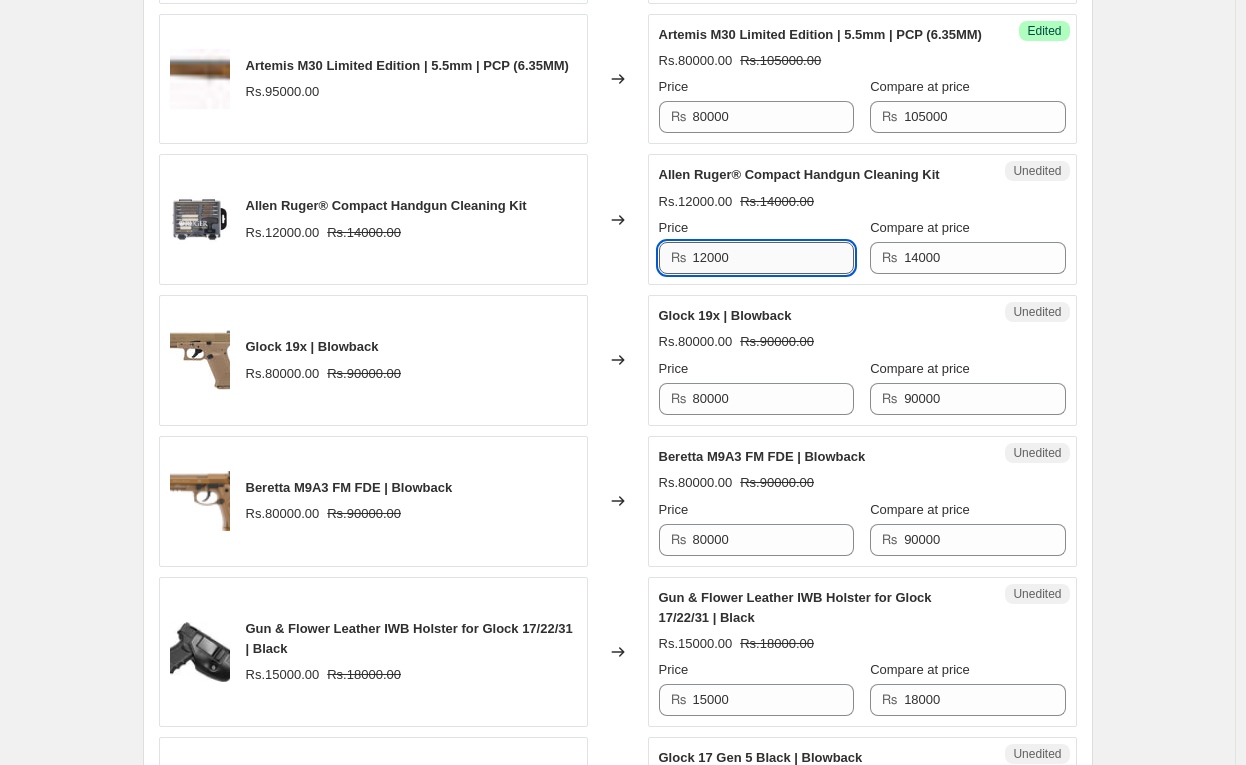 click on "12000" at bounding box center [773, 258] 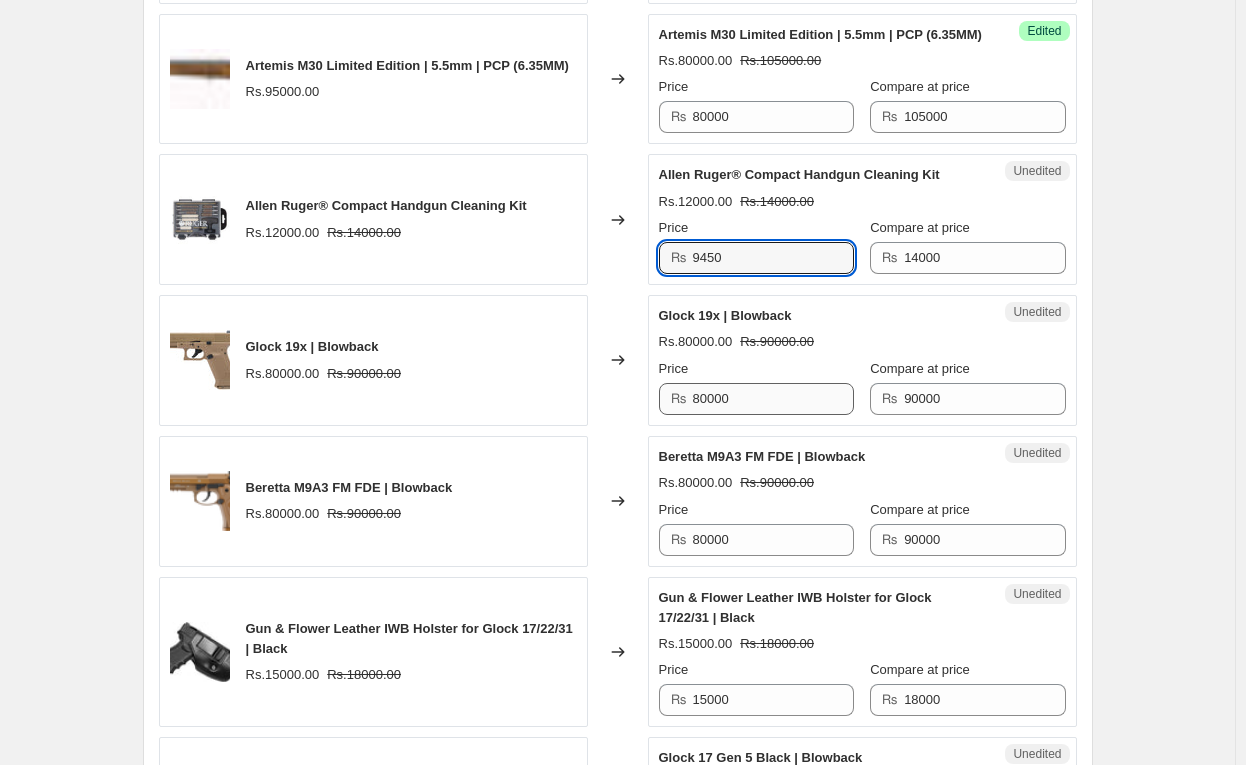 type on "9450" 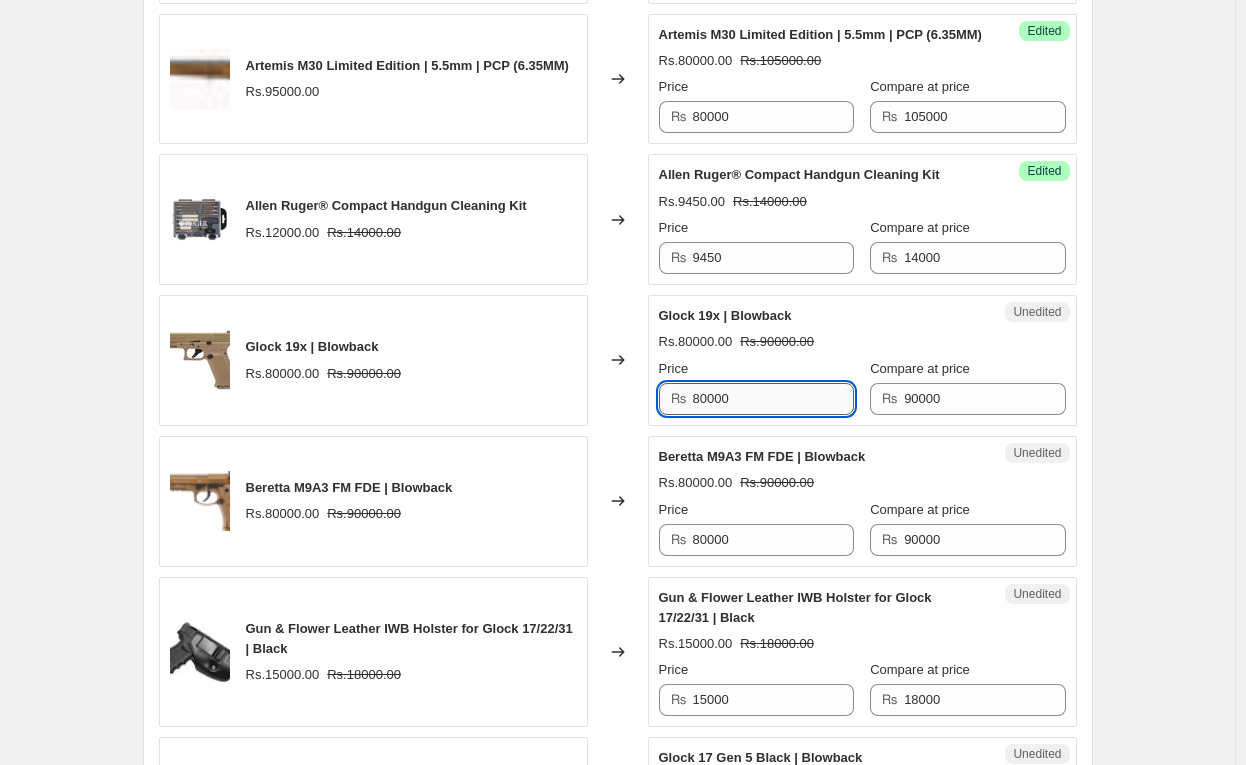 click on "80000" at bounding box center (773, 399) 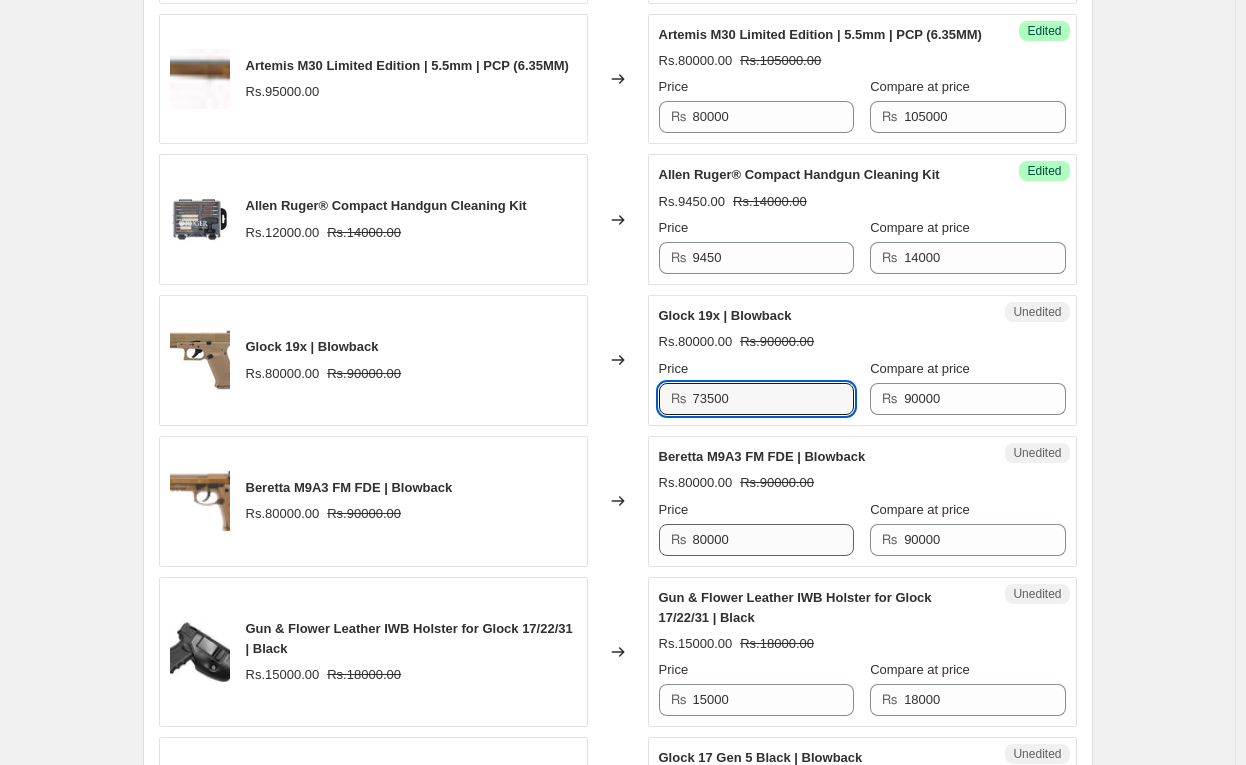 type on "73500" 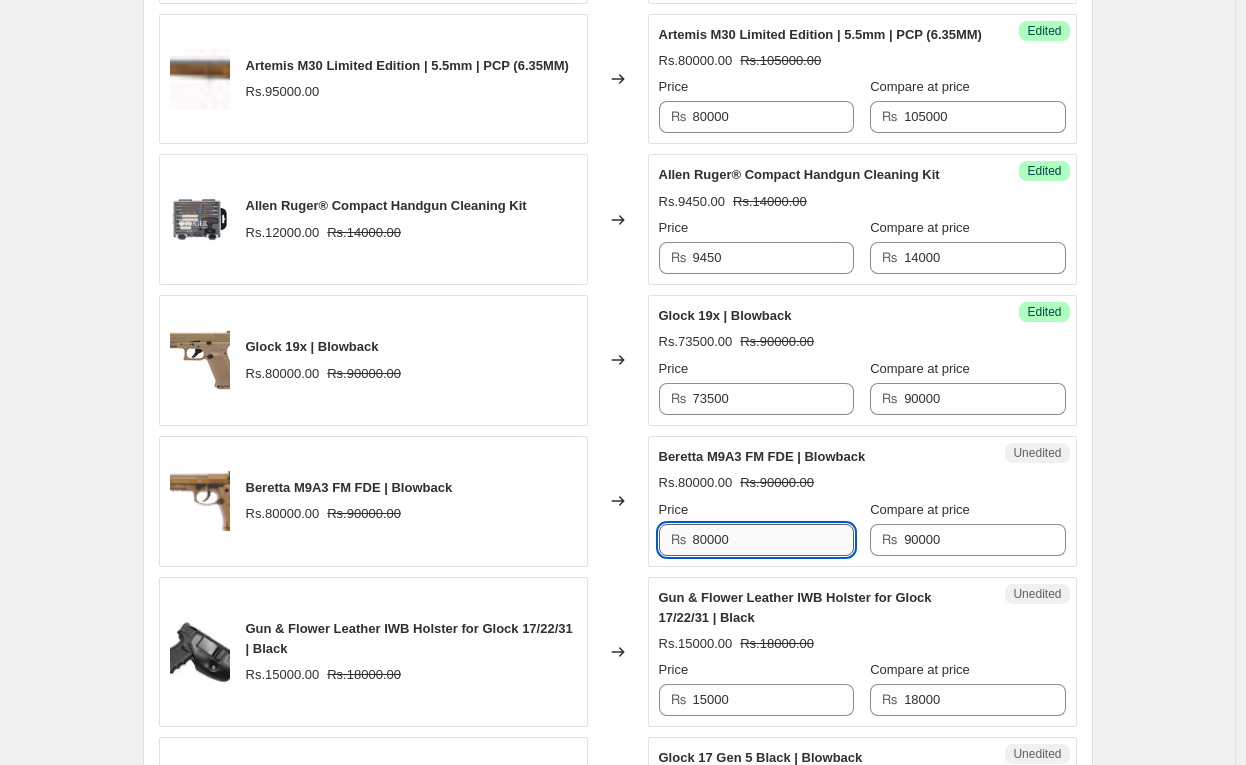 click on "80000" at bounding box center (773, 540) 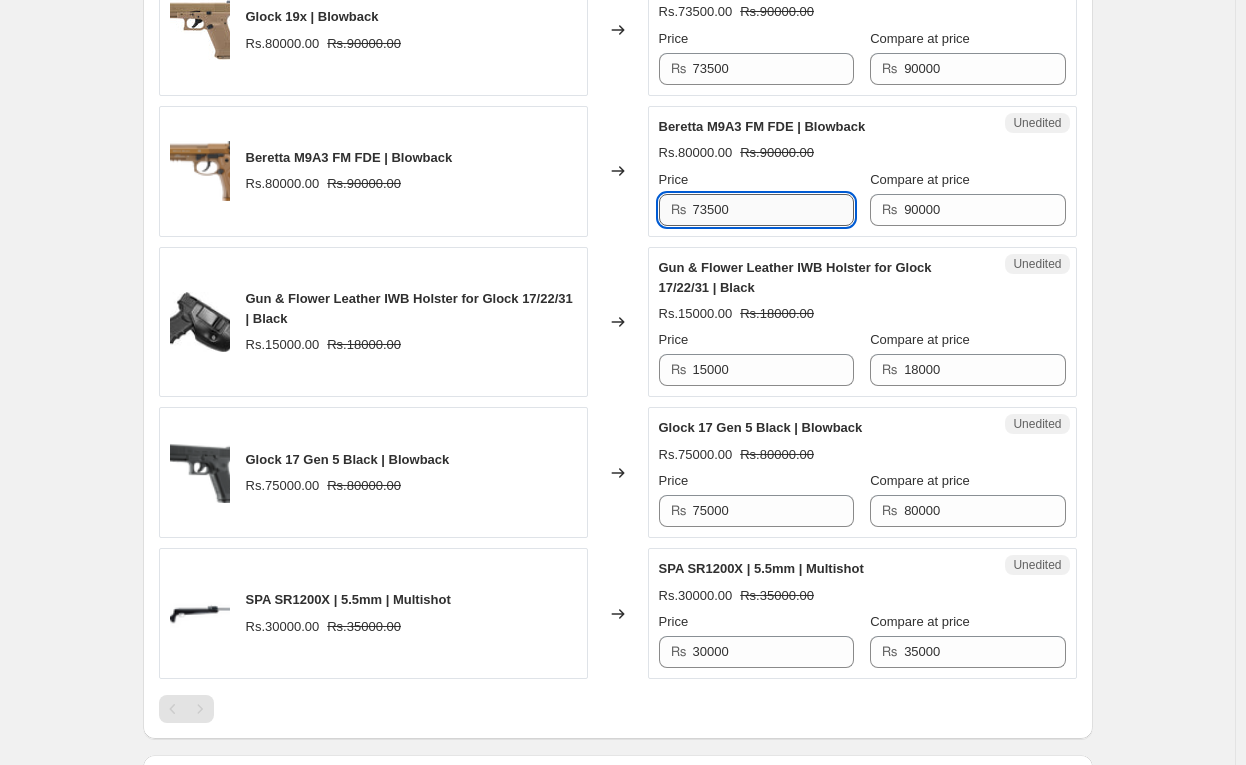 scroll, scrollTop: 1750, scrollLeft: 0, axis: vertical 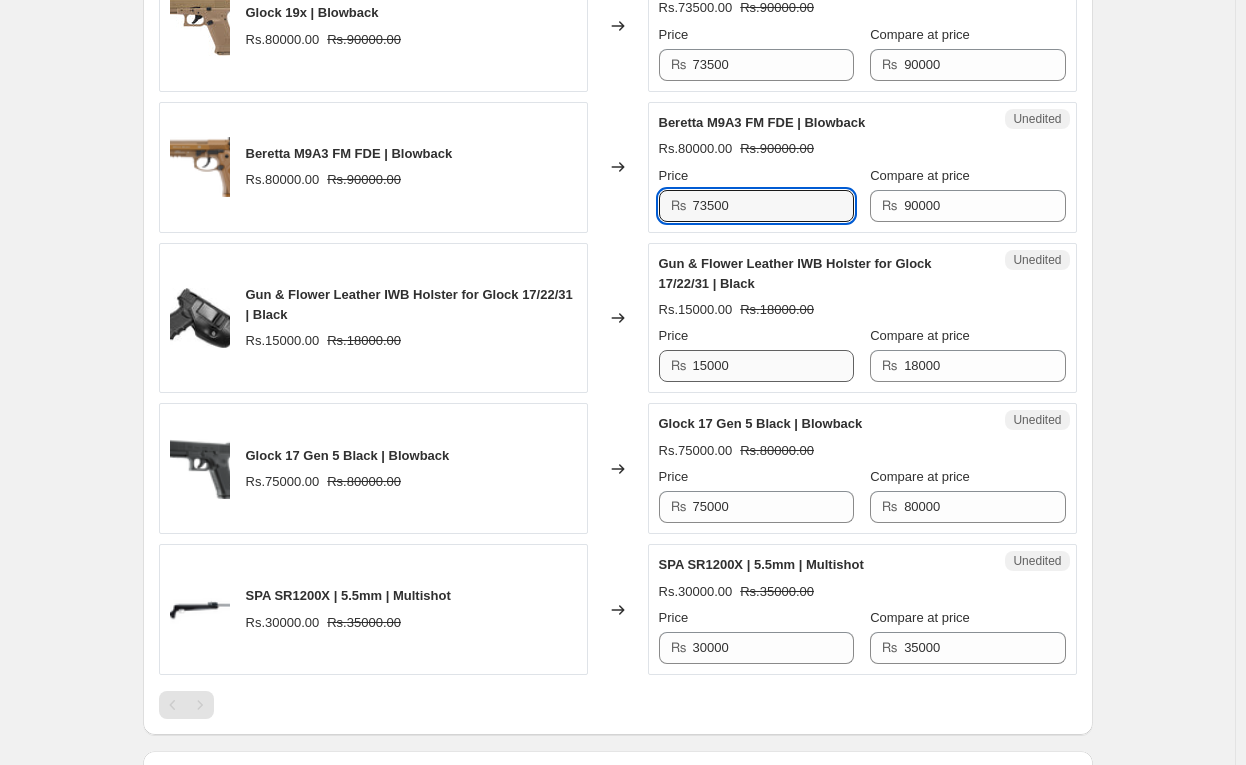type on "73500" 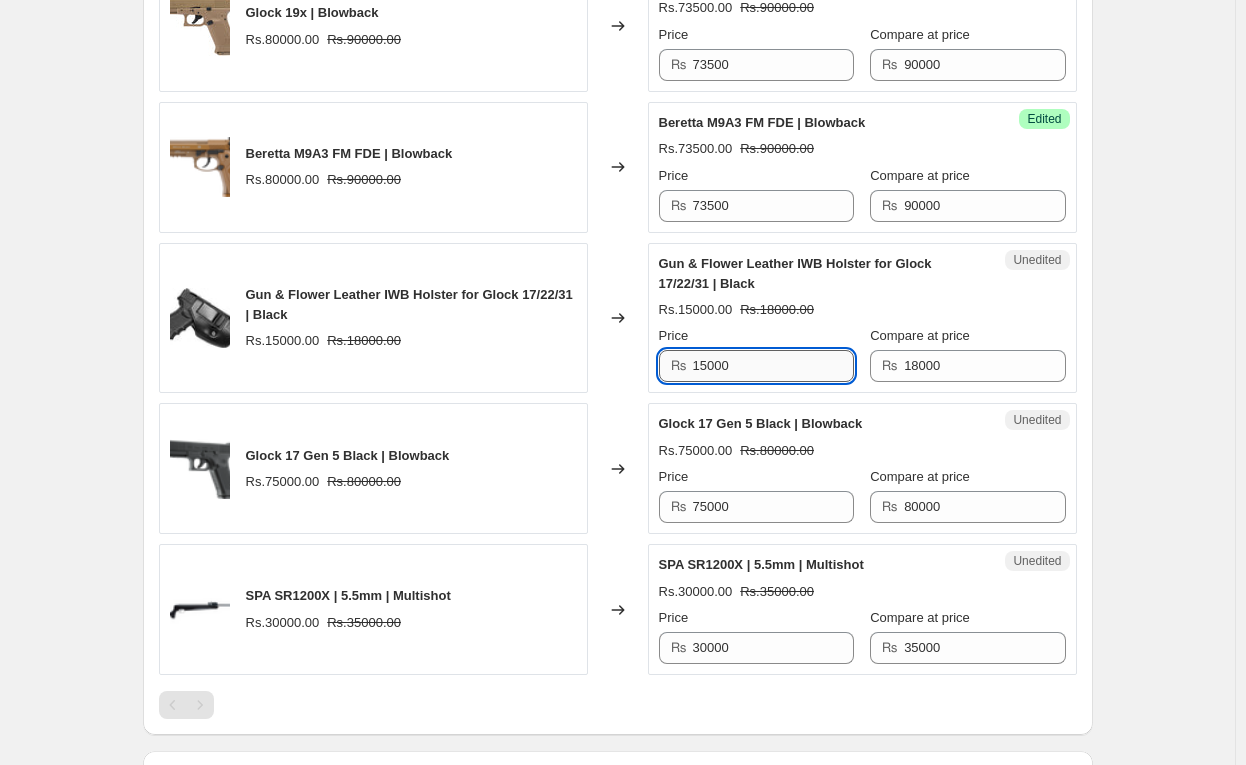 click on "15000" at bounding box center [773, 366] 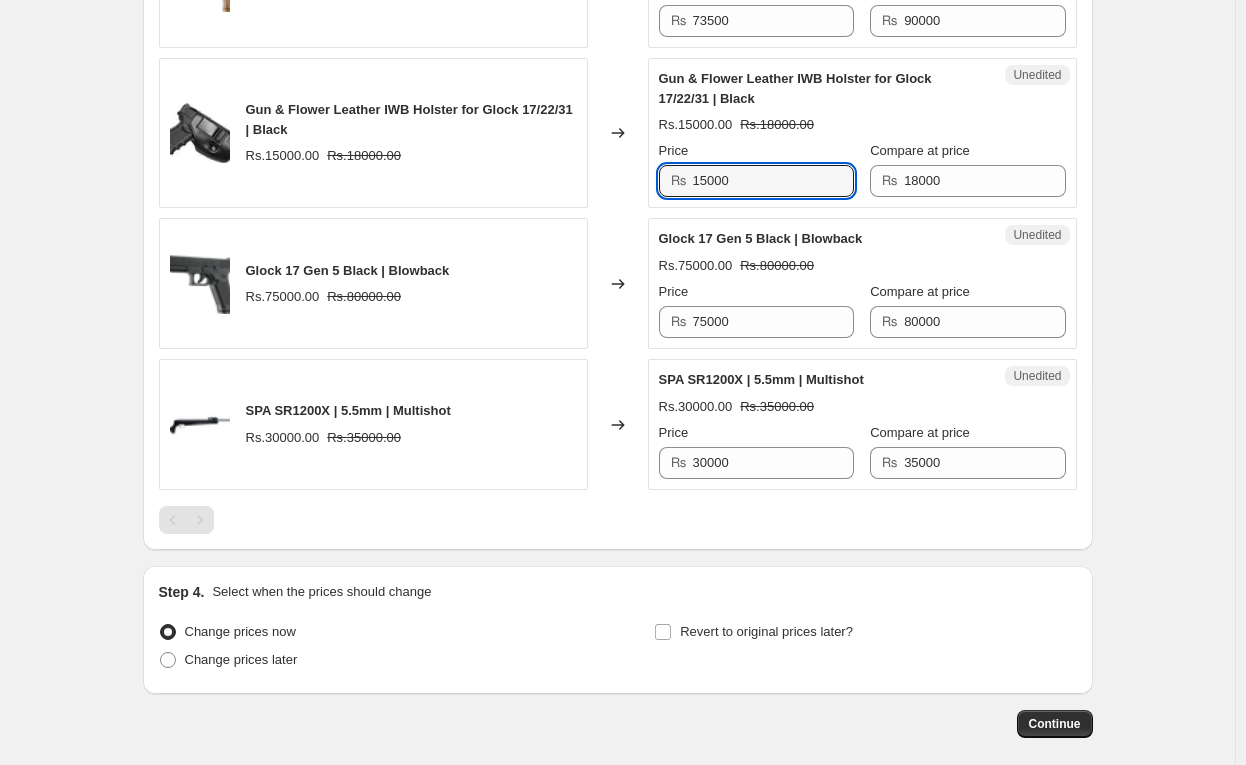 scroll, scrollTop: 1965, scrollLeft: 0, axis: vertical 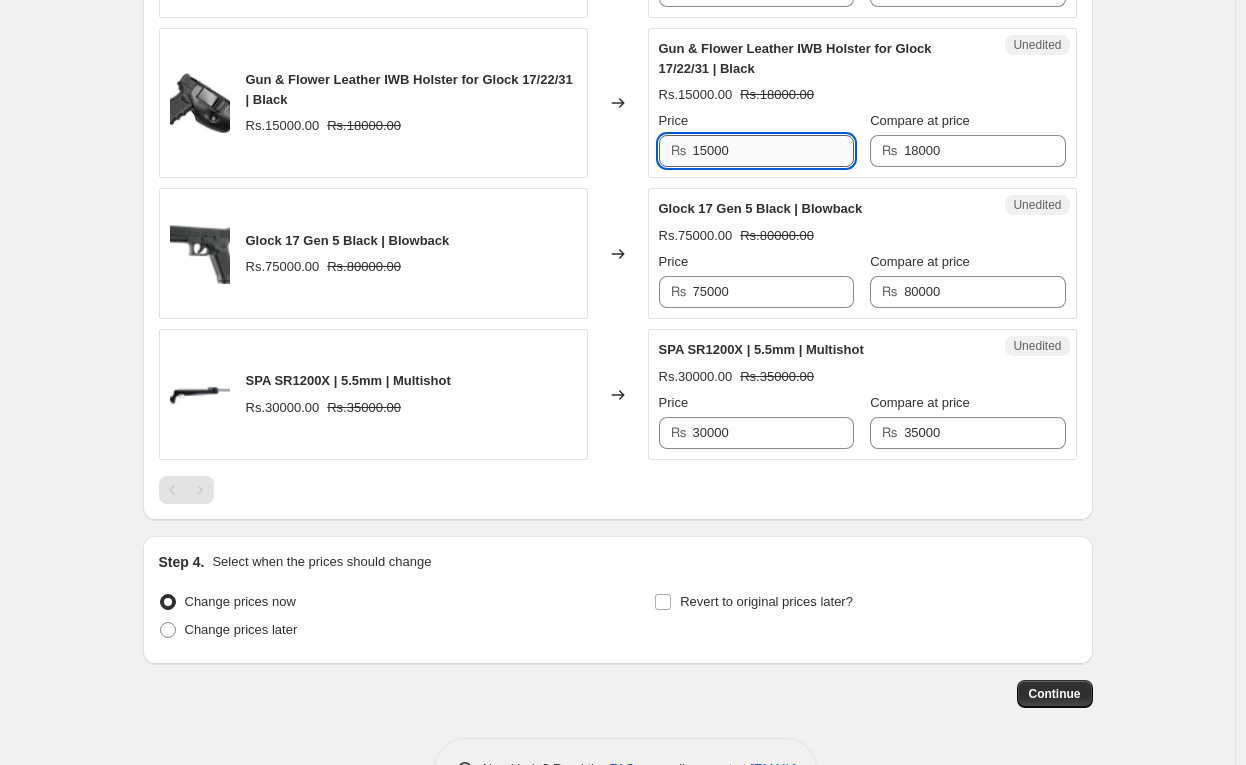 click on "15000" at bounding box center [773, 151] 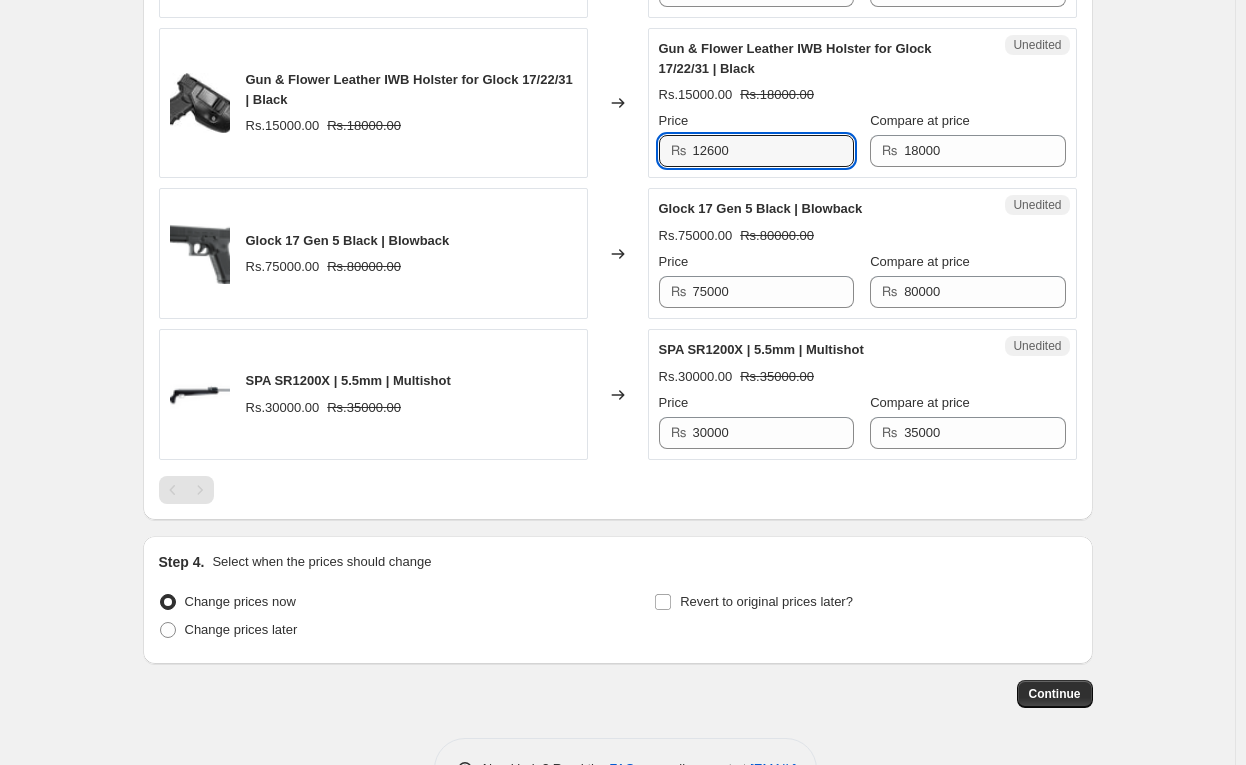 type on "12600" 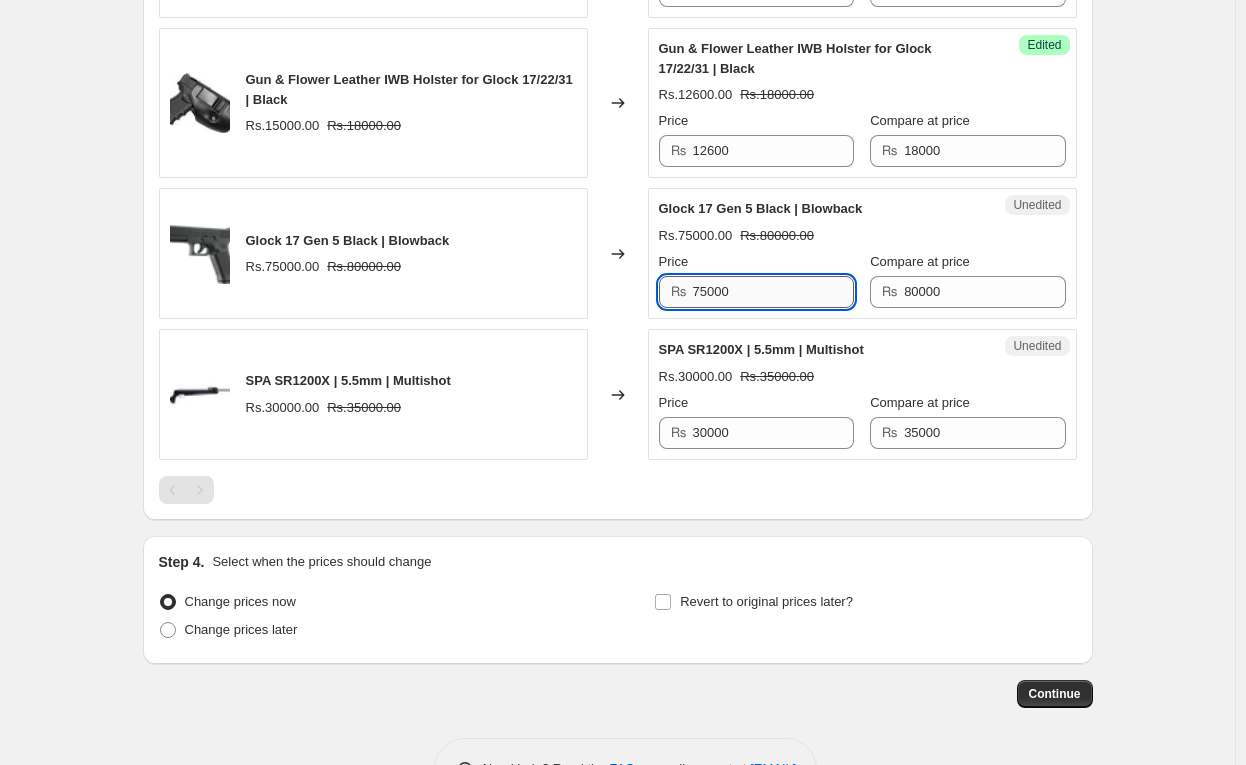 click on "75000" at bounding box center [773, 292] 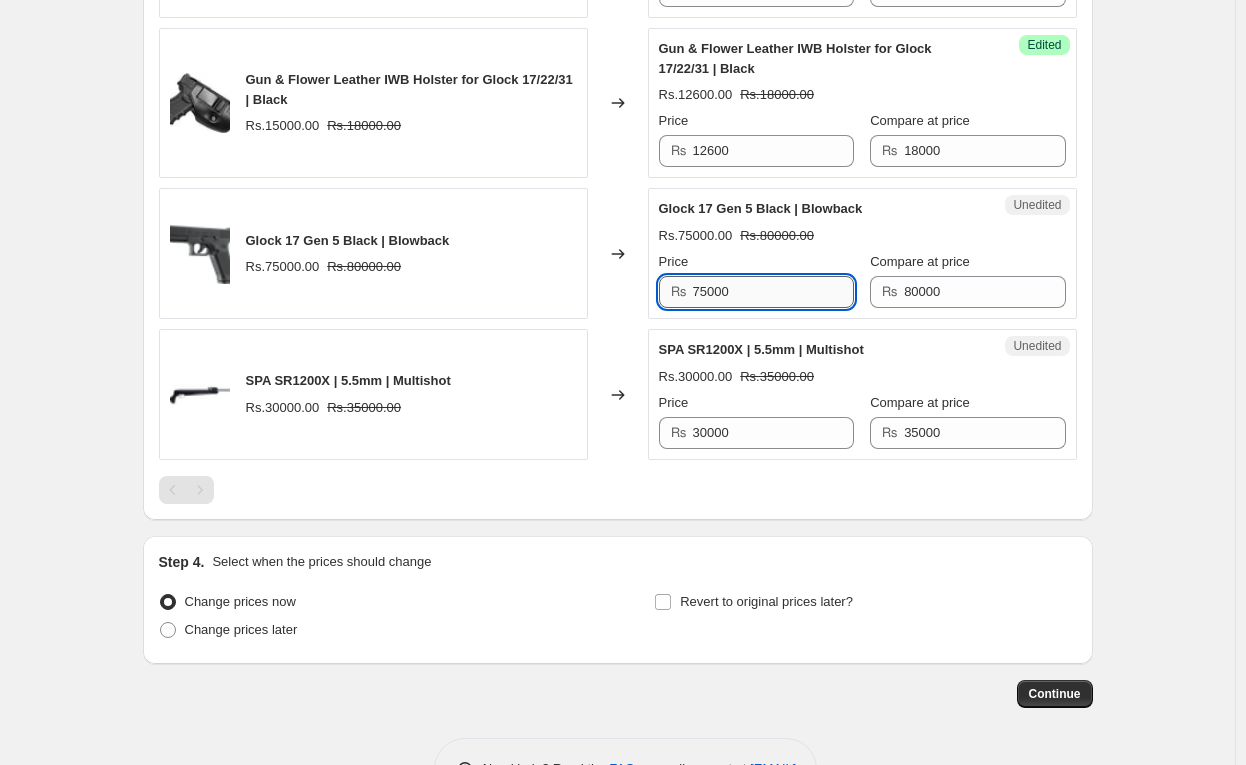 click on "75000" at bounding box center (773, 292) 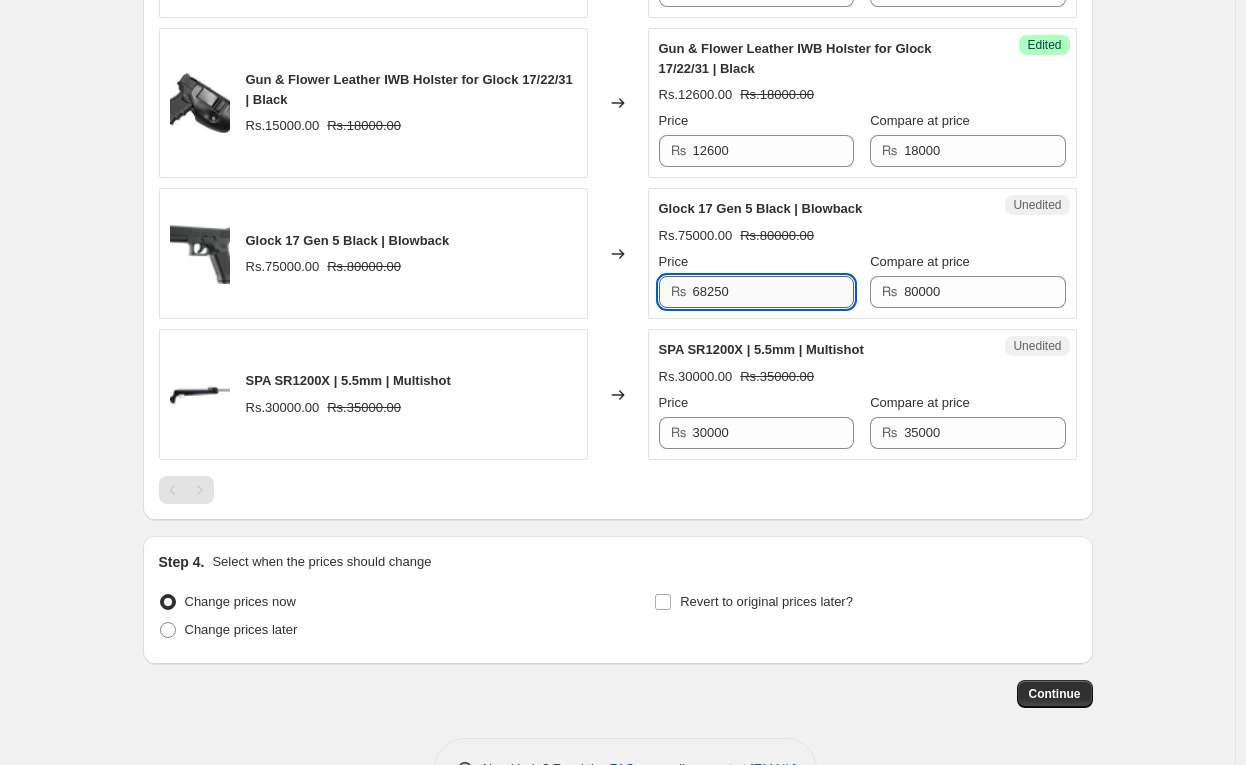 type on "68250" 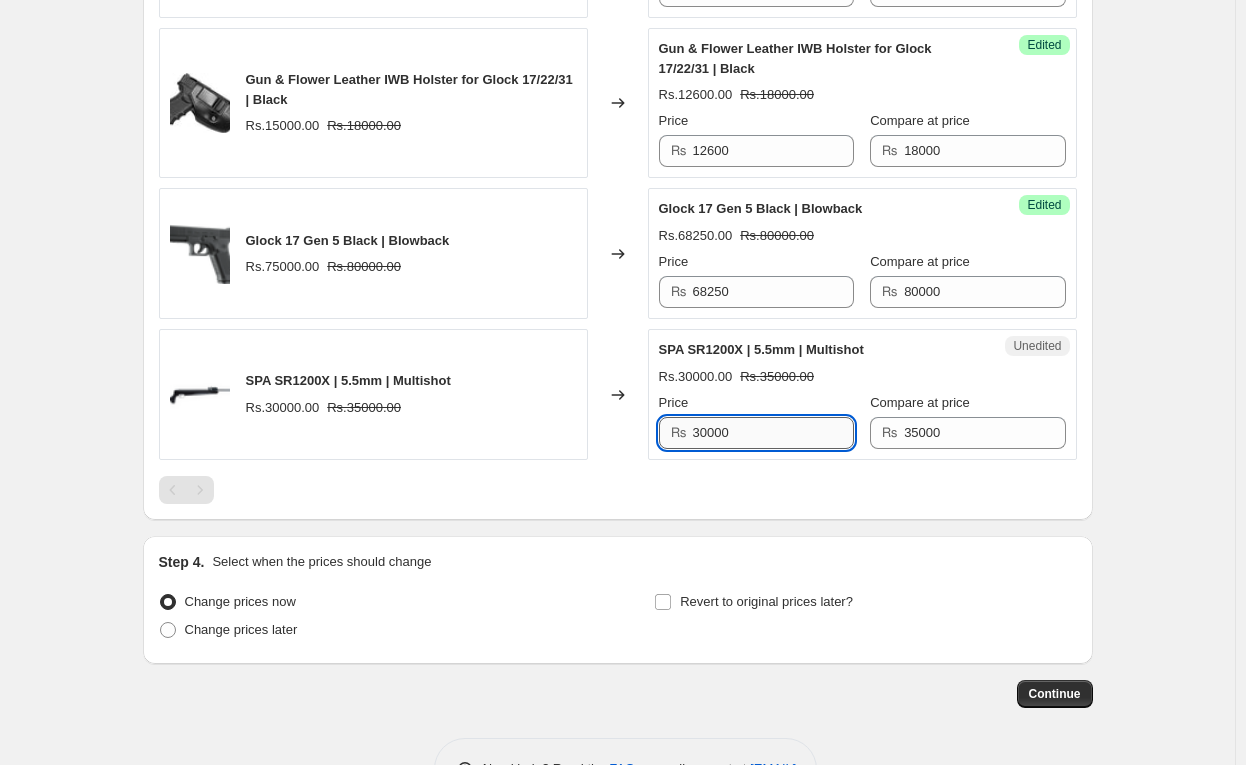 click on "30000" at bounding box center (773, 433) 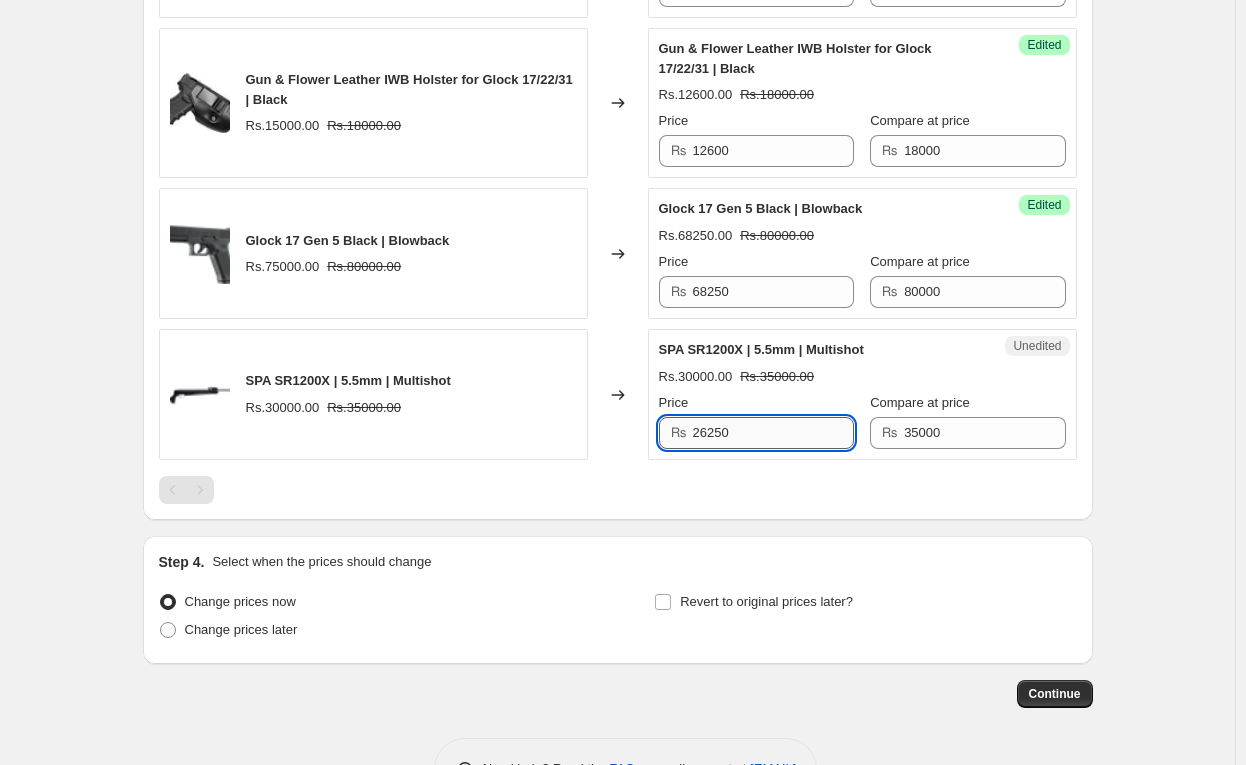 type on "26250" 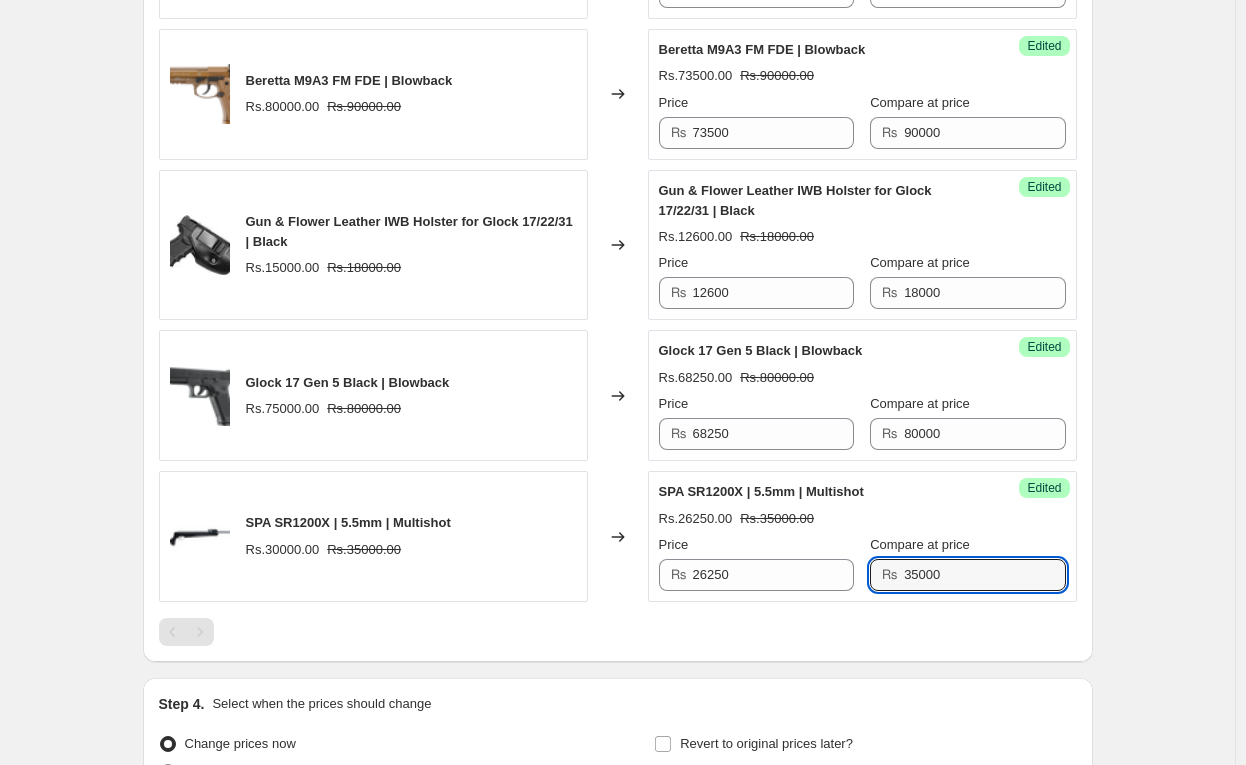 scroll, scrollTop: 2061, scrollLeft: 0, axis: vertical 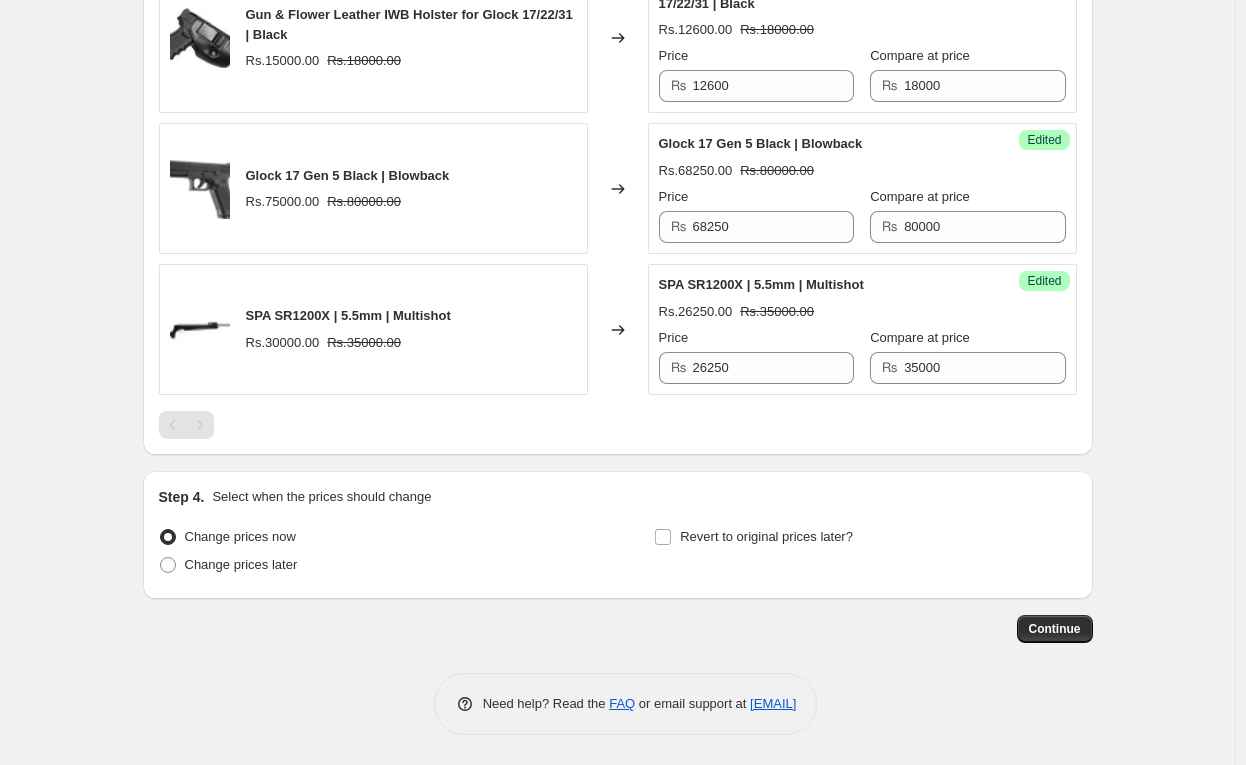 click on "11 product variants selected. 11 product prices edited: Gamo Scope 3-9x40 EG Rs.6500.00 Rs.7500.00 Changed to Success Edited Rs.6000.00 Price" at bounding box center [618, -633] 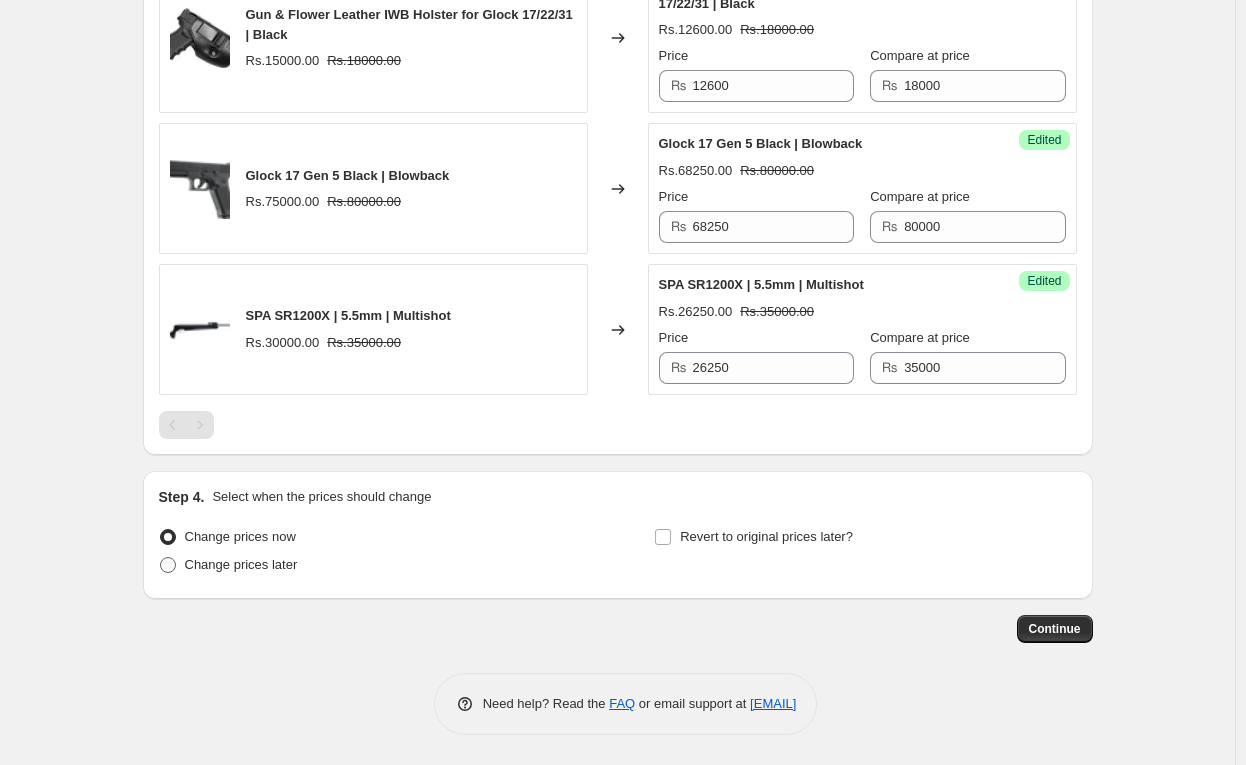 click on "Change prices later" at bounding box center (241, 564) 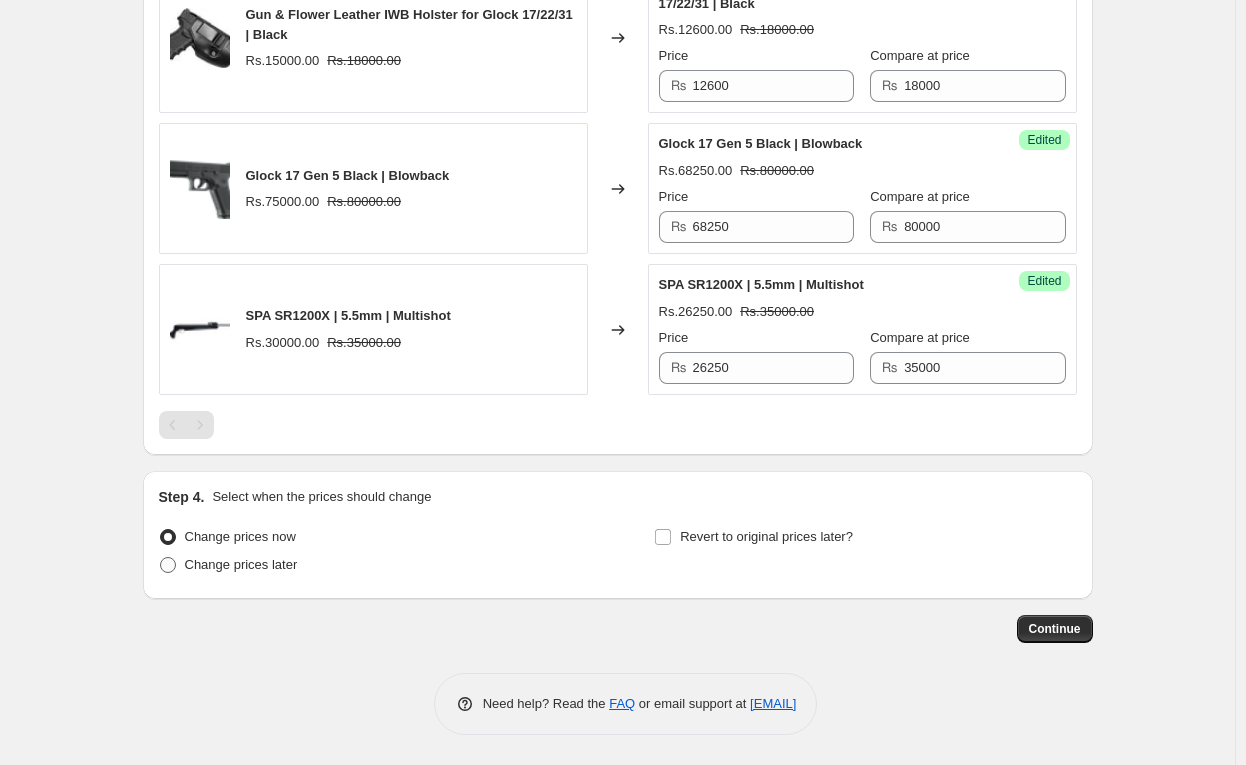radio on "true" 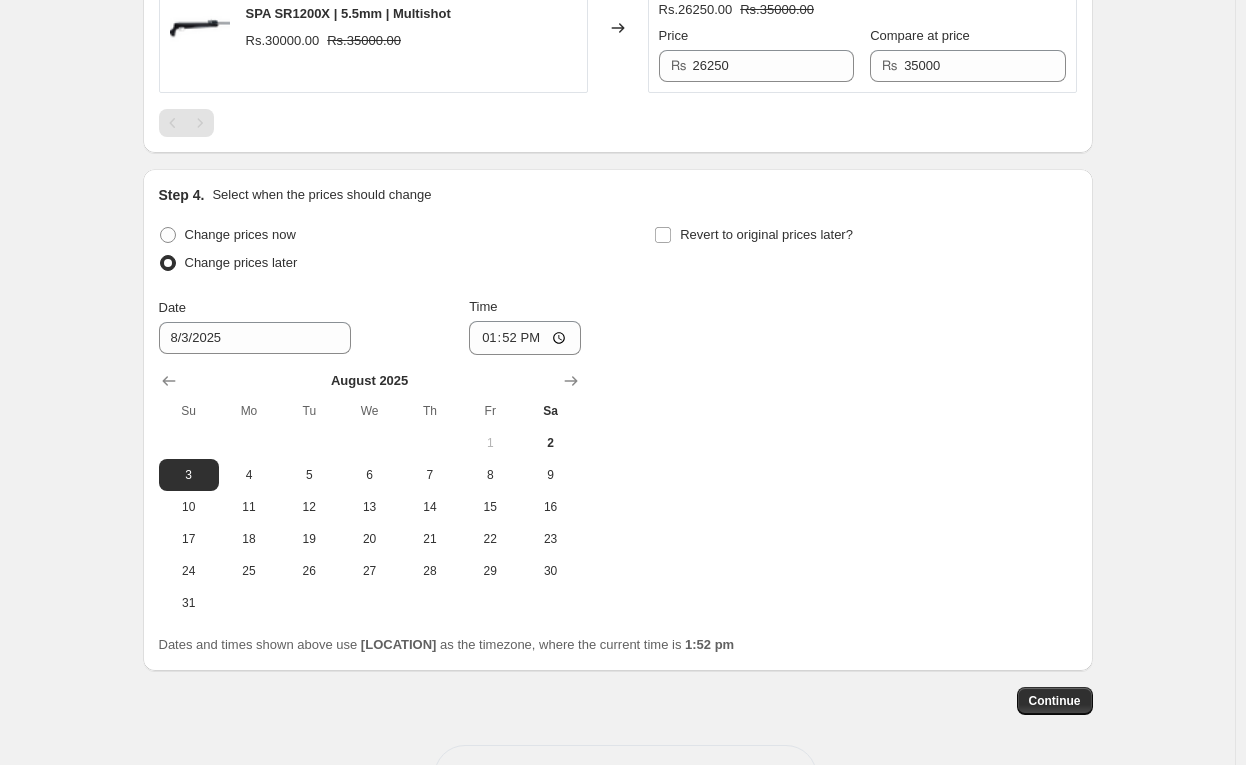 scroll, scrollTop: 2337, scrollLeft: 0, axis: vertical 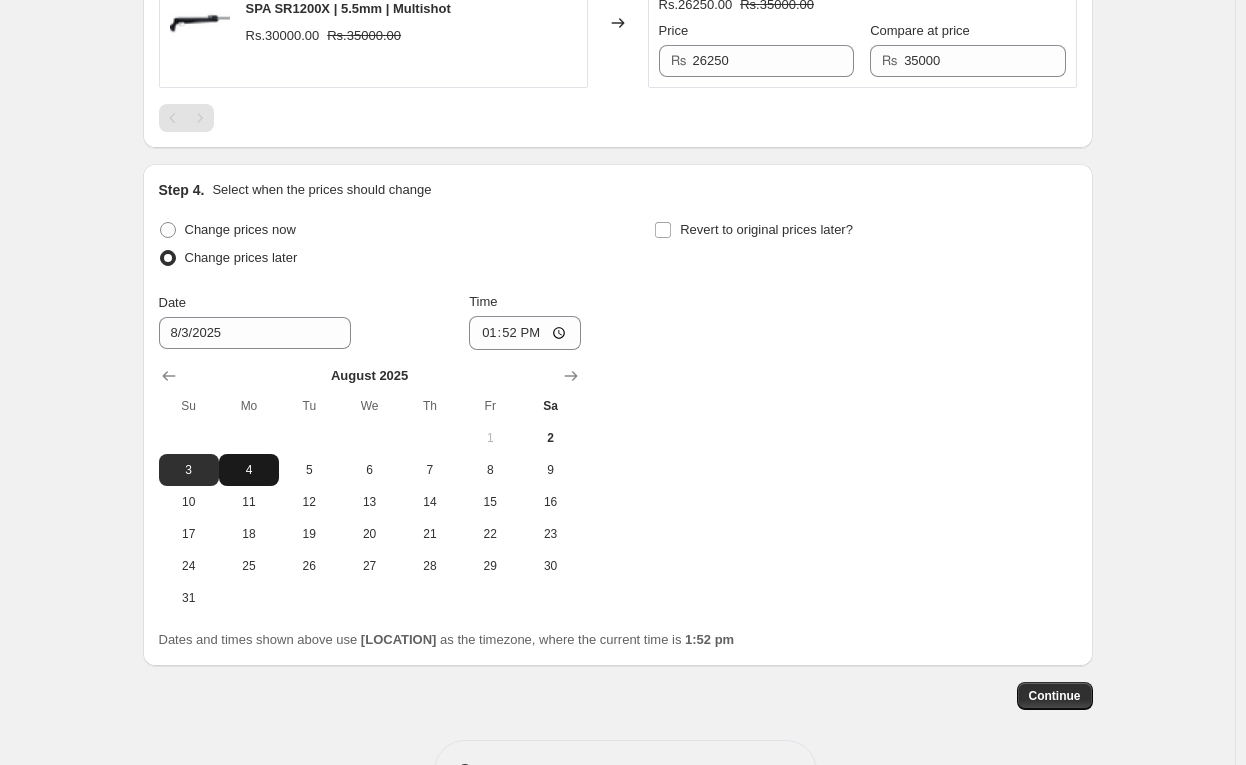 click on "4" at bounding box center [249, 470] 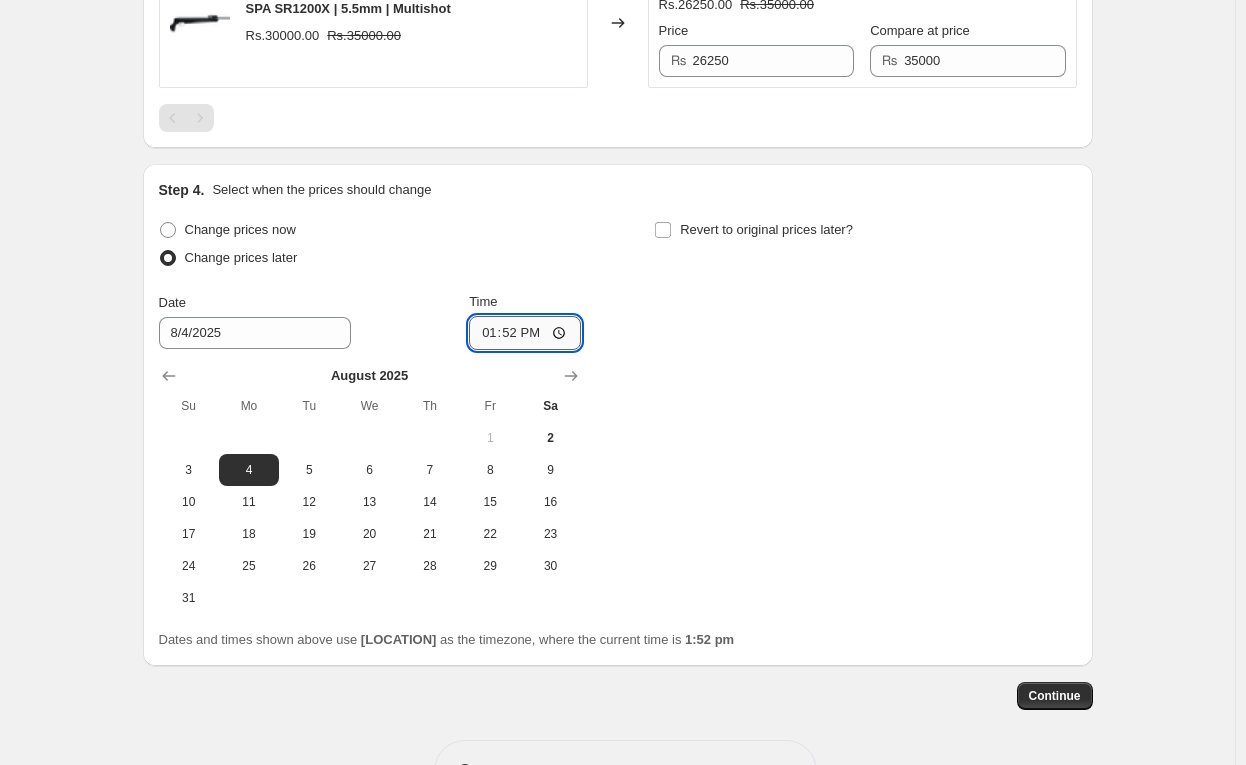 click on "13:52" at bounding box center (525, 333) 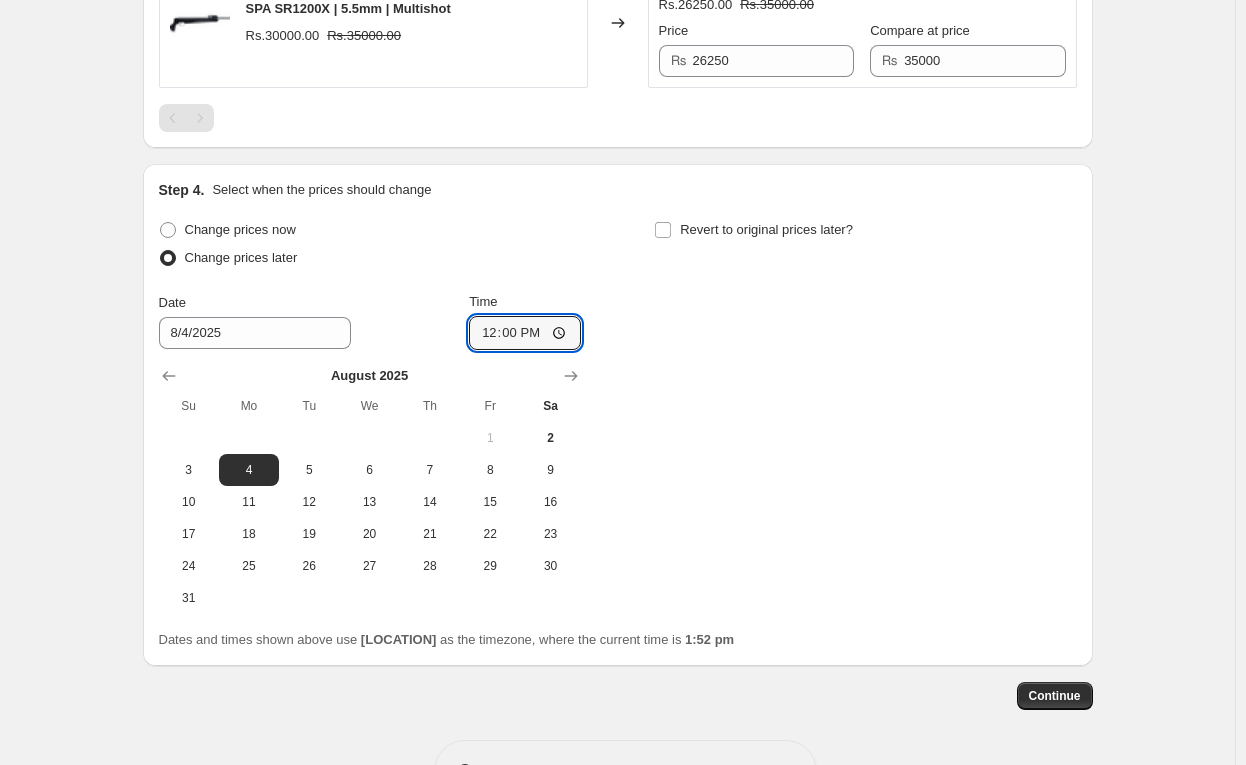 type on "00:00" 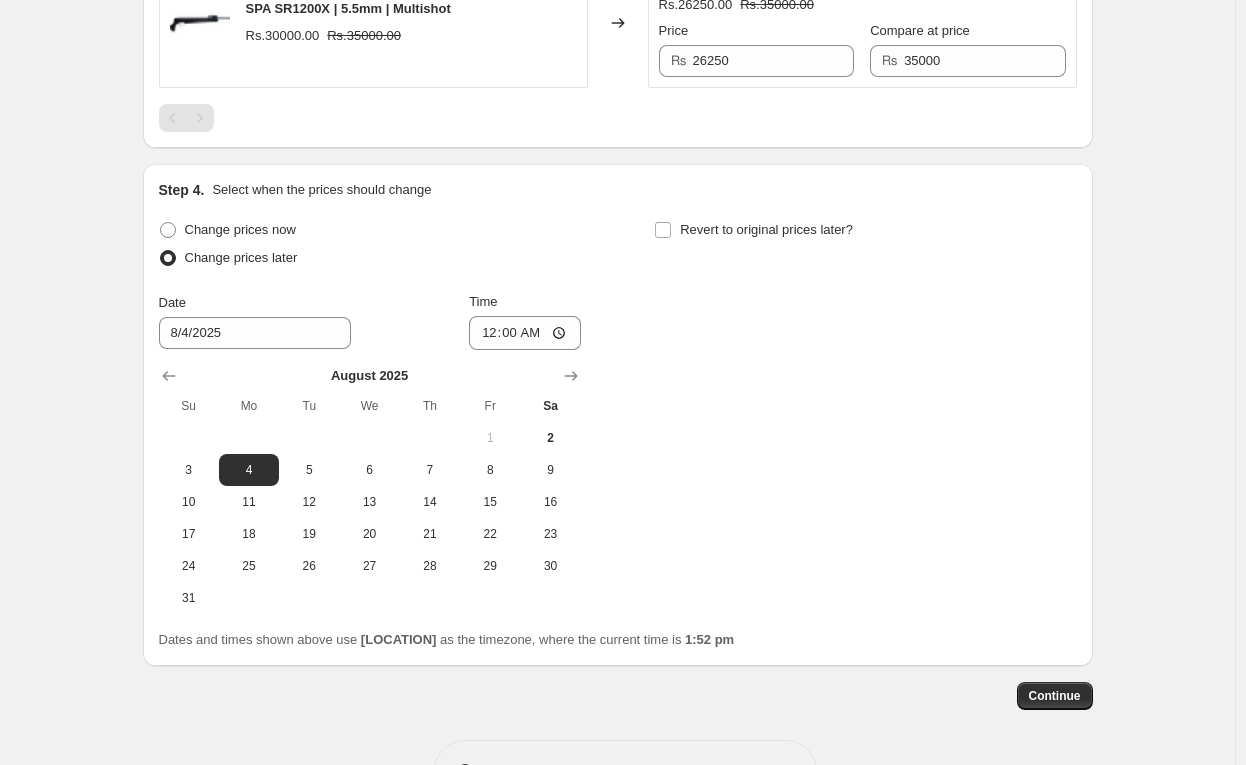 click on "Change prices now Change prices later Date 8/4/[YEAR] Time 00:00 August   [YEAR] Su Mo Tu We Th Fr Sa 1 2 3 4 5 6 7 8 9 10 11 12 13 14 15 16 17 18 19 20 21 22 23 24 25 26 27 28 29 30 31 Revert to original prices later?" at bounding box center [618, 415] 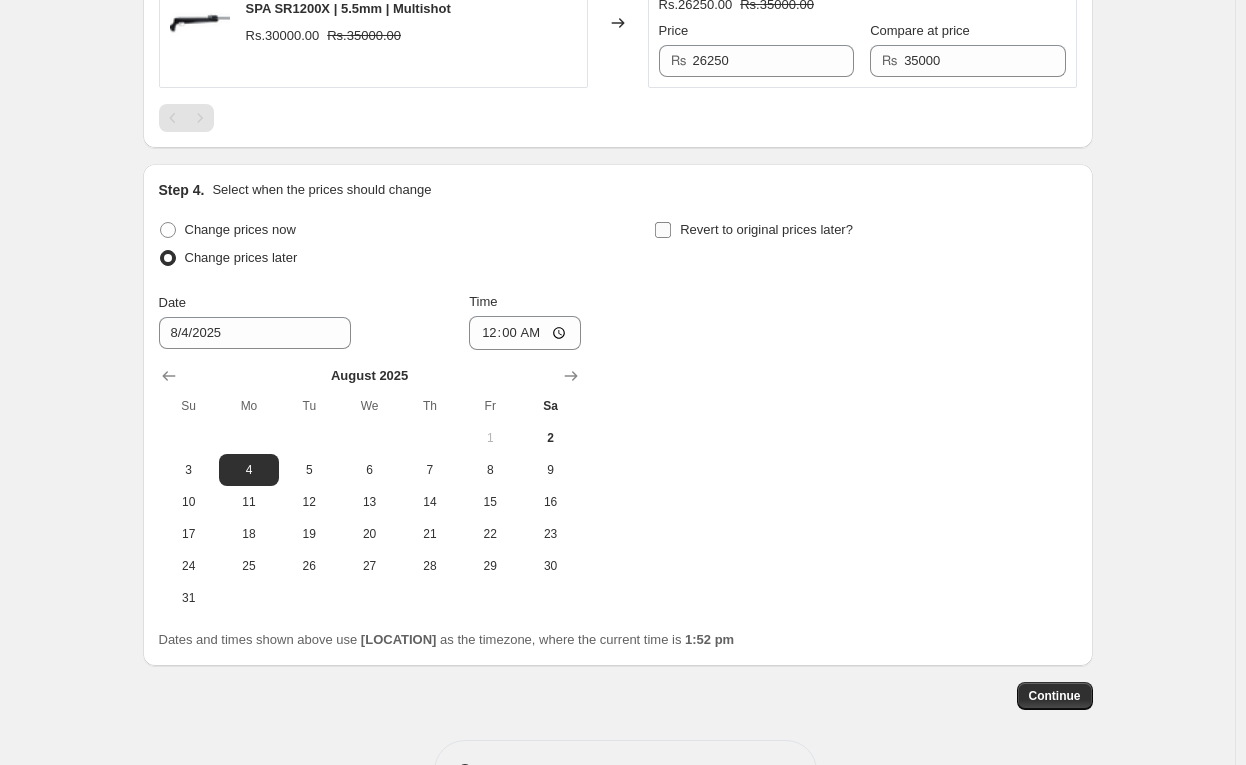 click on "Revert to original prices later?" at bounding box center (663, 230) 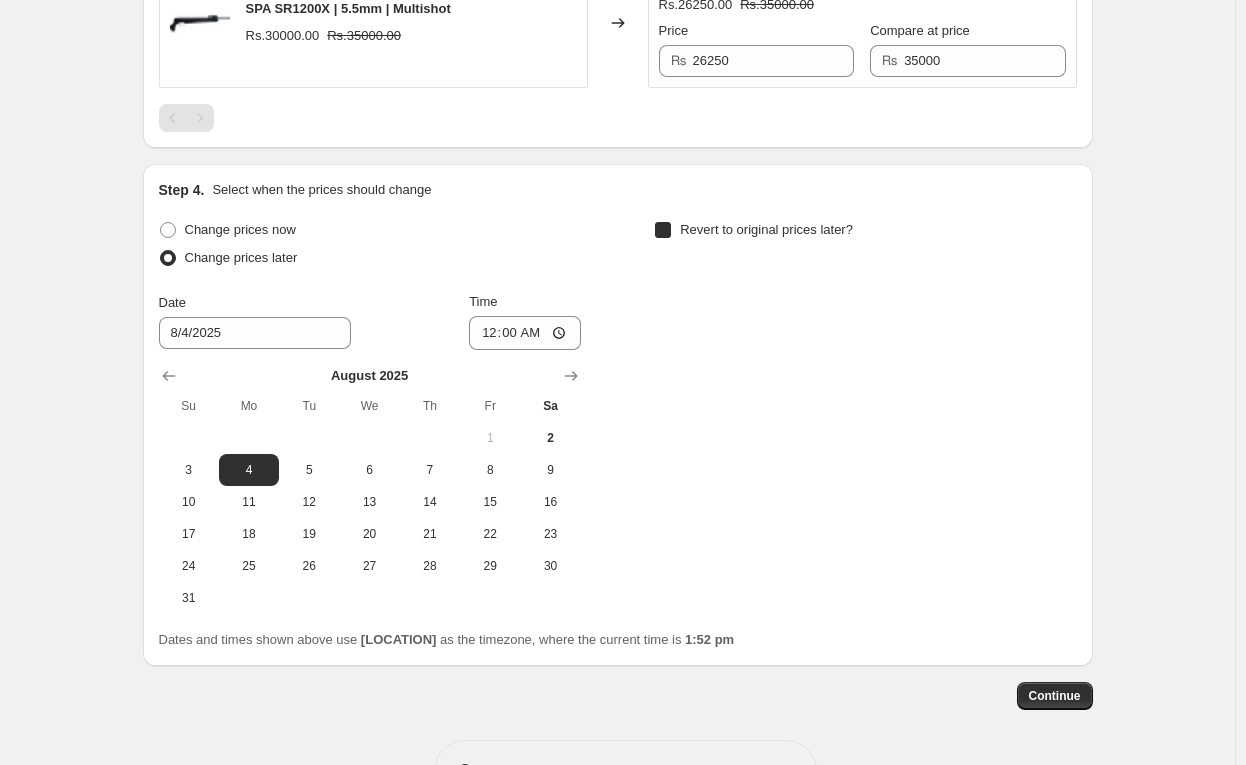 checkbox on "true" 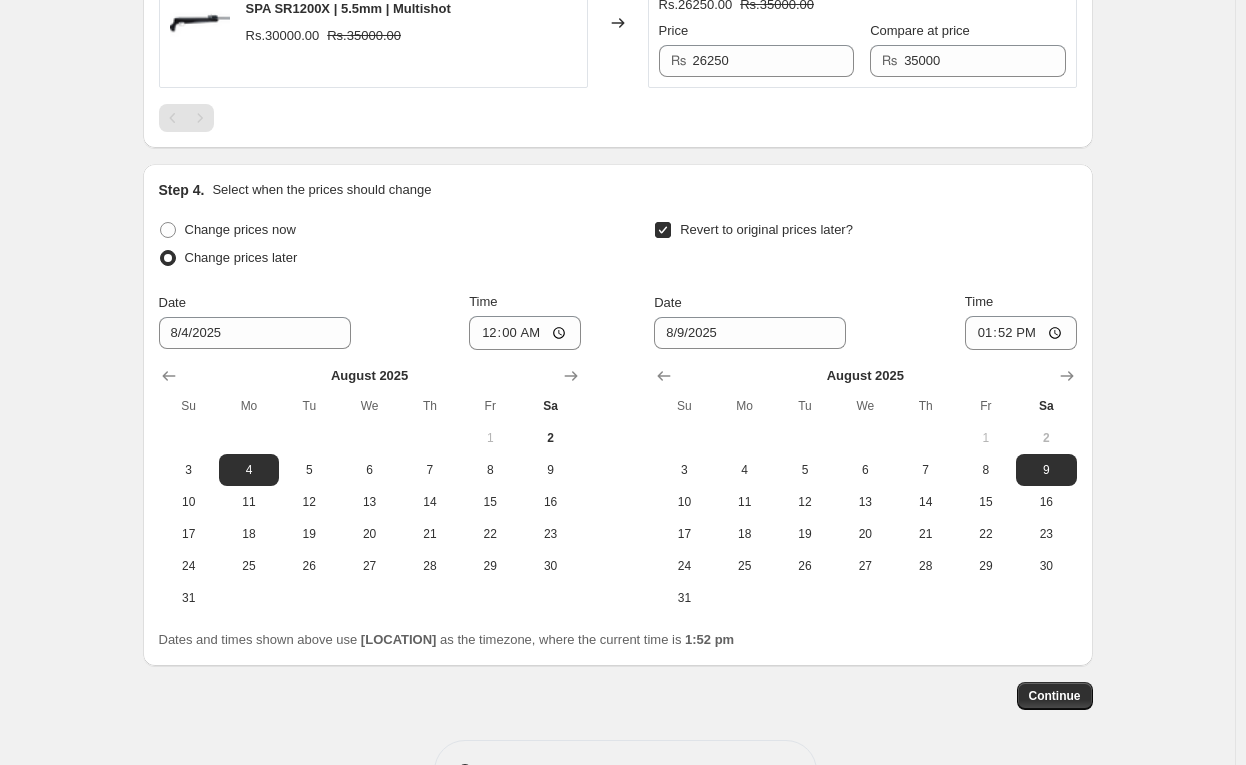 scroll, scrollTop: 2435, scrollLeft: 0, axis: vertical 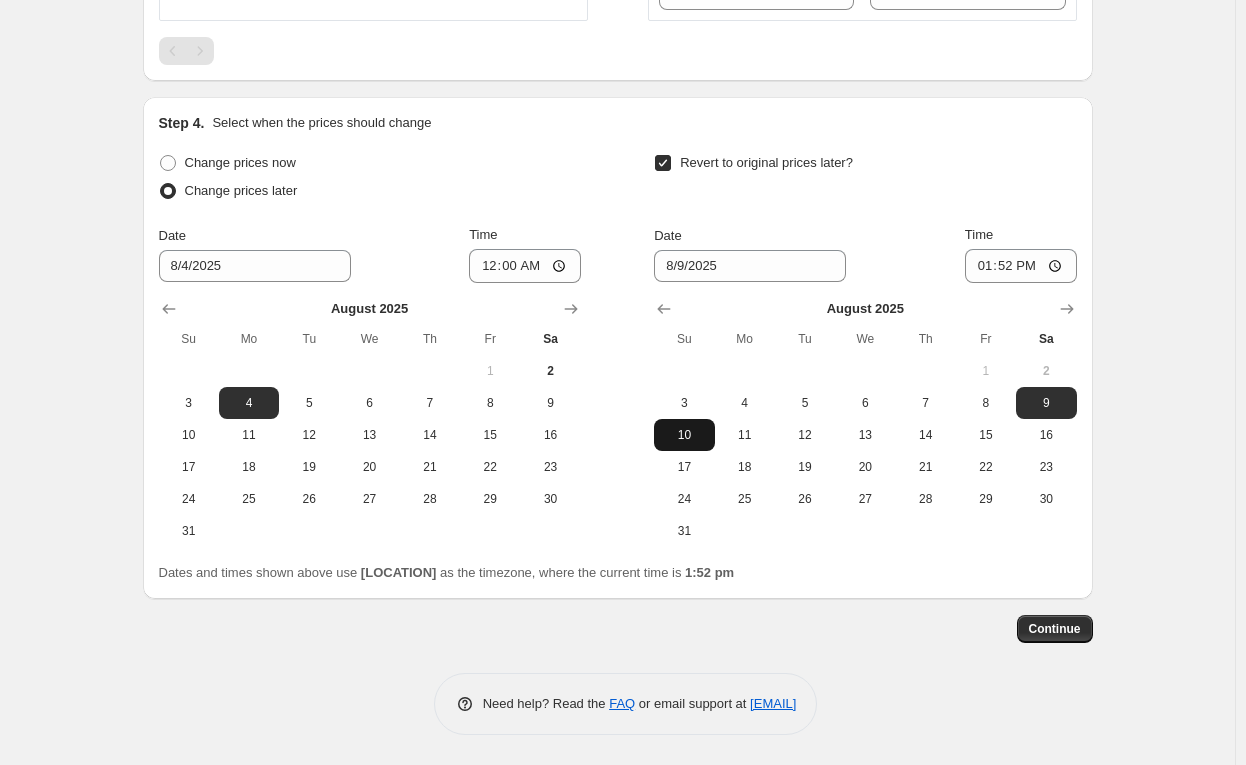 click on "10" at bounding box center (684, 435) 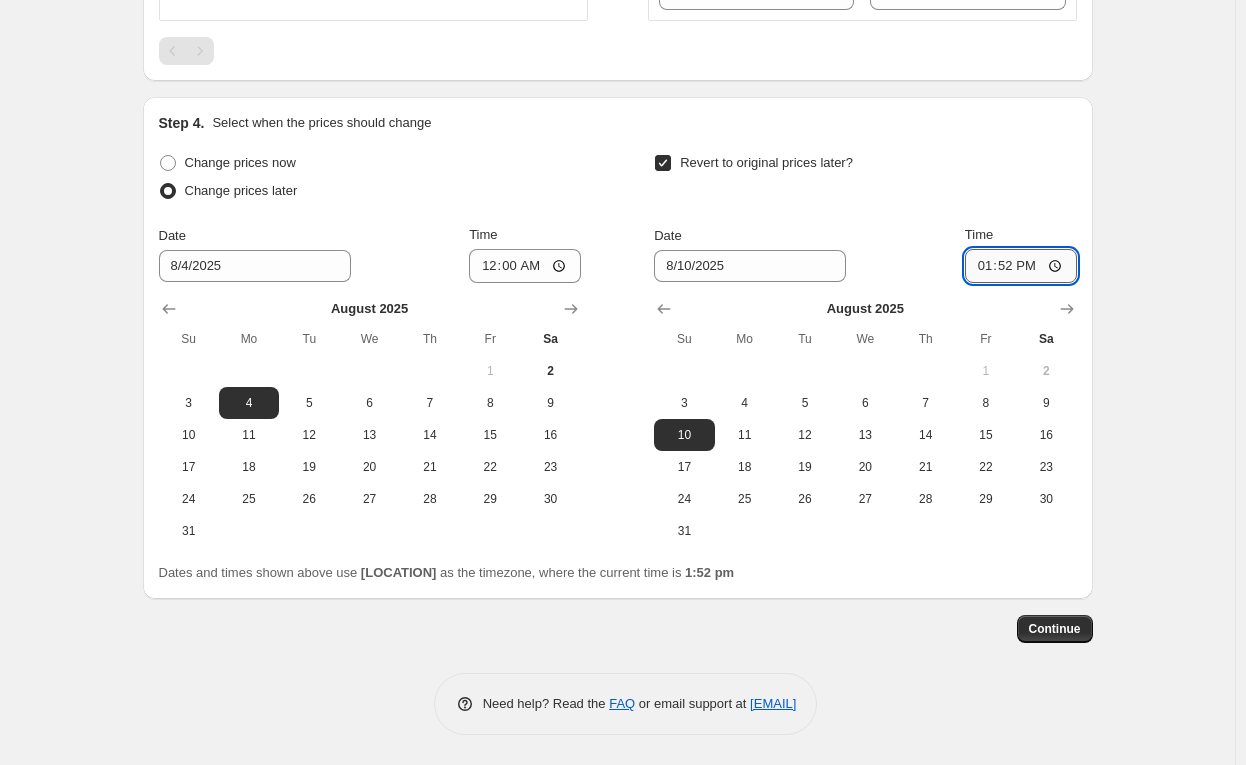 click on "13:52" at bounding box center (1021, 266) 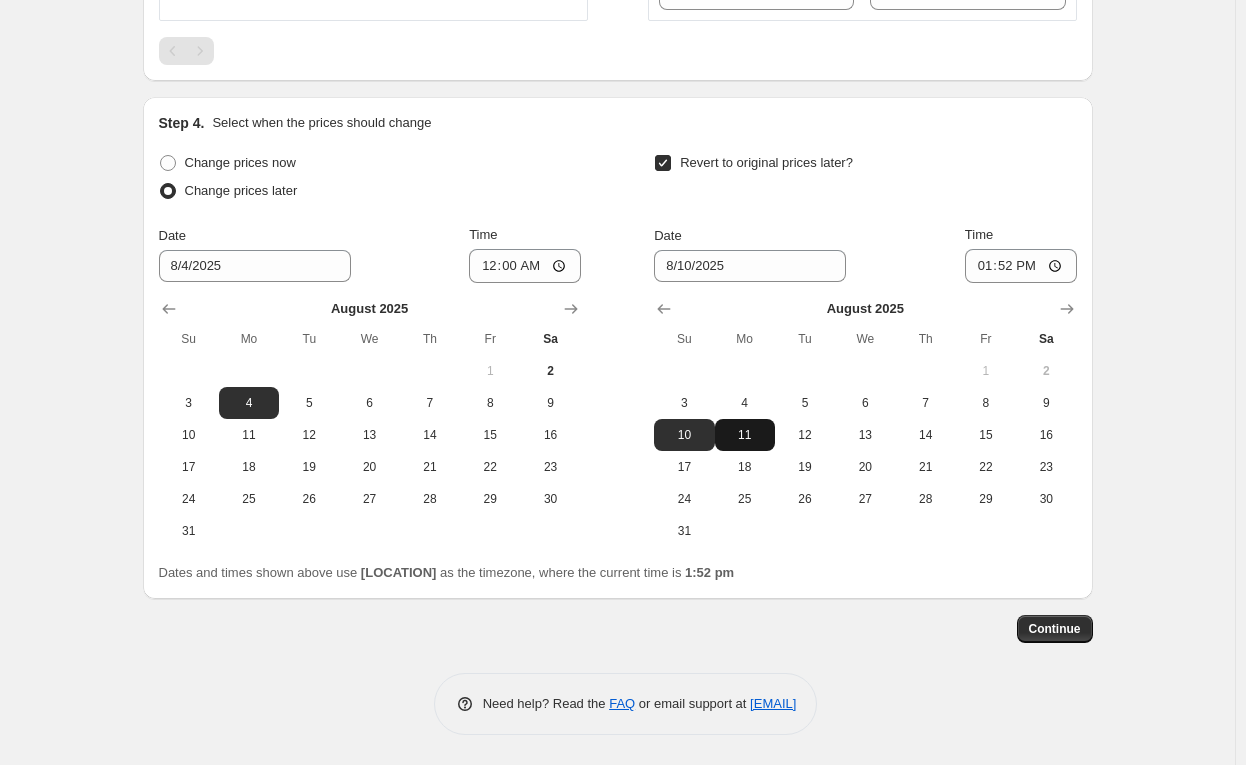 click on "11" at bounding box center (745, 435) 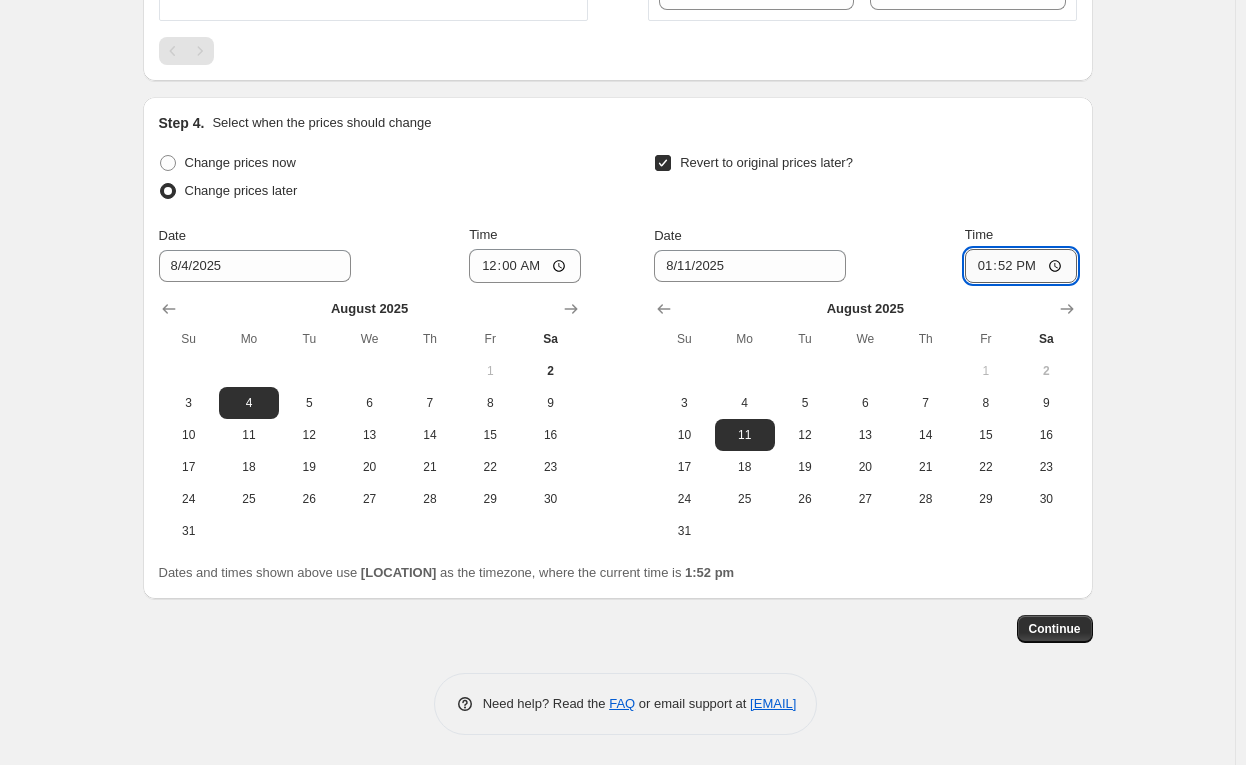 click on "13:52" at bounding box center [1021, 266] 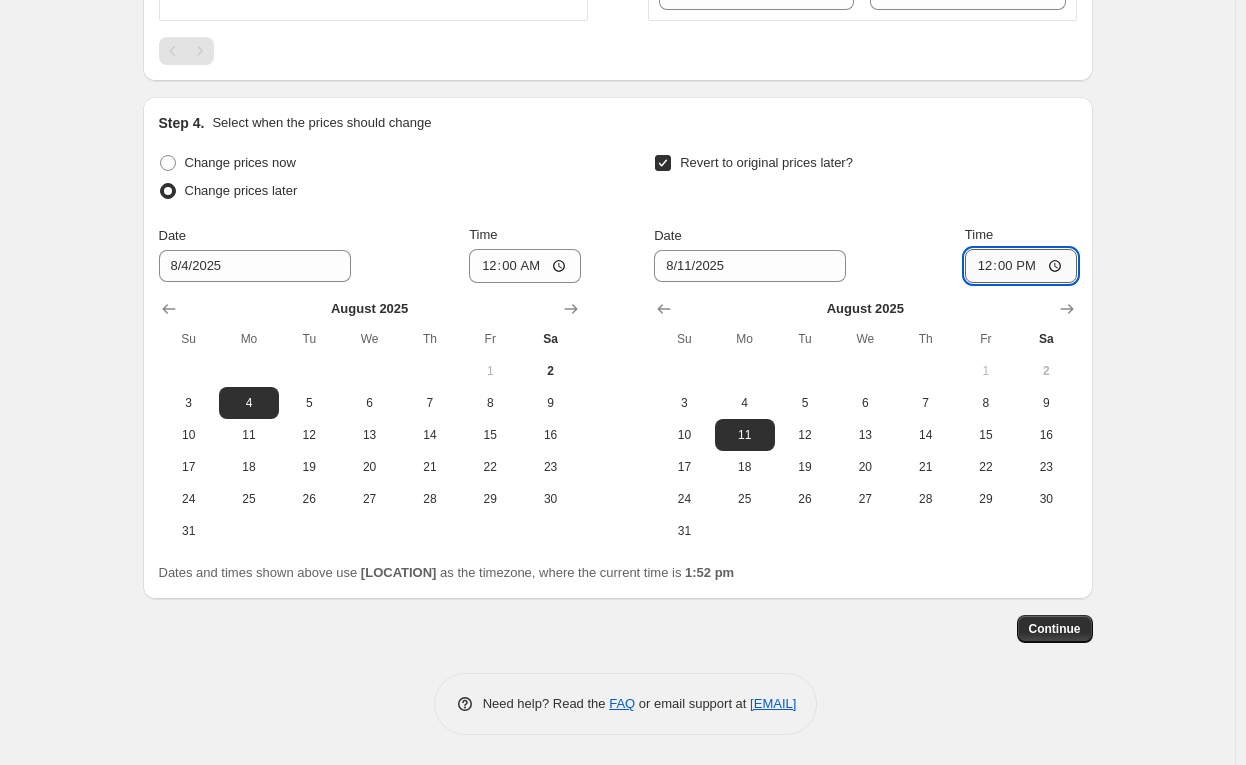 type on "00:00" 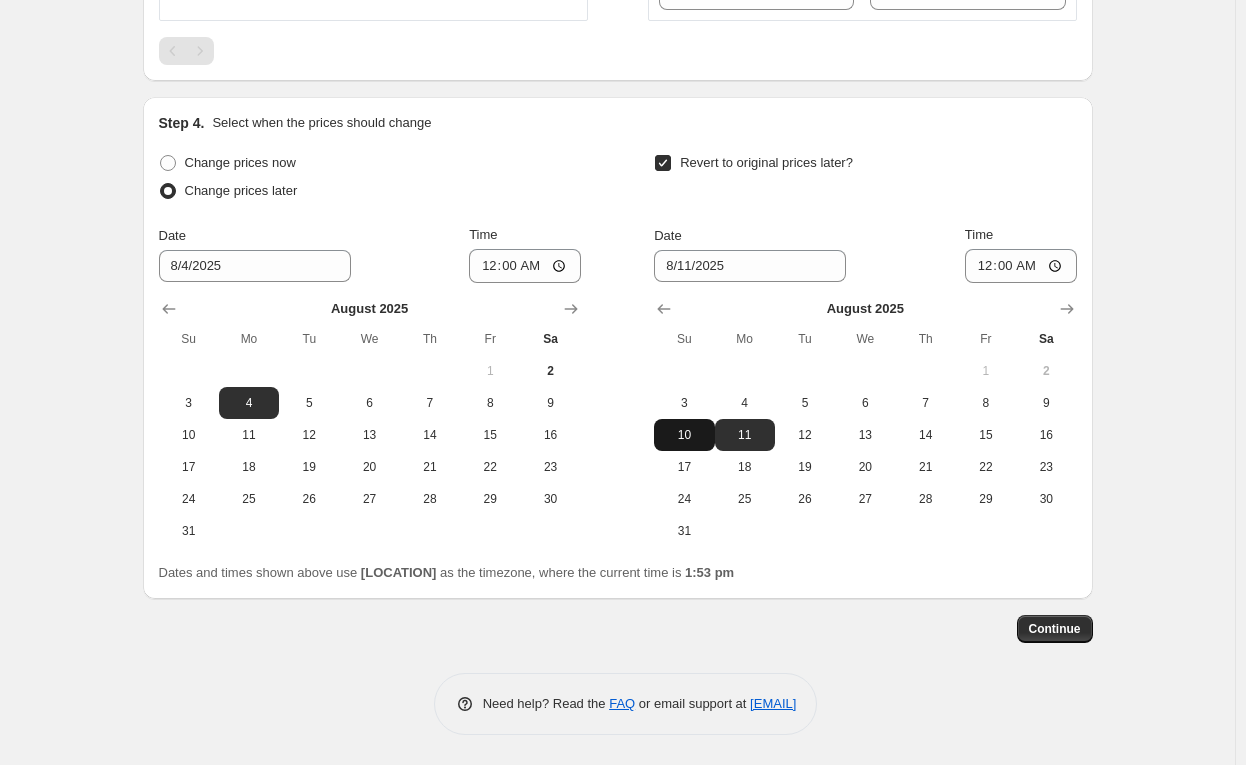 click on "10" at bounding box center [684, 435] 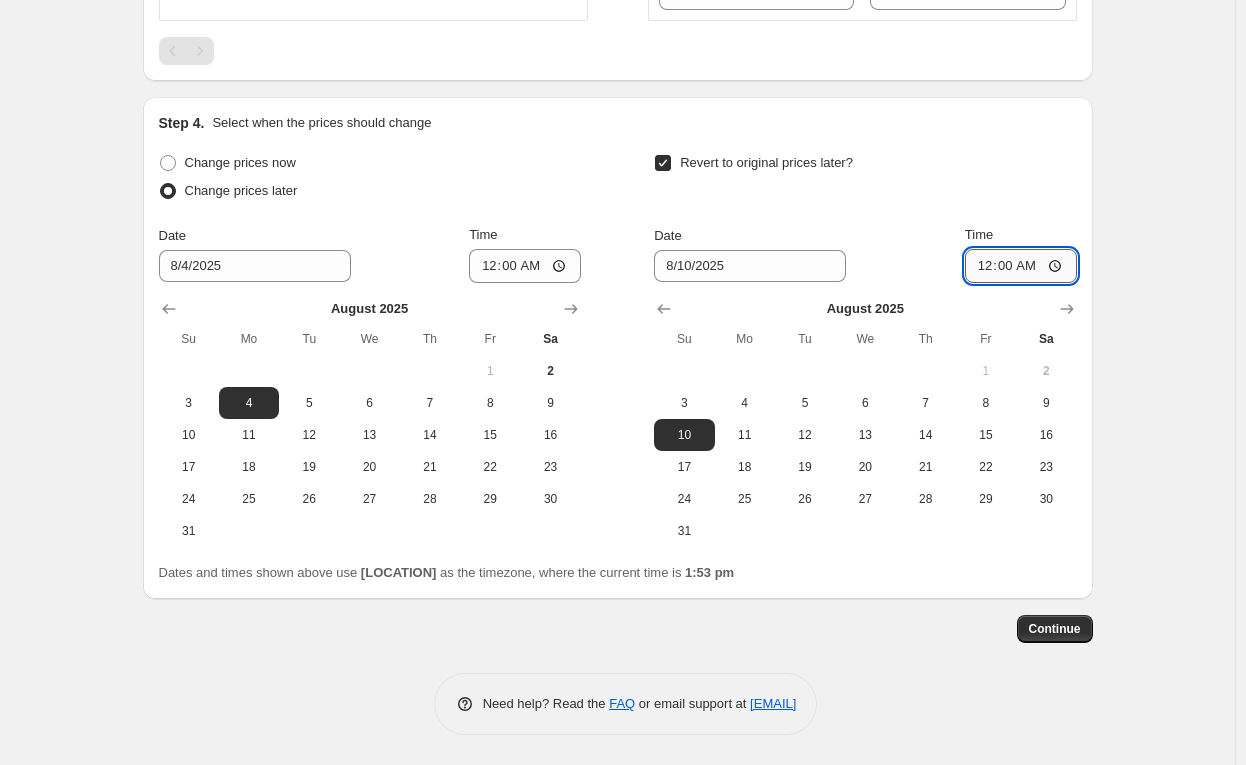 click on "00:00" at bounding box center (1021, 266) 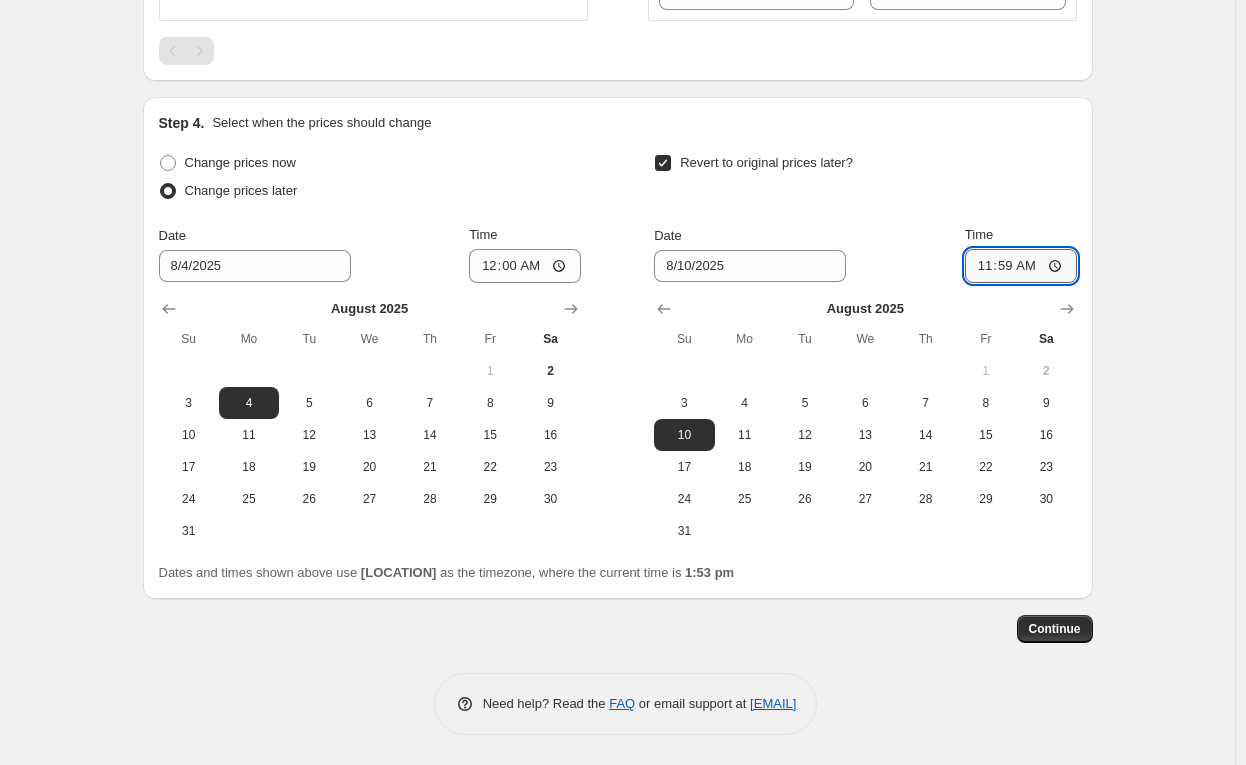 type on "23:59" 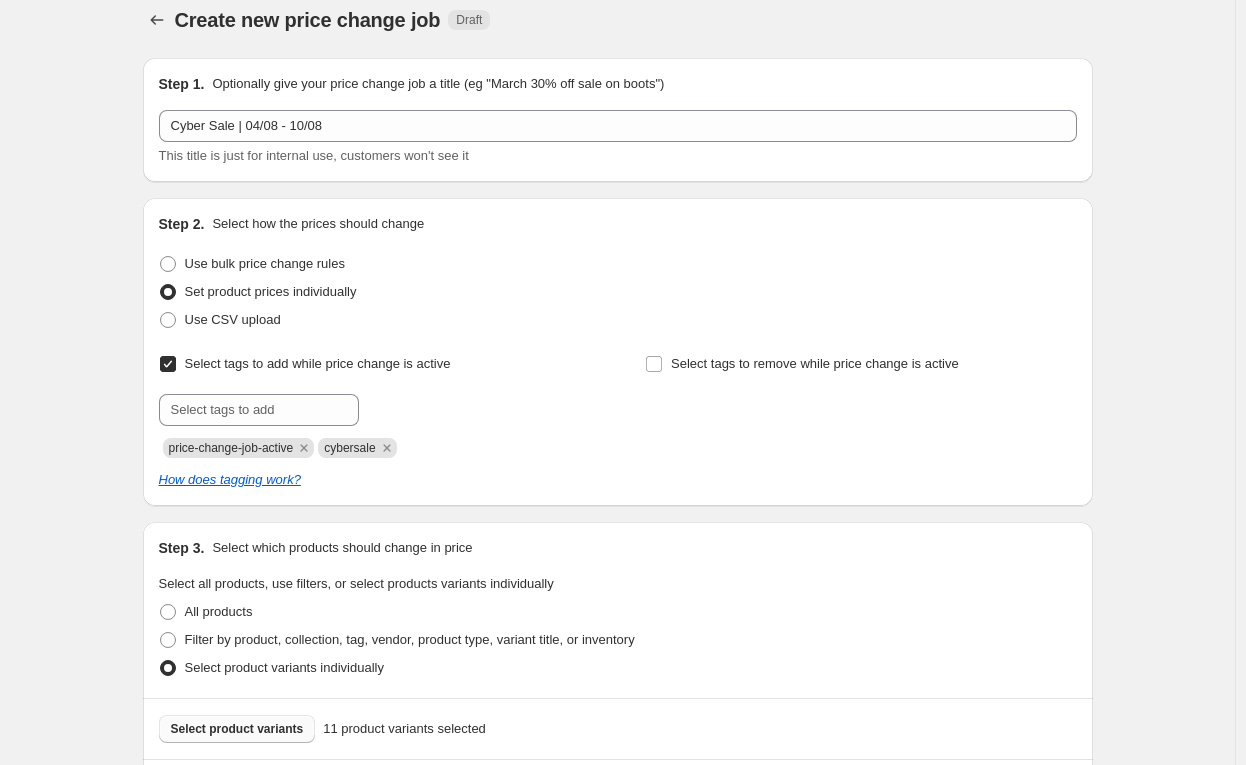 scroll, scrollTop: 17, scrollLeft: 0, axis: vertical 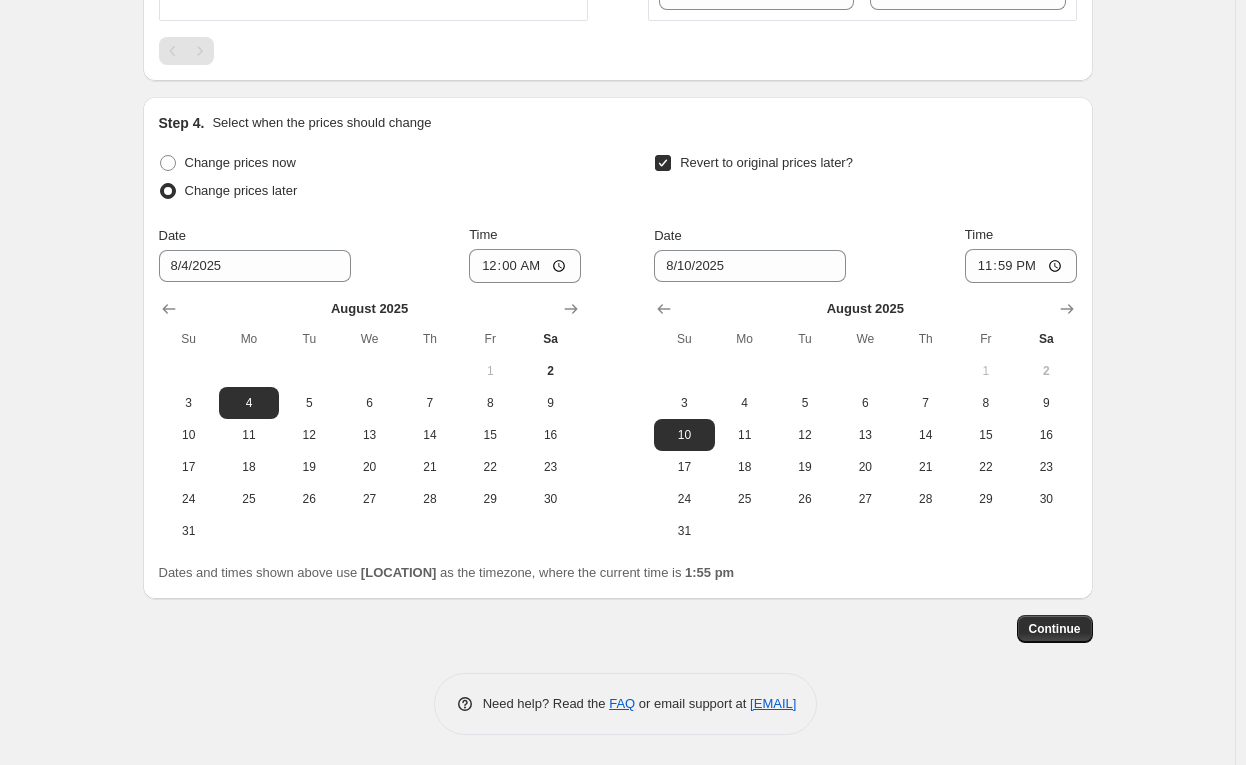 click on "11 product variants selected. 11 product prices edited: Gamo Scope 3-9x40 EG Rs.6500.00 Rs.7500.00 Changed to Success Edited Rs.6000.00 Price" at bounding box center [617, -820] 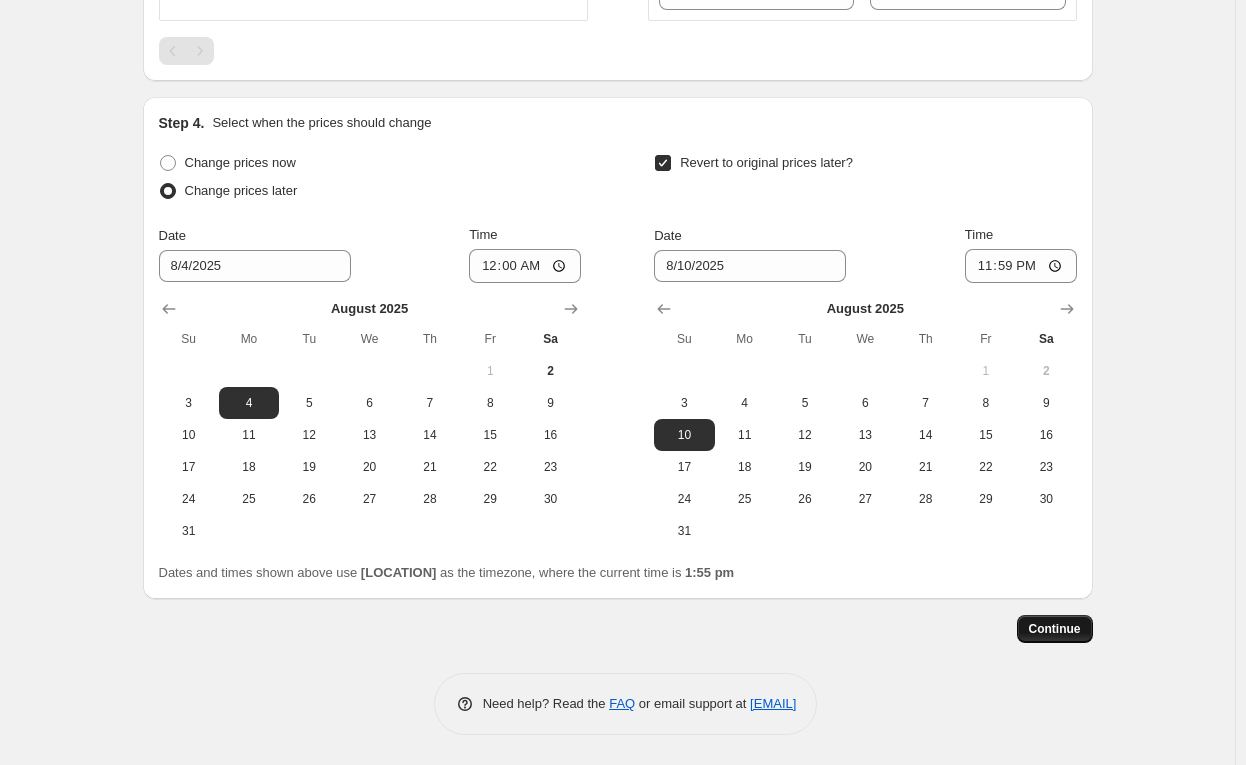 click on "Continue" at bounding box center (1055, 629) 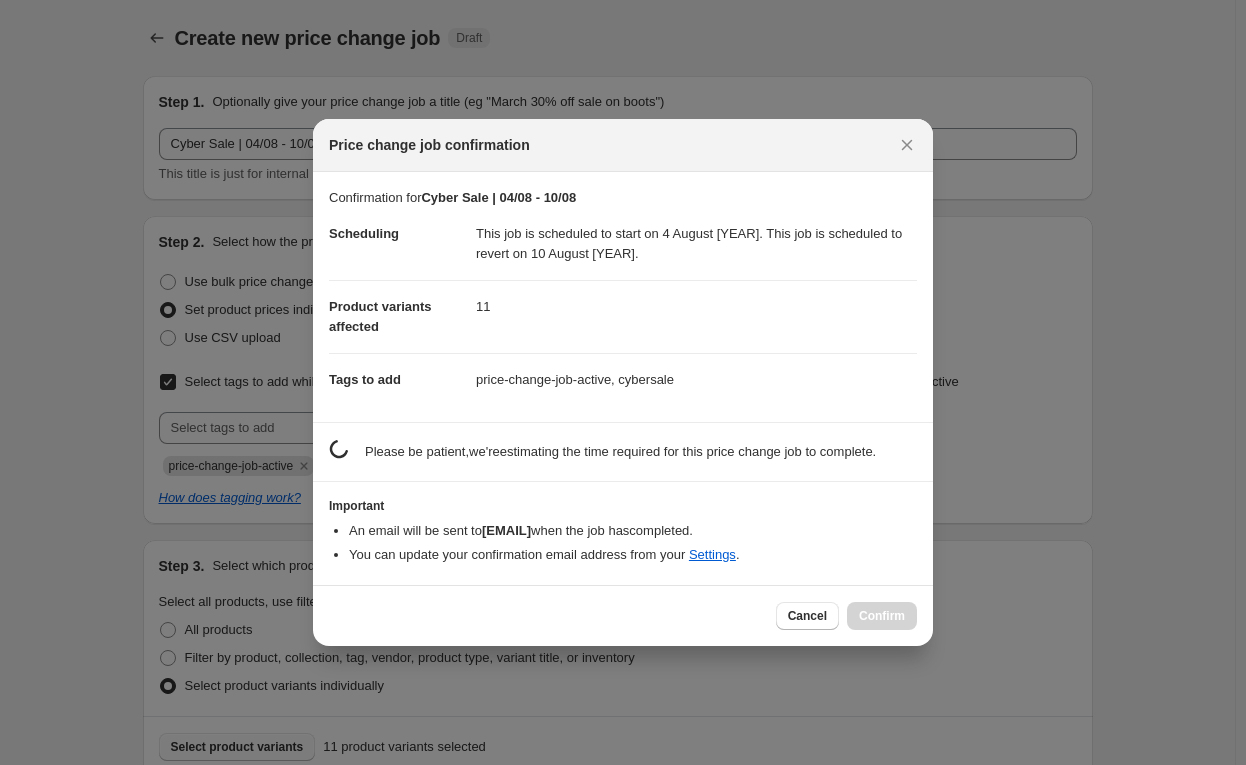 scroll, scrollTop: 0, scrollLeft: 0, axis: both 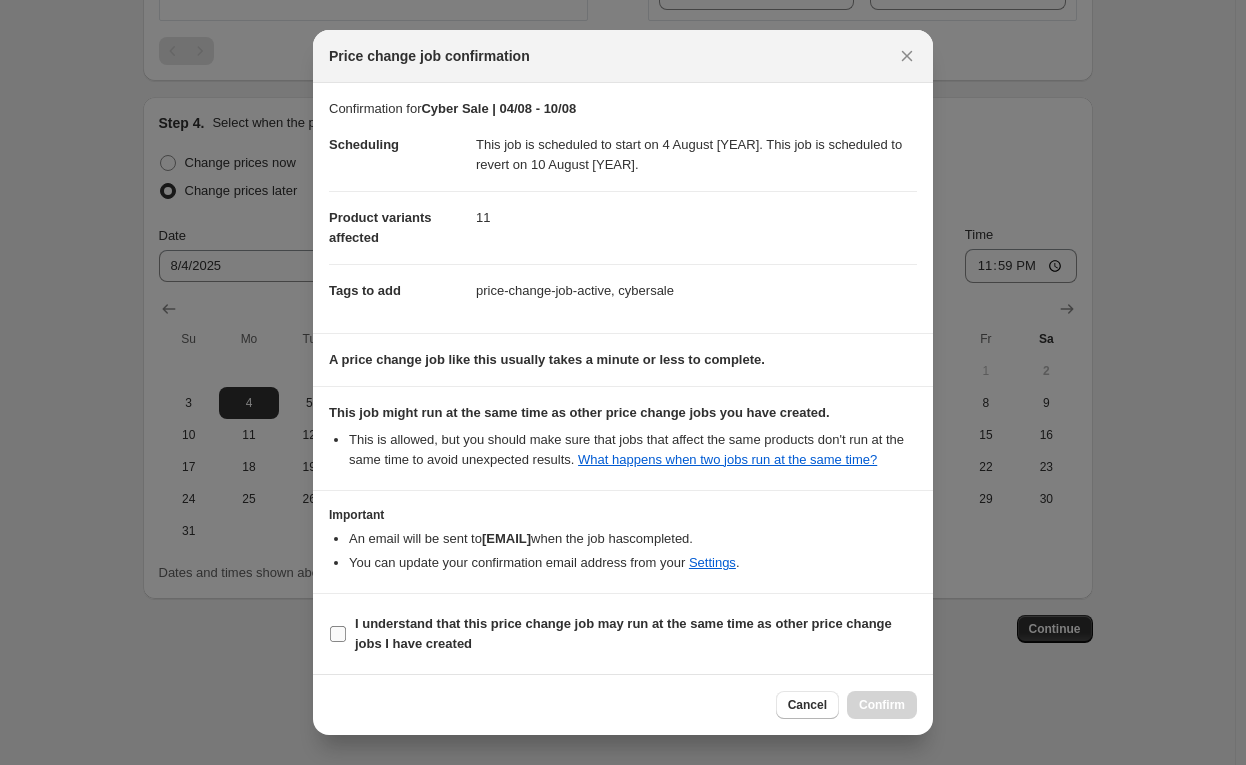 click on "I understand that this price change job may run at the same time as other price change jobs I have created" at bounding box center (623, 634) 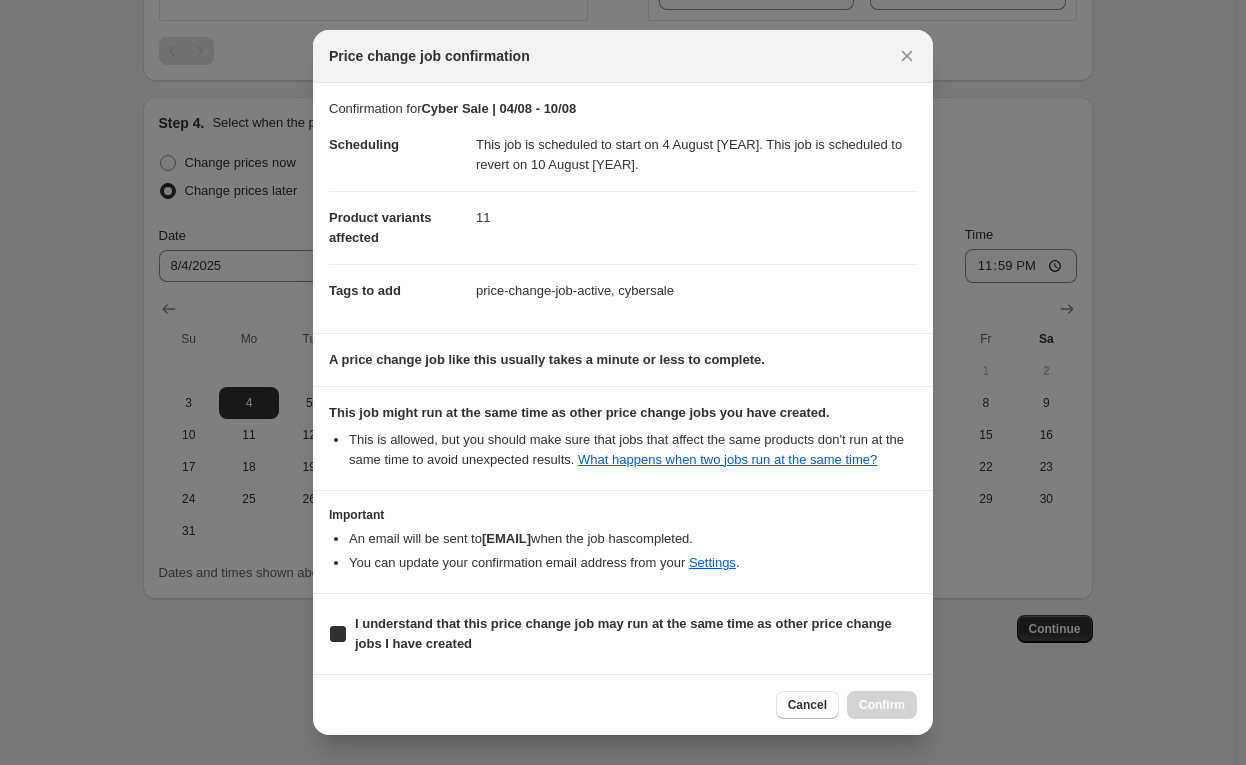 checkbox on "true" 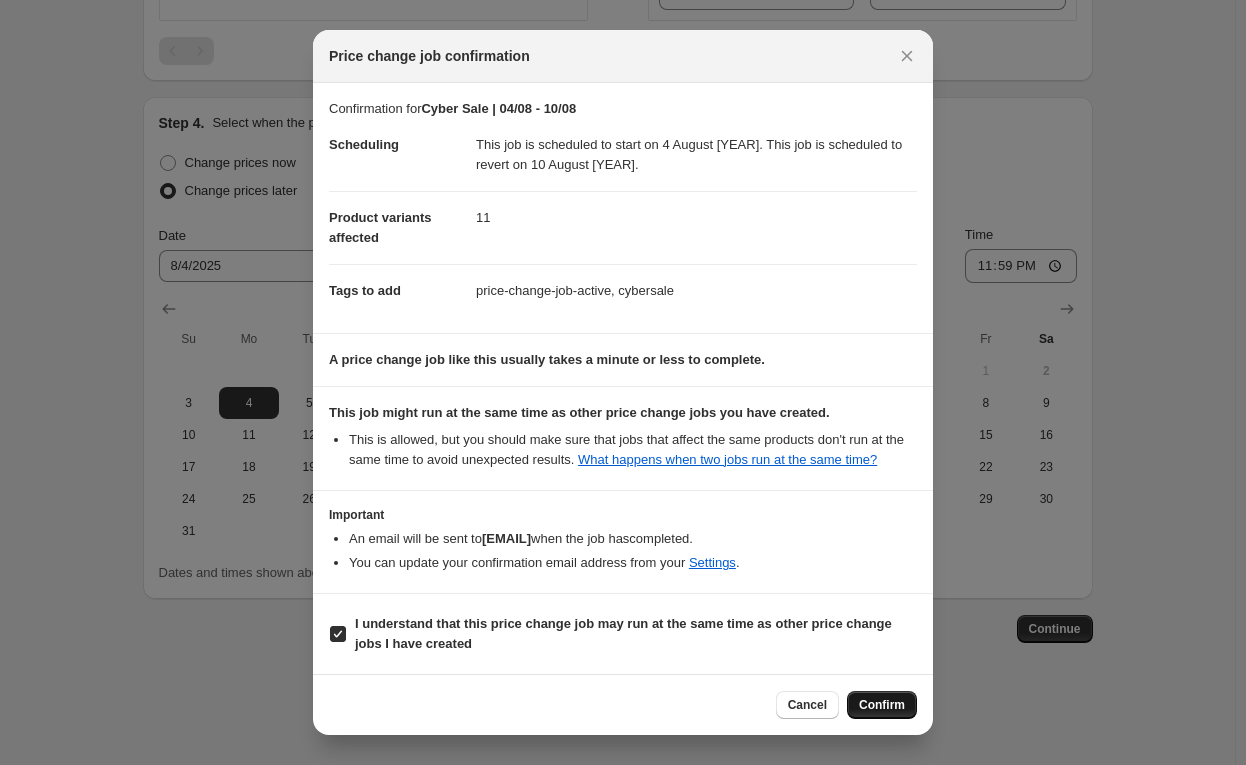 click on "Confirm" at bounding box center [882, 705] 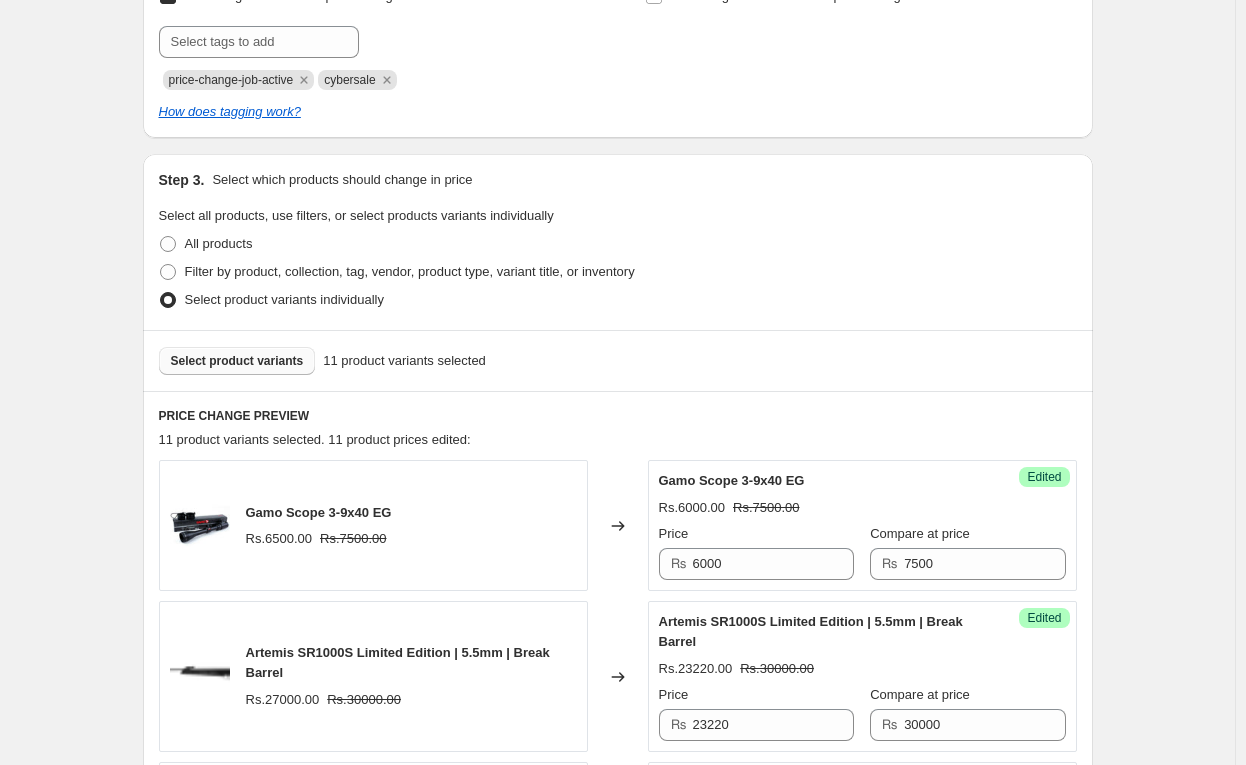 scroll, scrollTop: 0, scrollLeft: 0, axis: both 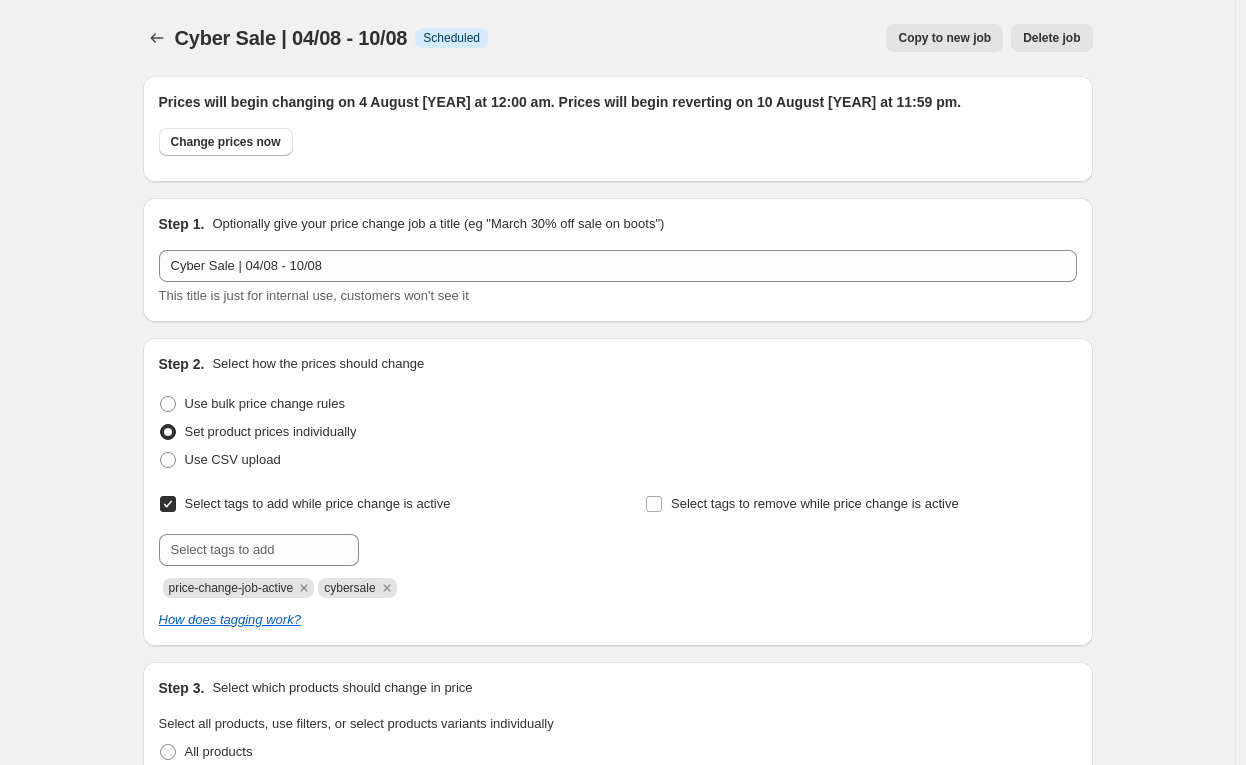 click on "Scheduled" at bounding box center (451, 38) 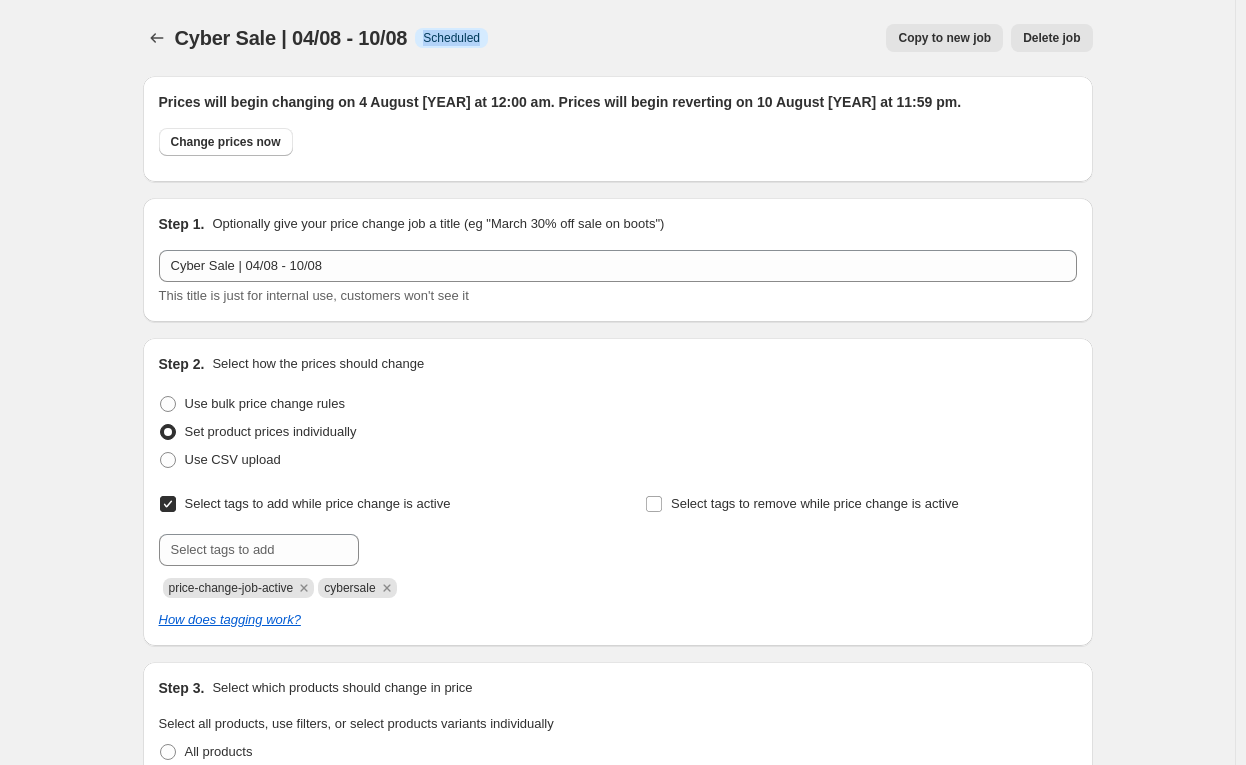 click on "Scheduled" at bounding box center [451, 38] 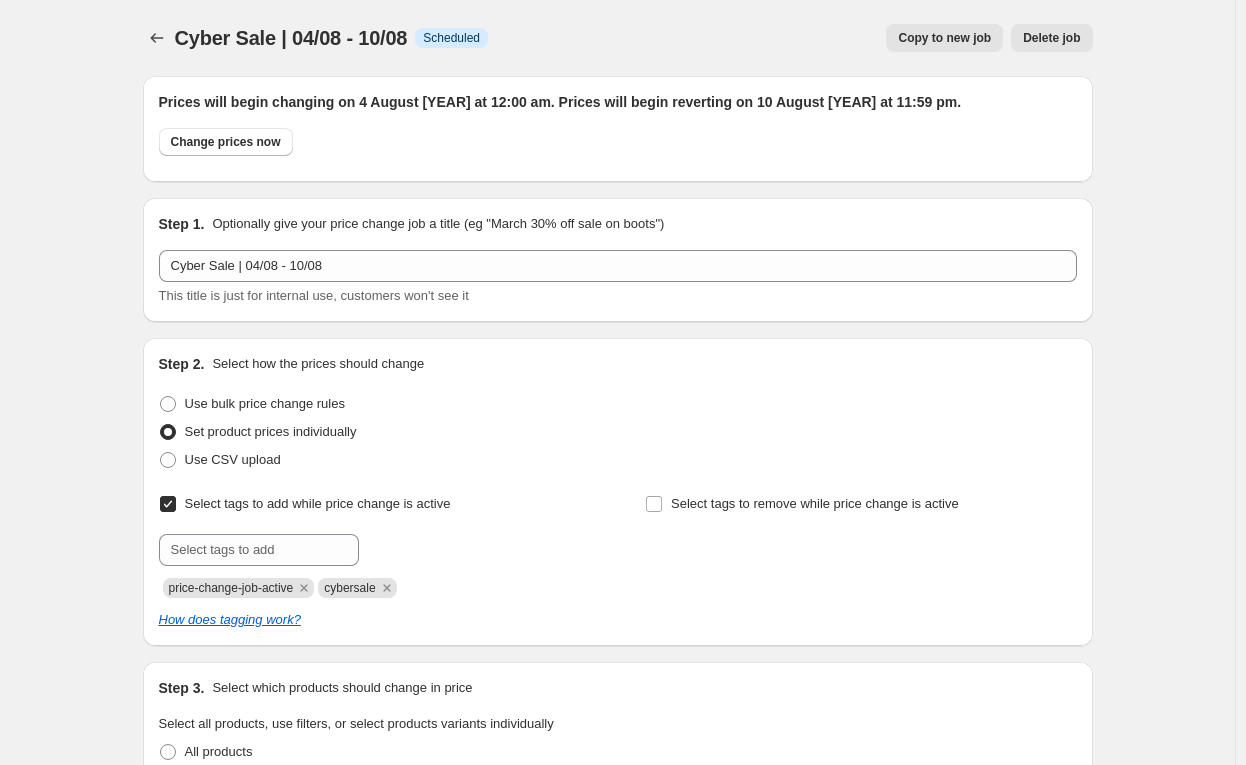 click on "Prices will begin changing on 4 August [YEAR] at 12:00 am. Prices will begin reverting on 10 August [YEAR] at 11:59 pm. Change prices now" at bounding box center (618, 129) 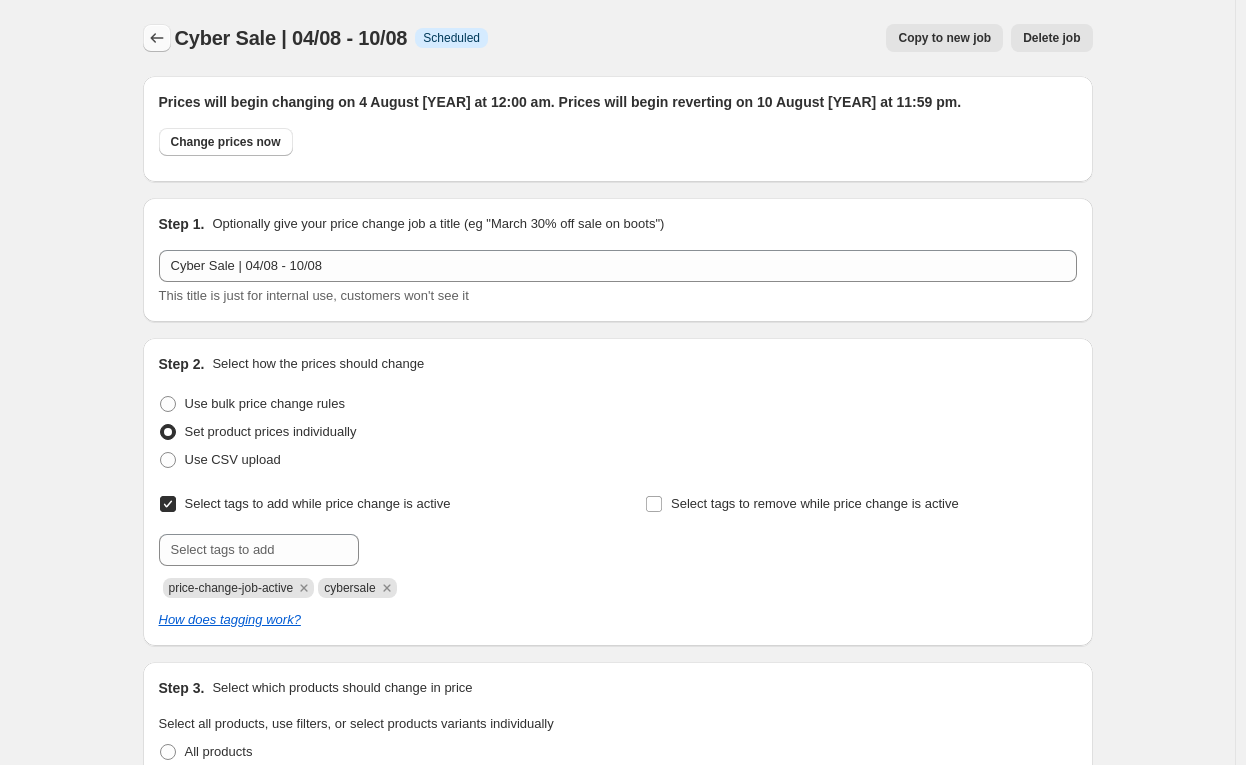 click 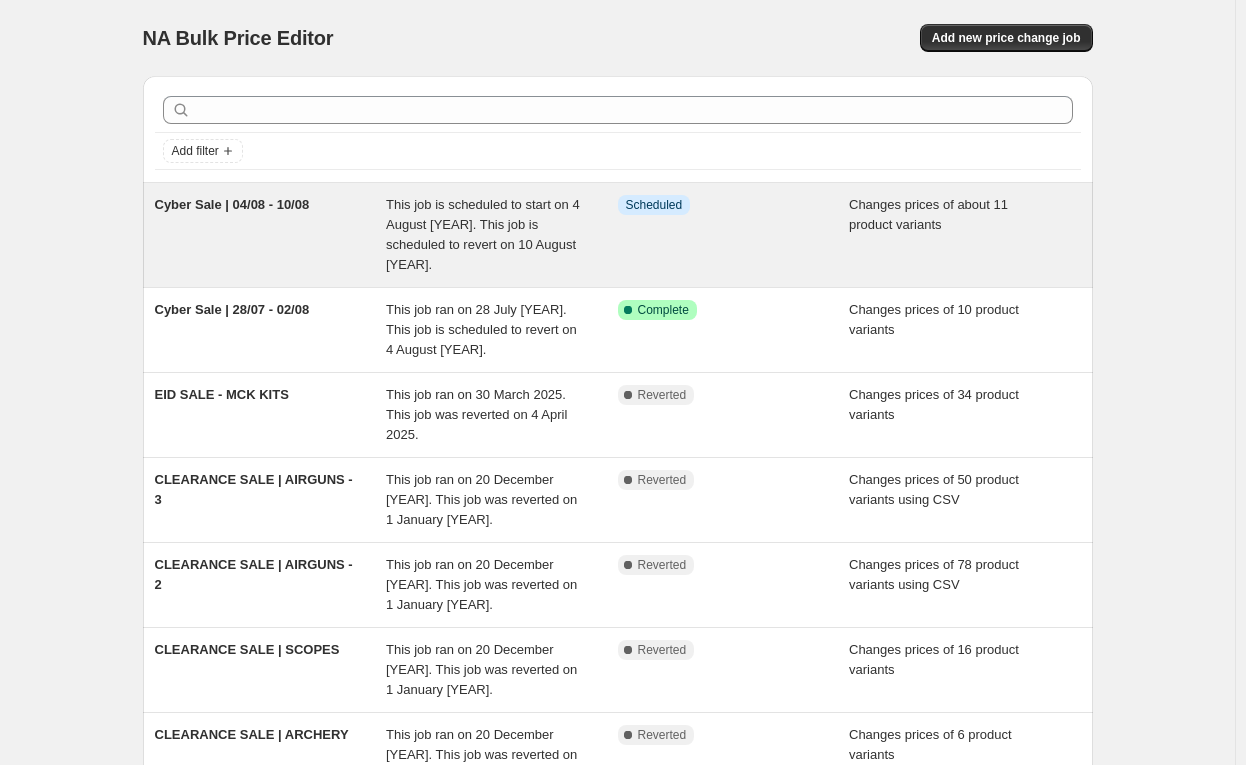 click on "This job is scheduled to start on 4 August [YEAR]. This job is scheduled to revert on 10 August [YEAR]." at bounding box center (483, 234) 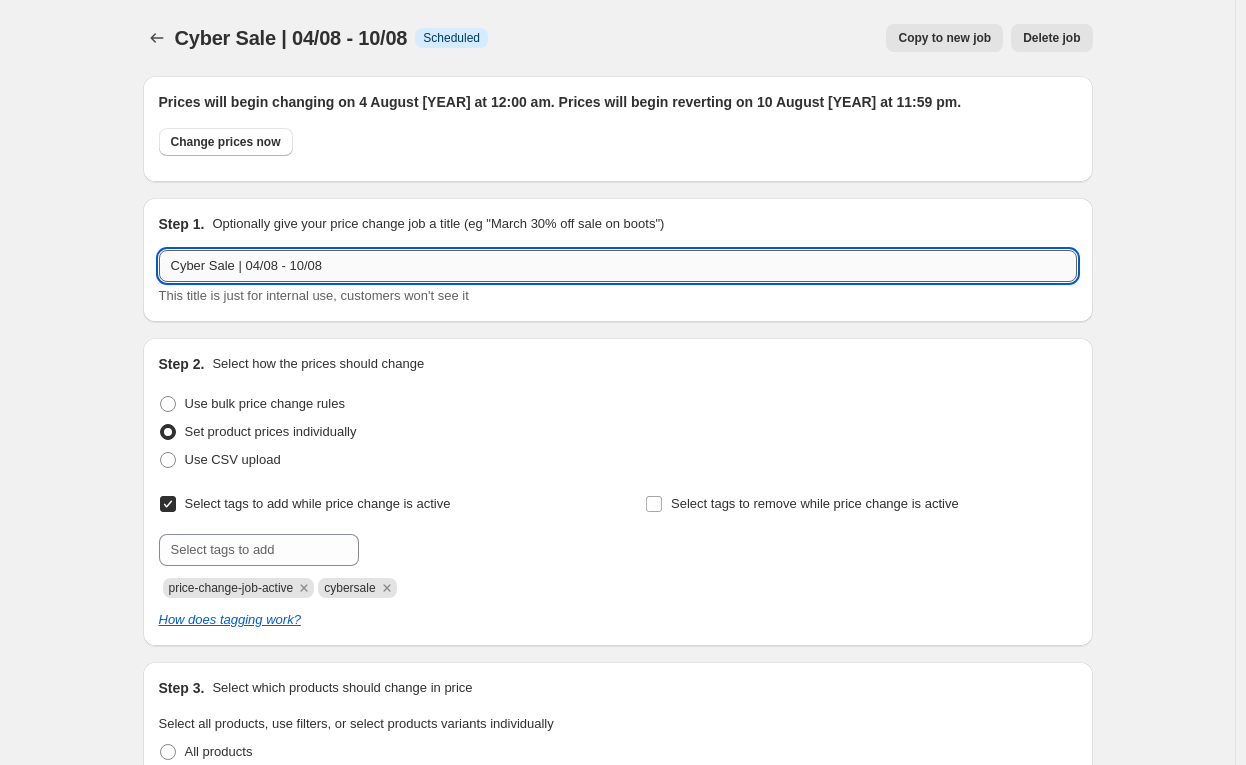 click on "Cyber Sale | 04/08 - 10/08" at bounding box center (618, 266) 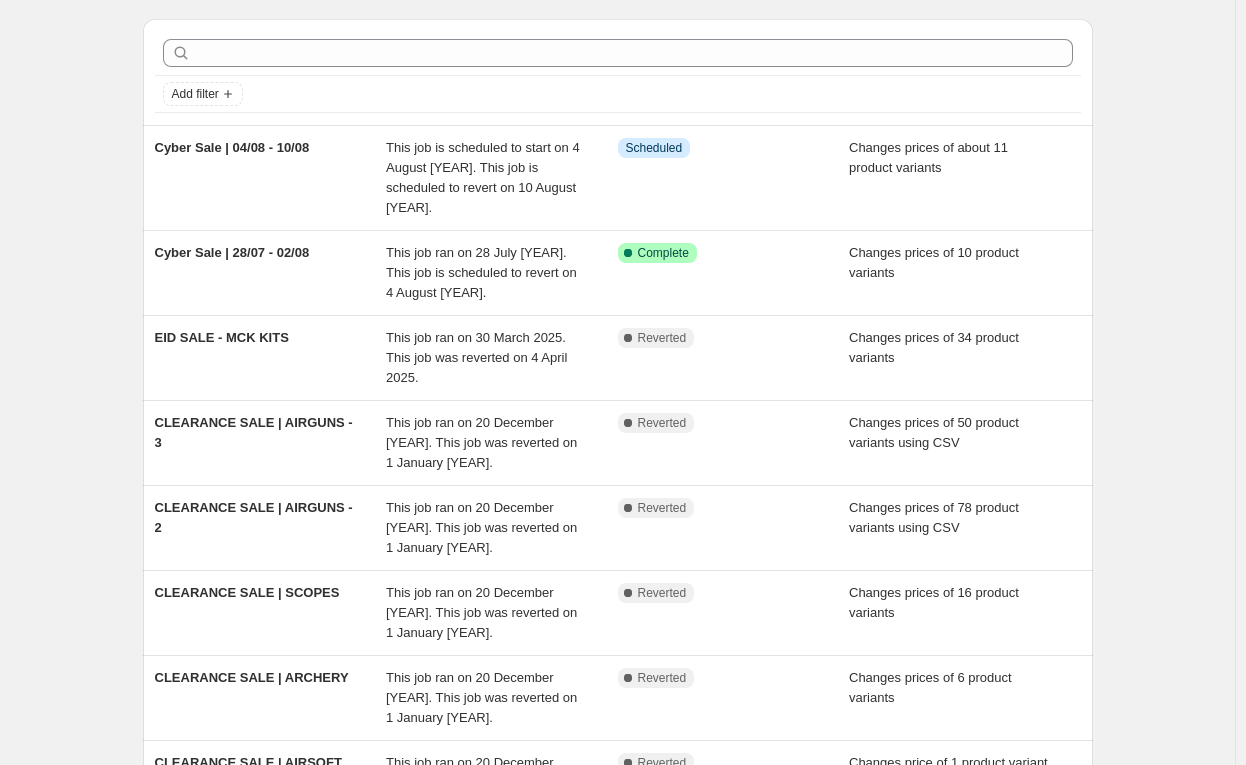 scroll, scrollTop: 0, scrollLeft: 0, axis: both 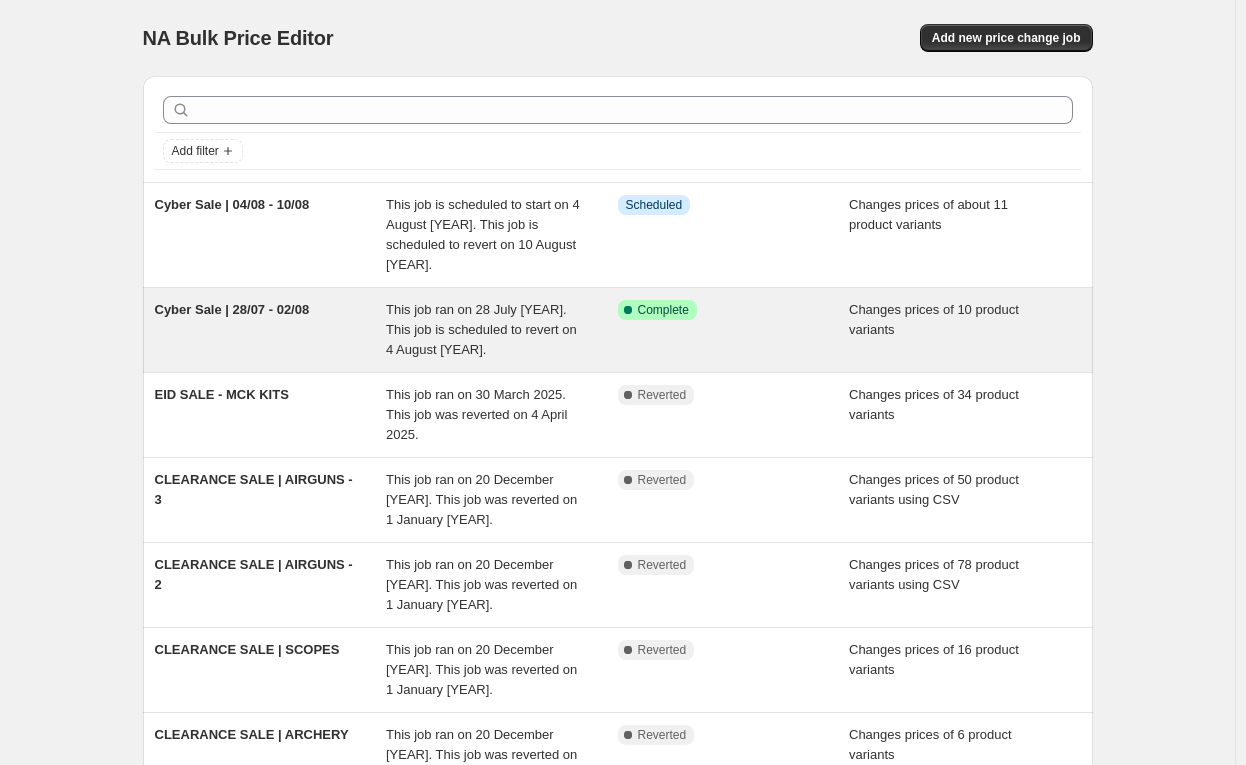 click on "This job ran on 28 July [YEAR]. This job is scheduled to revert on 4 August [YEAR]." at bounding box center (502, 330) 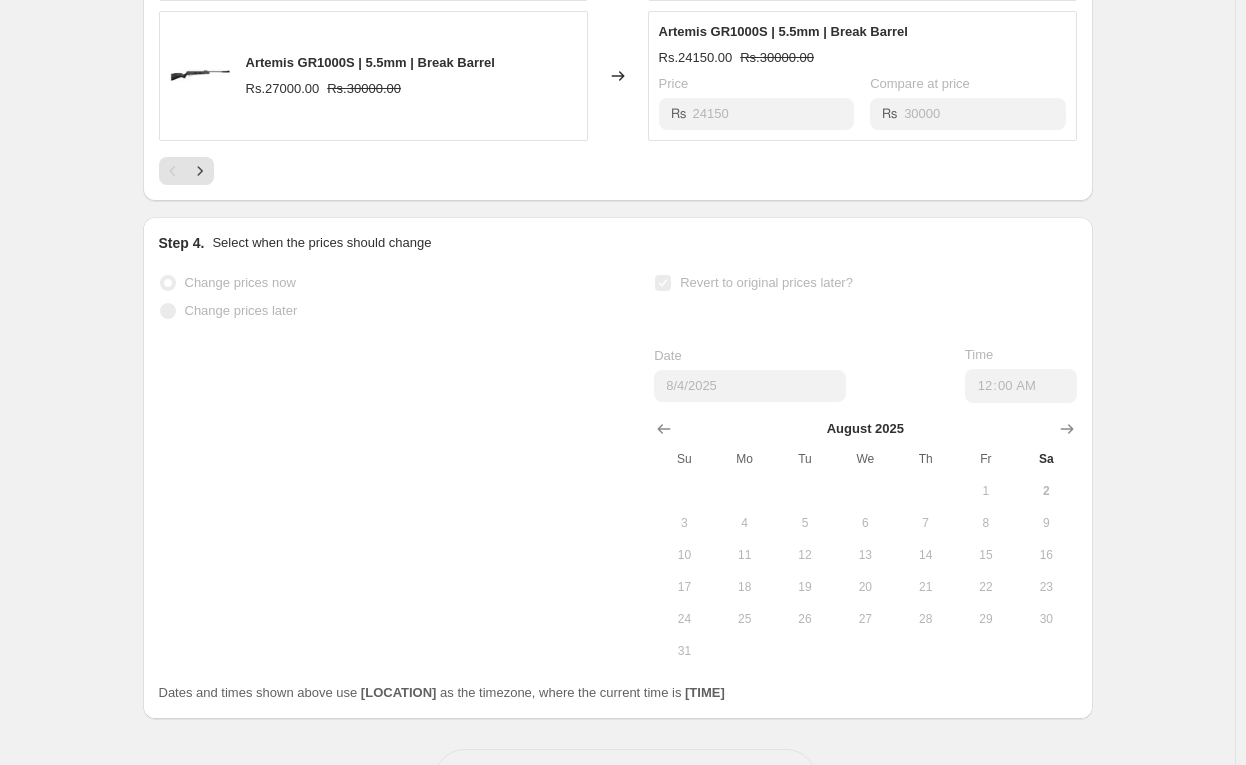 scroll, scrollTop: 1680, scrollLeft: 0, axis: vertical 